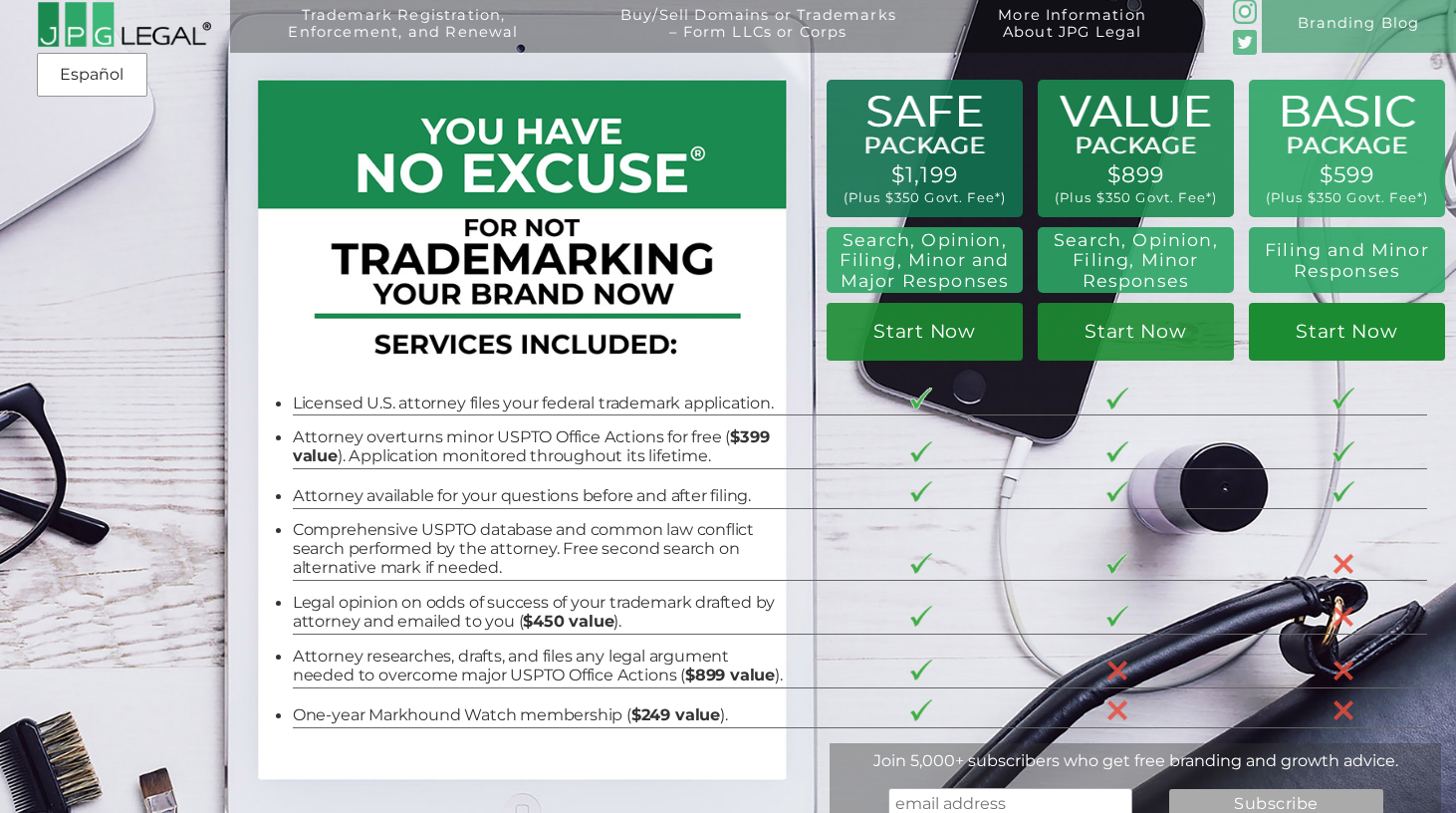 scroll, scrollTop: 3, scrollLeft: 0, axis: vertical 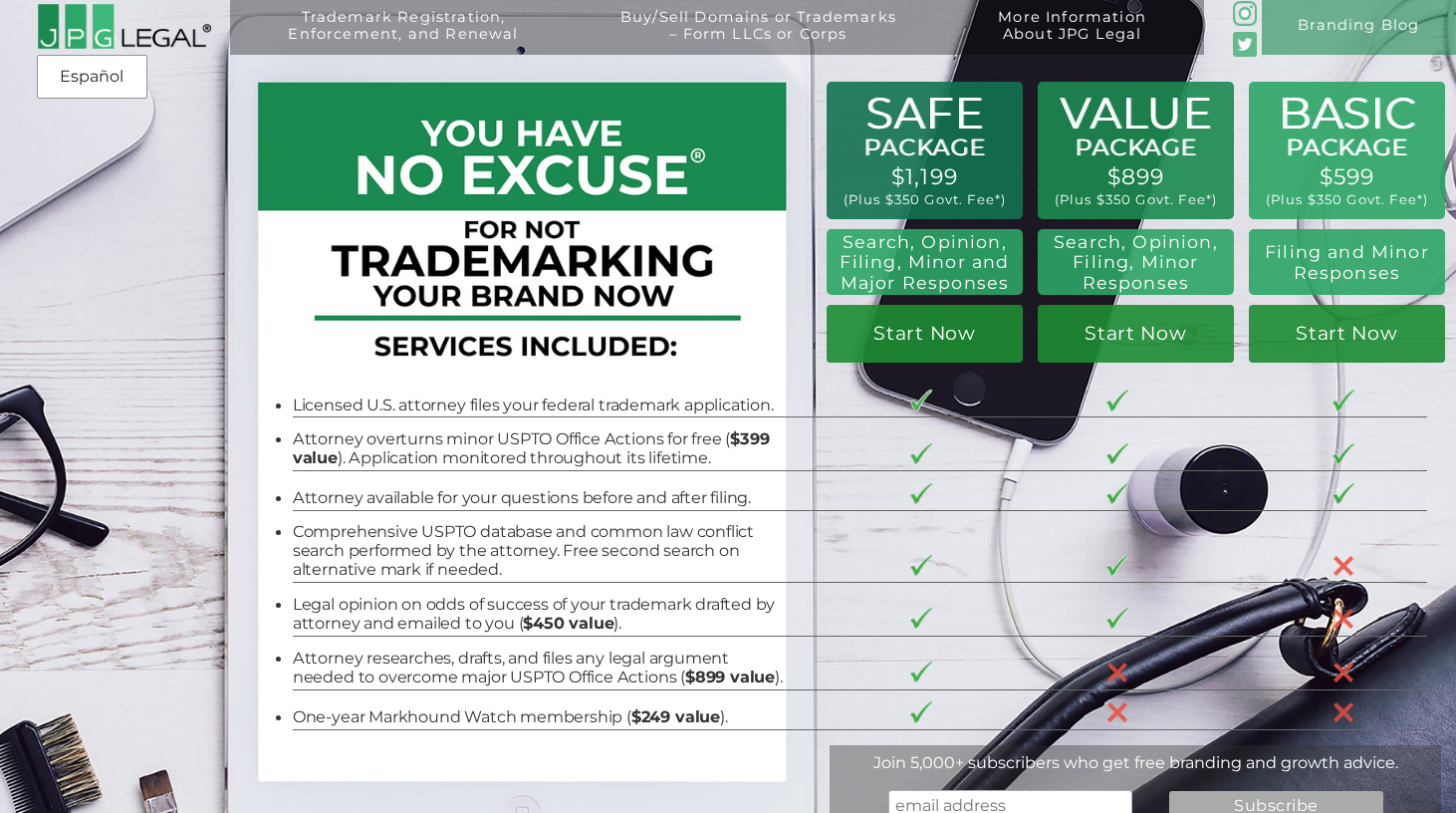 drag, startPoint x: 1198, startPoint y: 199, endPoint x: 1174, endPoint y: 200, distance: 24.020824 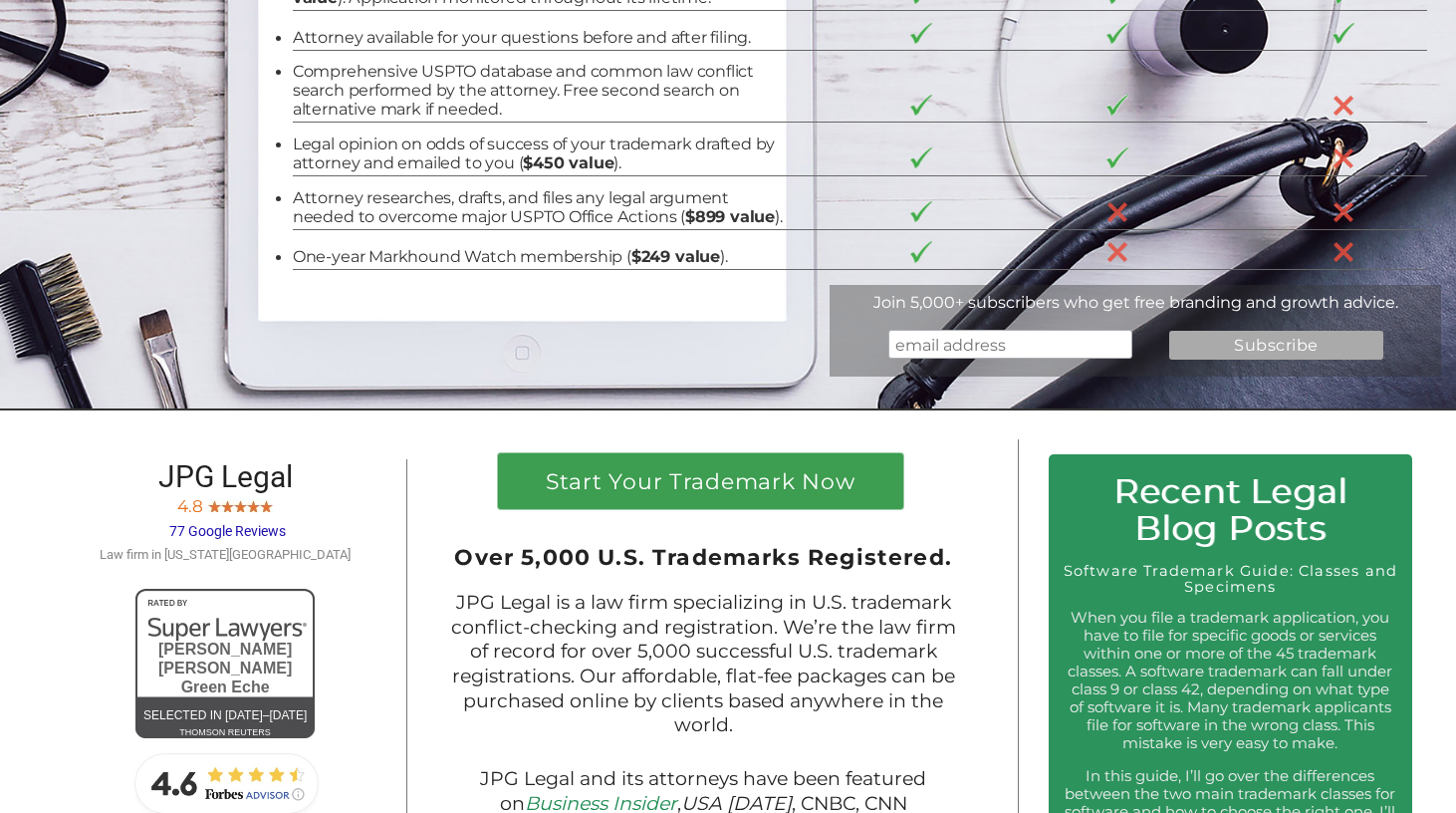 scroll, scrollTop: 0, scrollLeft: 0, axis: both 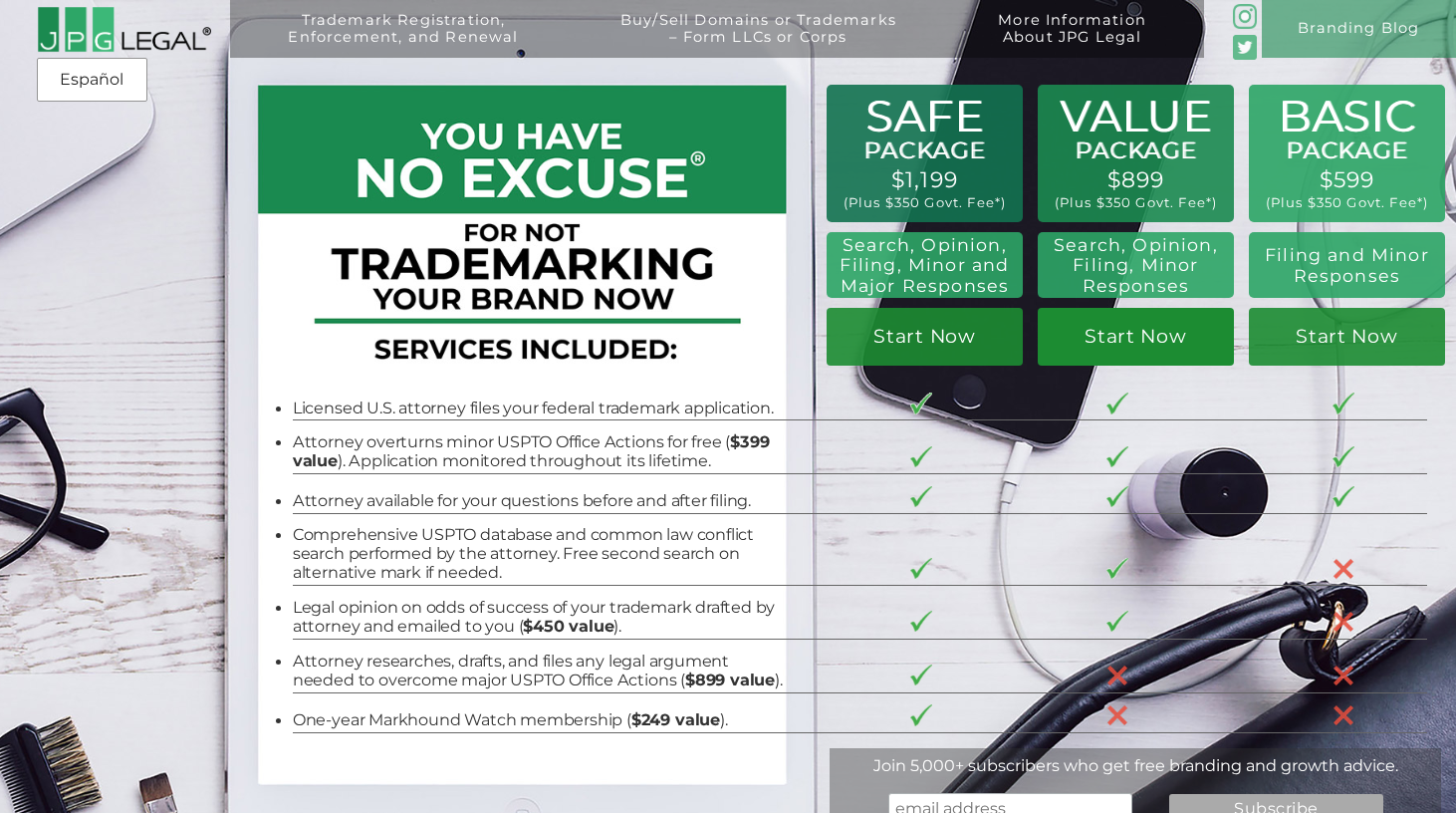 click on "Start Now" at bounding box center [1135, 337] 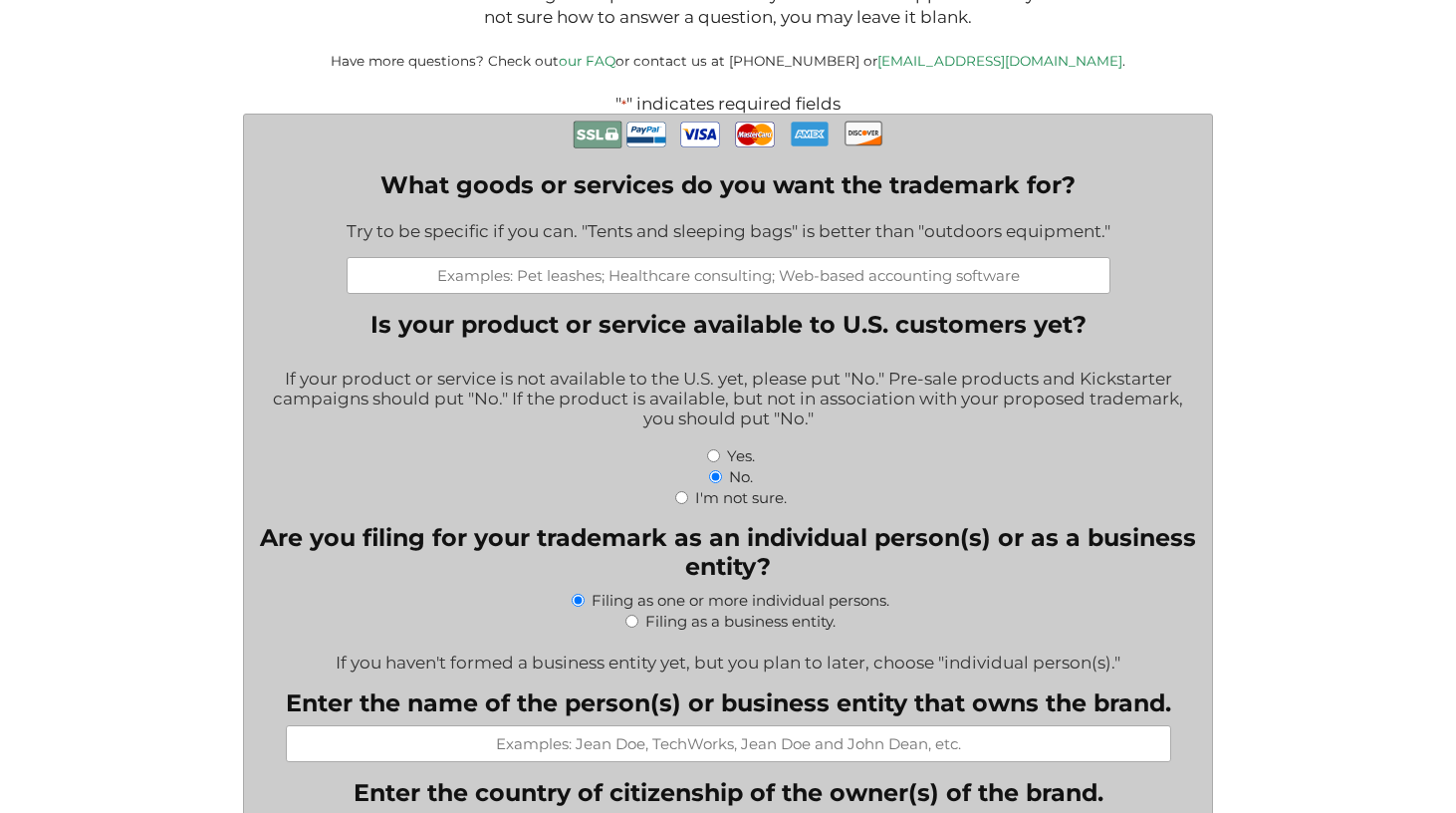 scroll, scrollTop: 433, scrollLeft: 0, axis: vertical 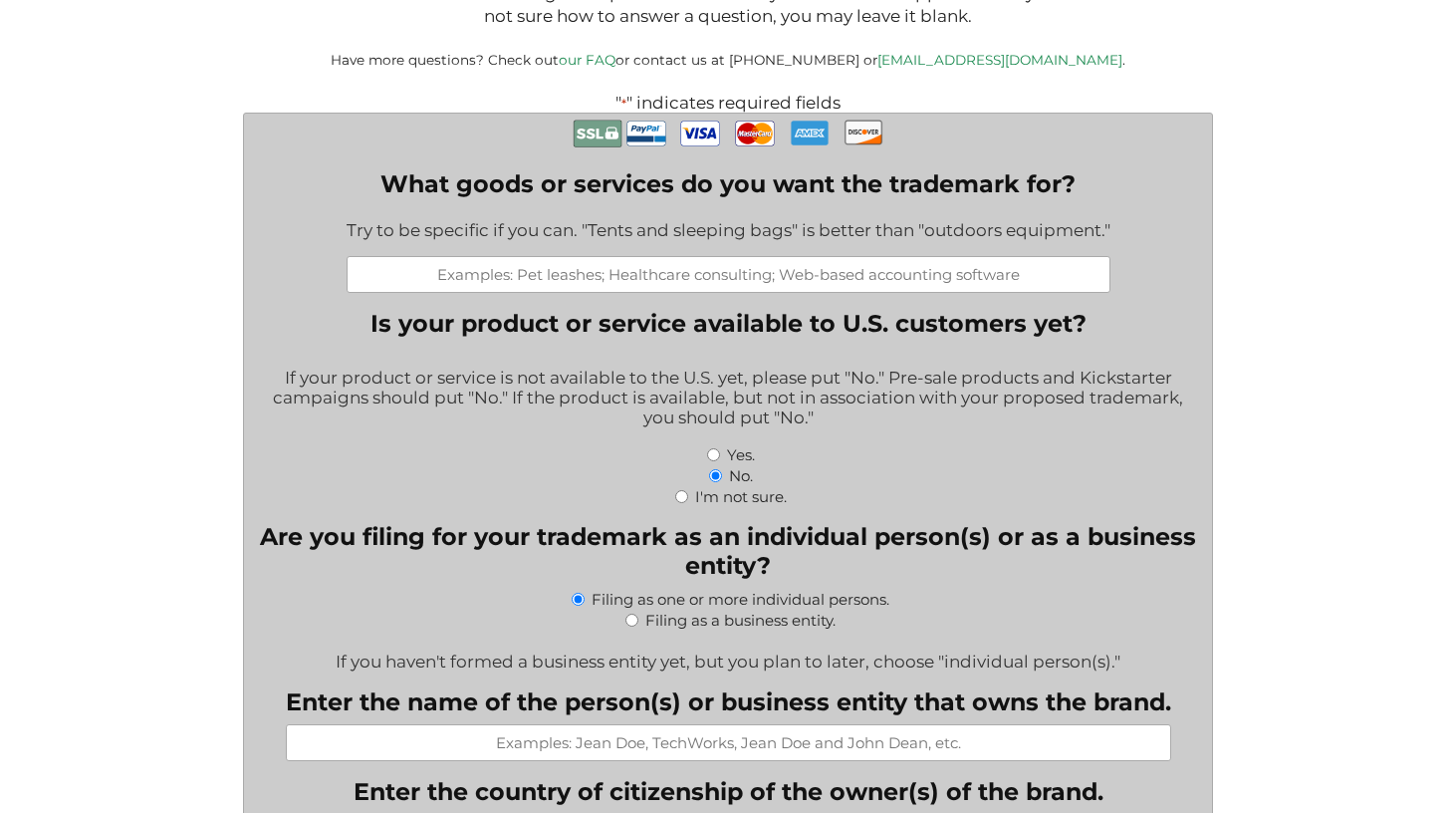 click on "What goods or services do you want the trademark for?" at bounding box center [728, 274] 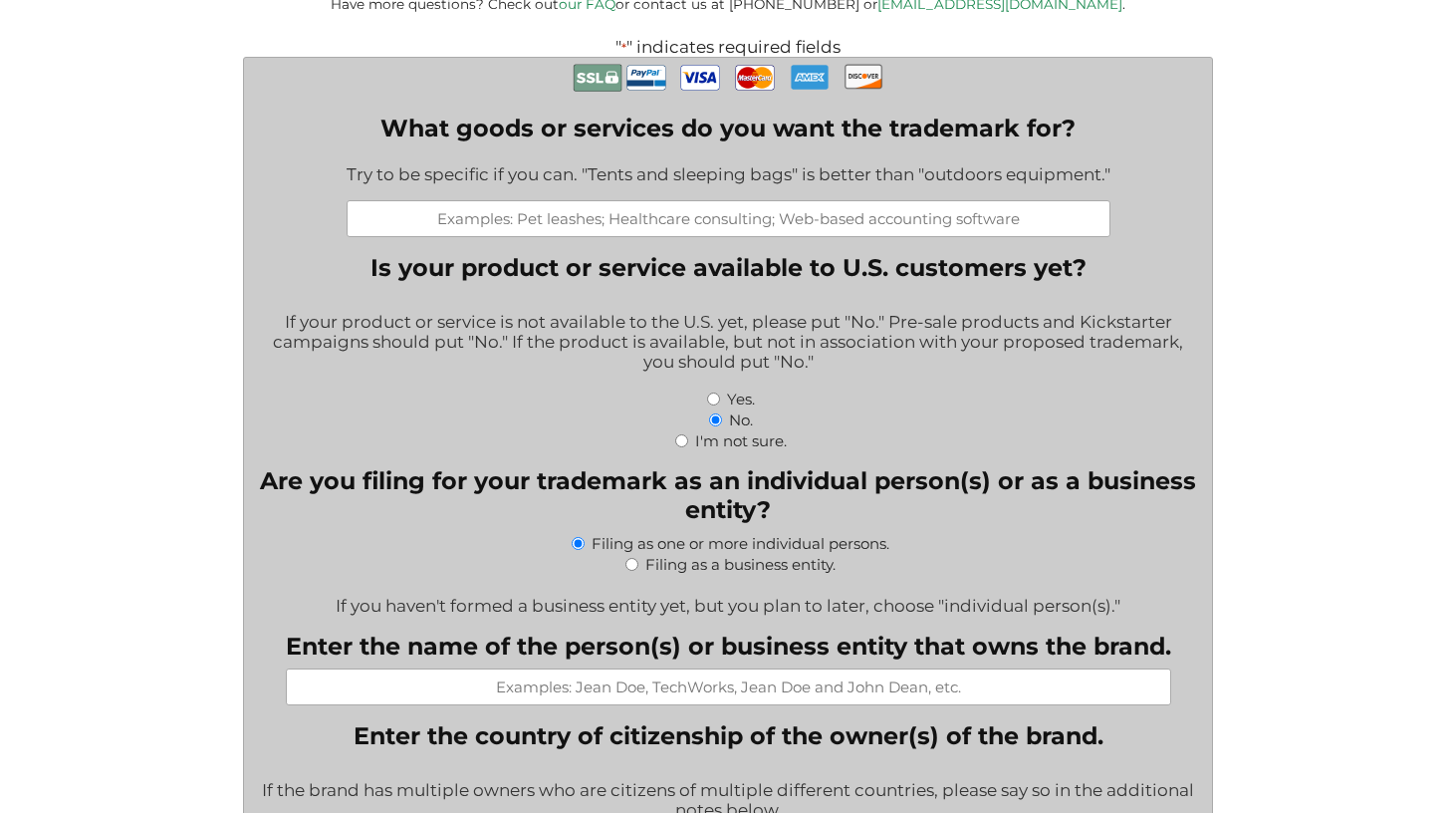 scroll, scrollTop: 491, scrollLeft: 0, axis: vertical 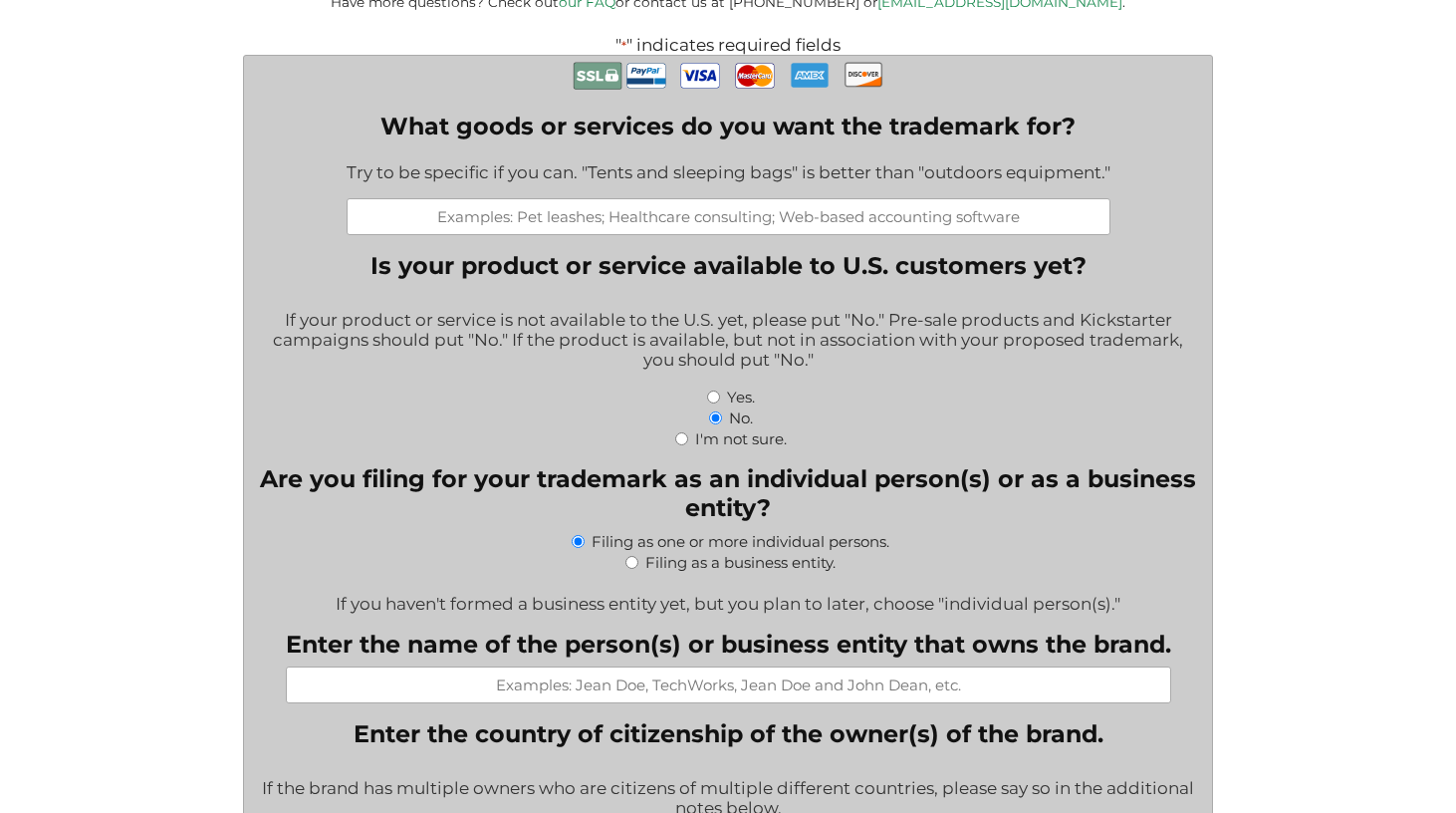 click on "Yes." at bounding box center [713, 397] 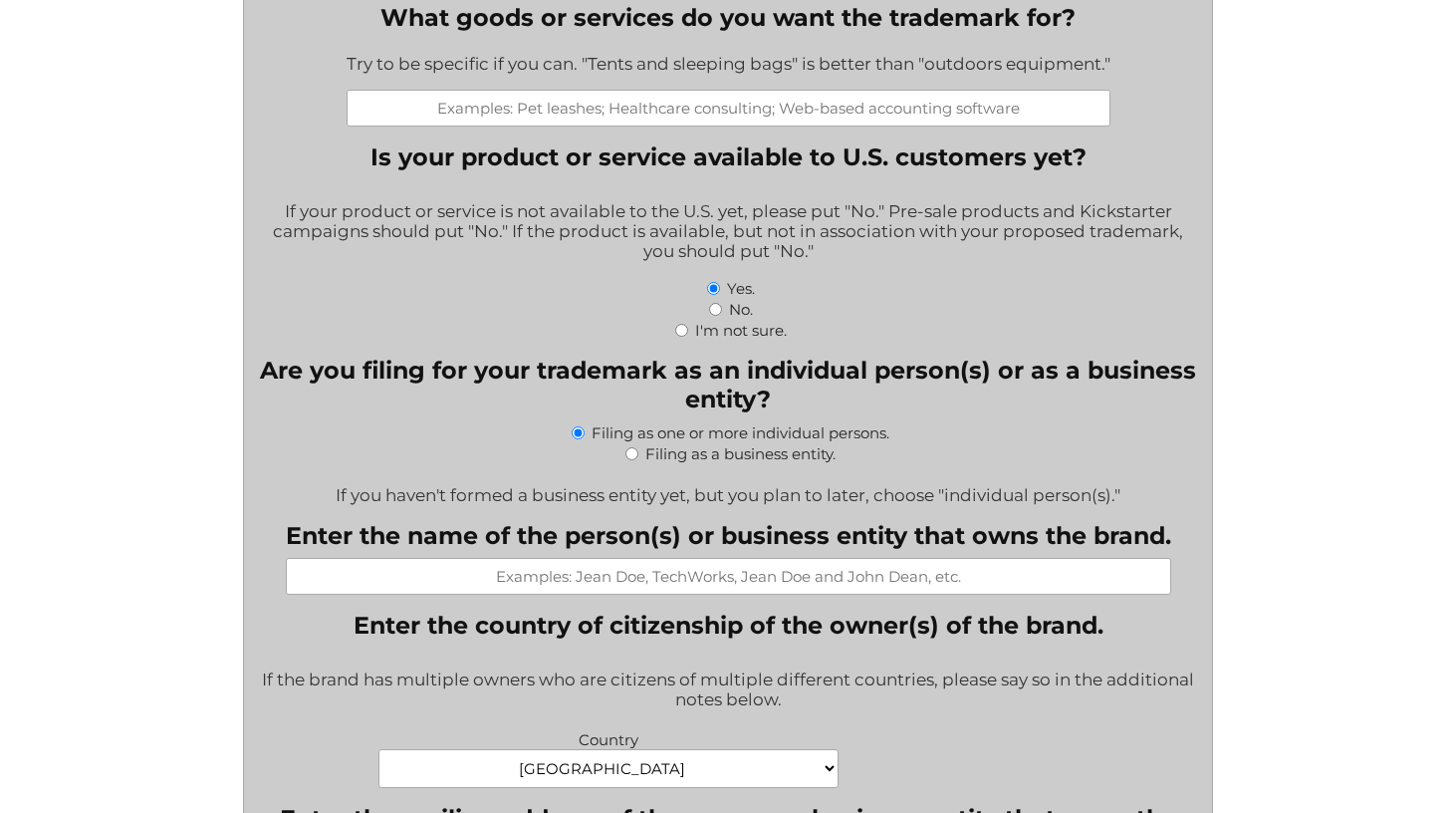 scroll, scrollTop: 604, scrollLeft: 0, axis: vertical 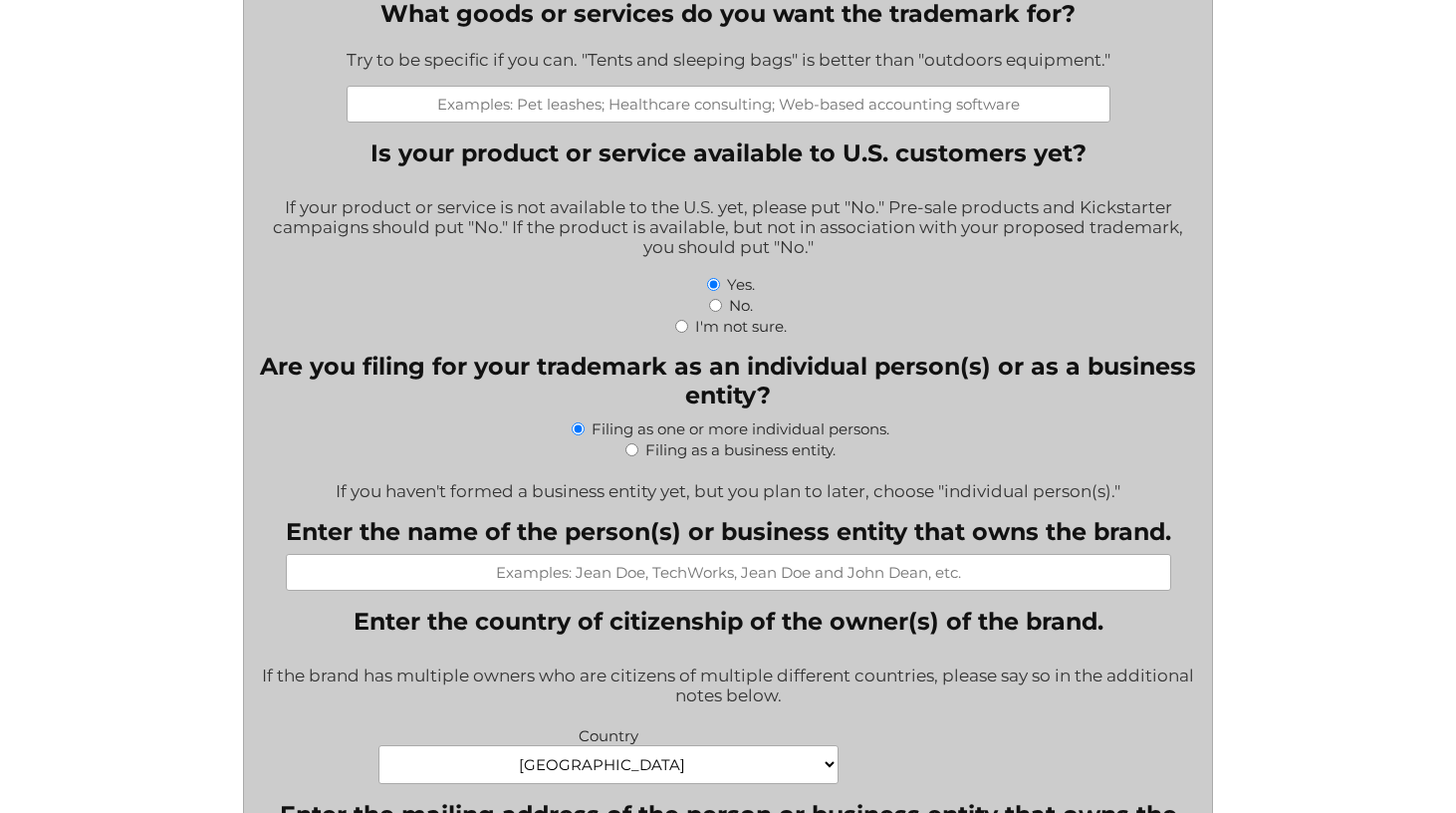 click on "Filing as a business entity." at bounding box center (728, 448) 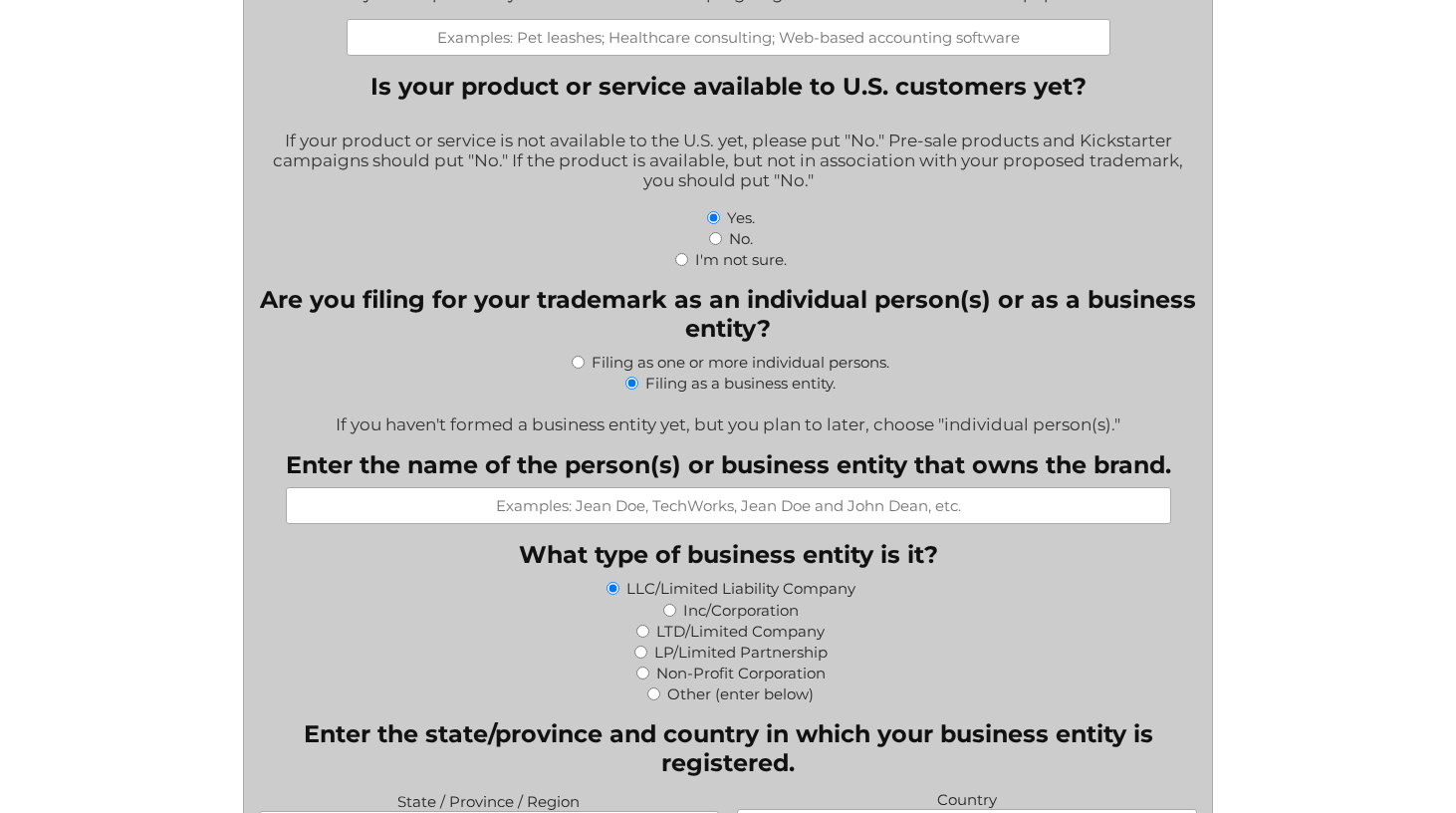 scroll, scrollTop: 678, scrollLeft: 0, axis: vertical 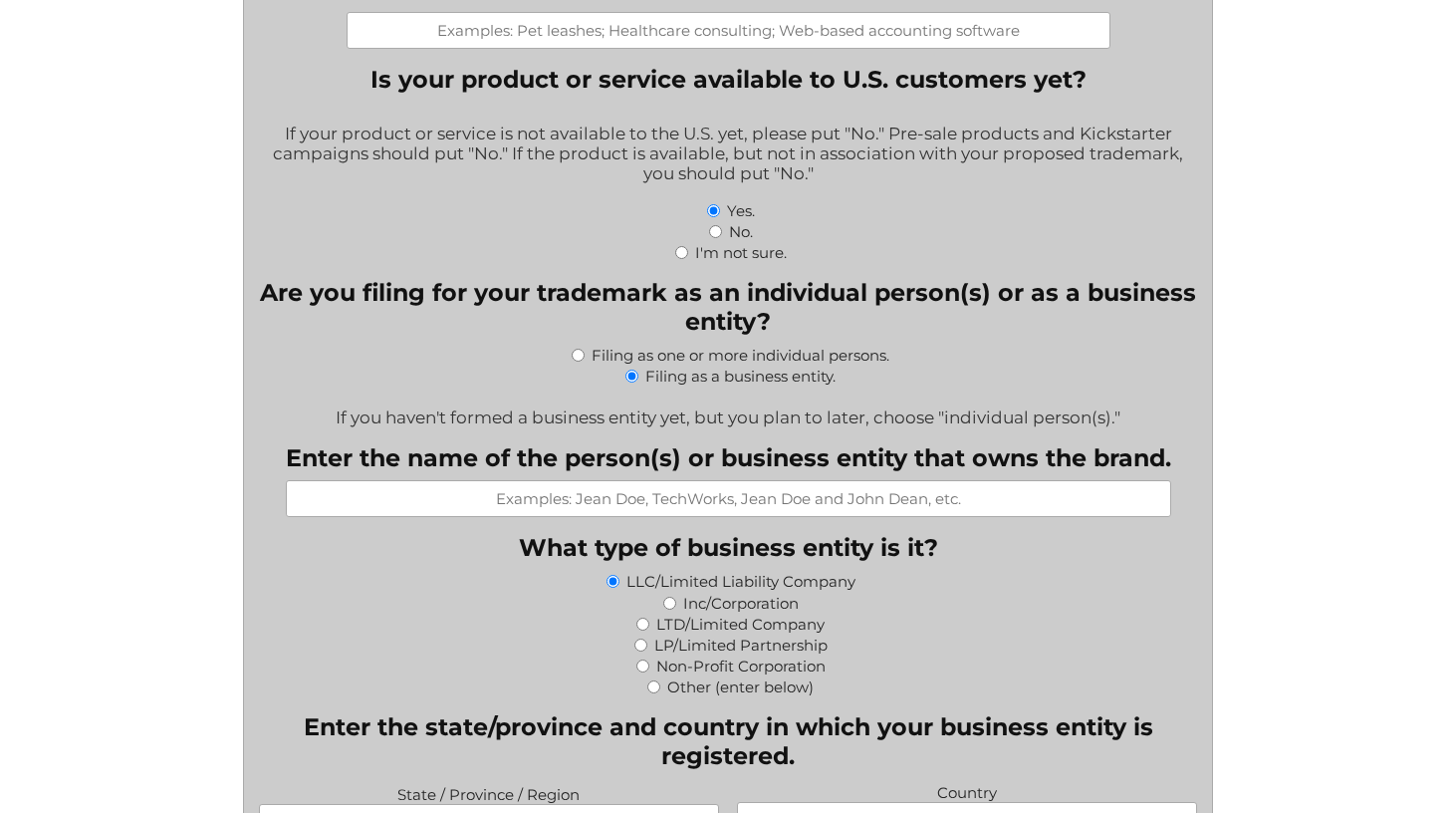 click on "Enter the name of the person(s) or business entity that owns the brand." at bounding box center [728, 498] 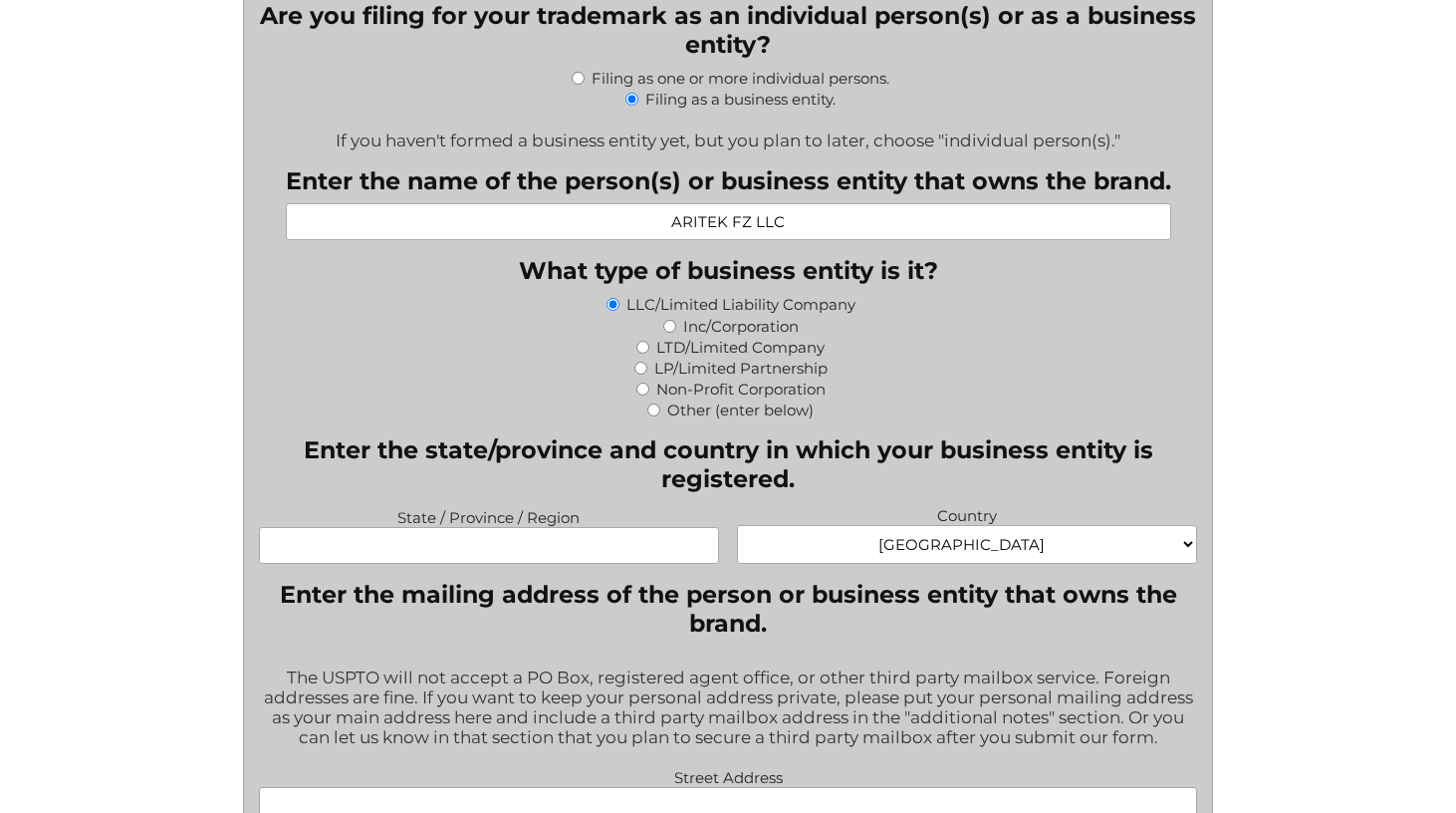 scroll, scrollTop: 965, scrollLeft: 0, axis: vertical 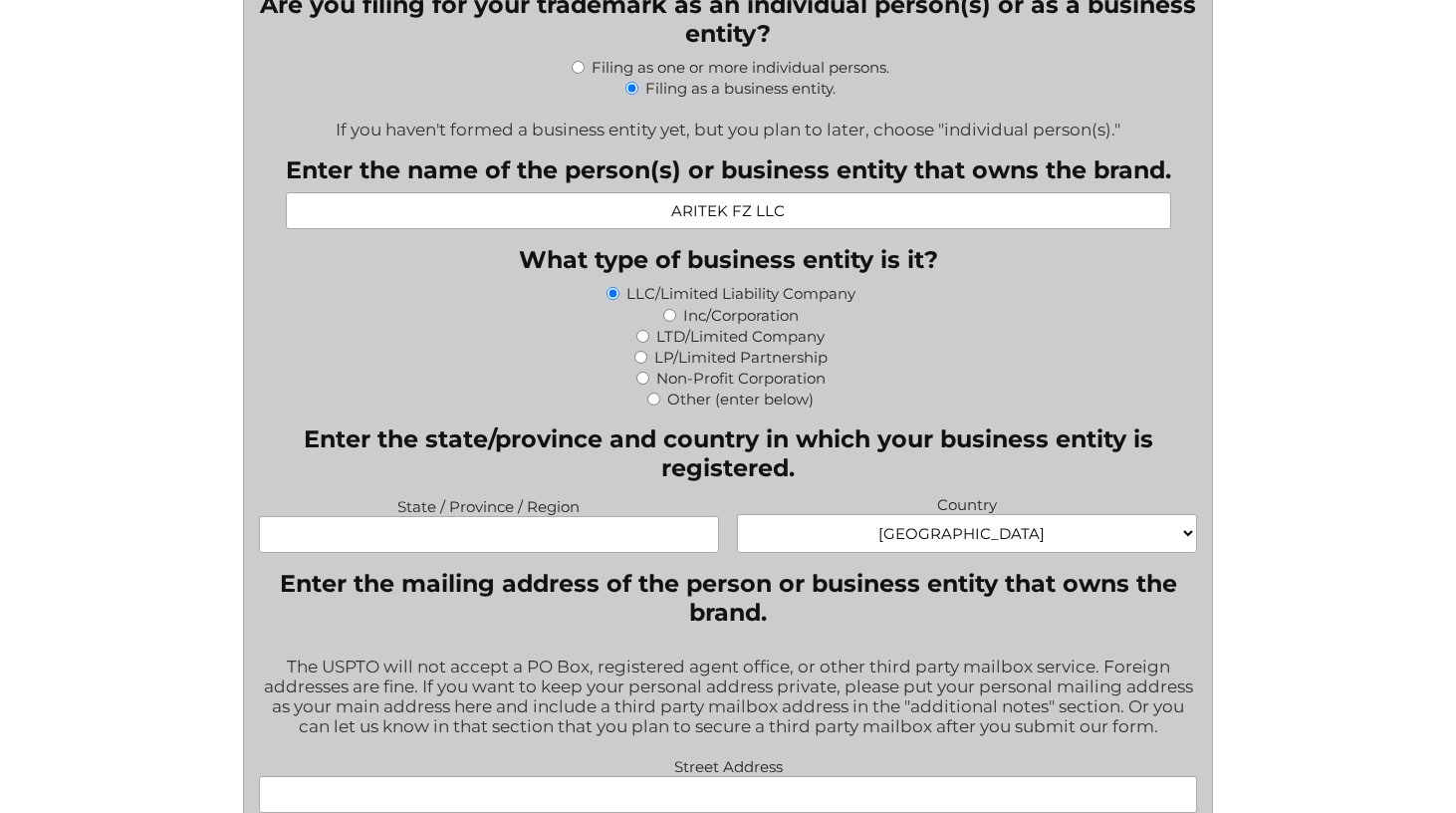 type on "ARITEK FZ LLC" 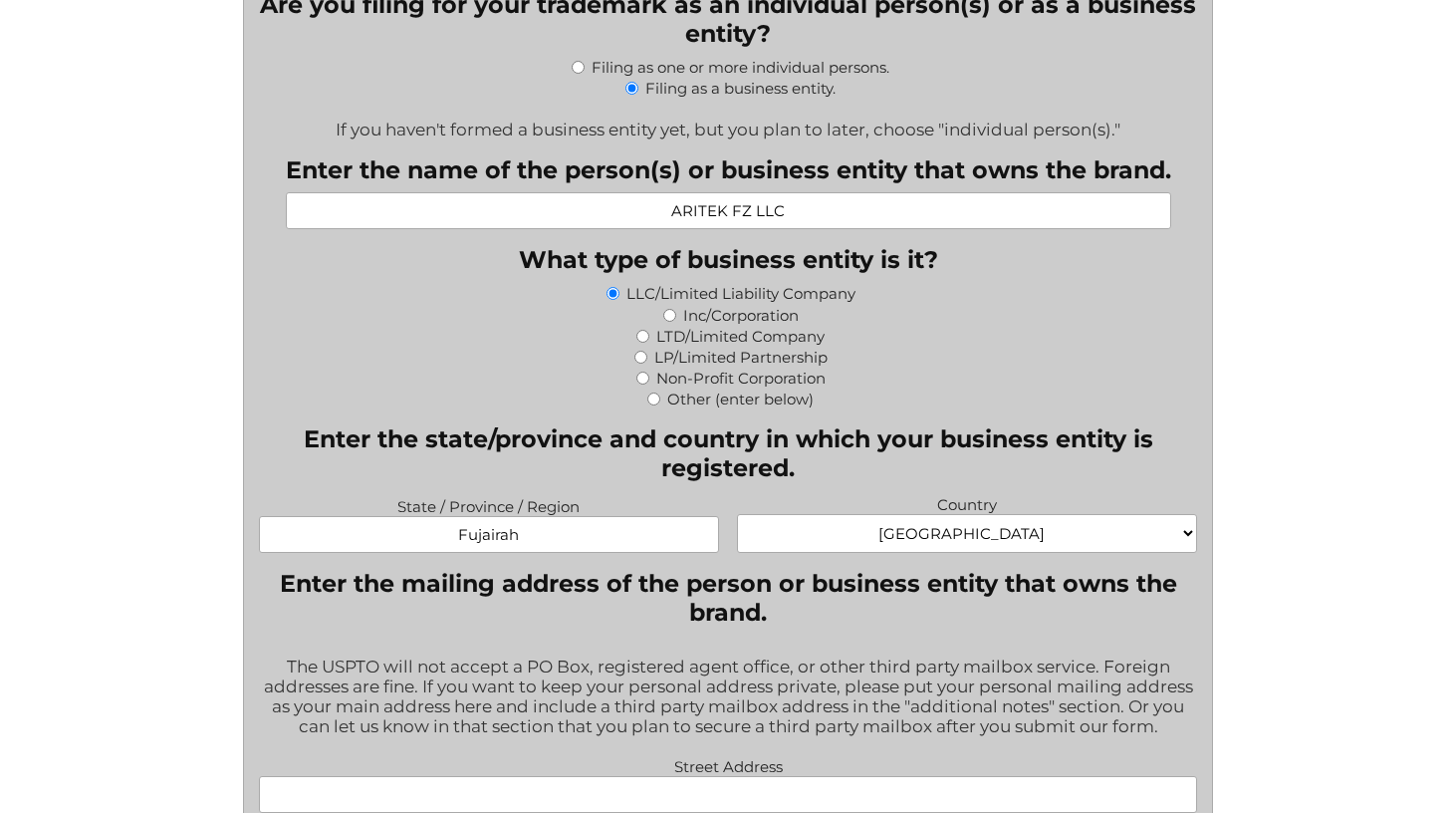 type on "Fujairah" 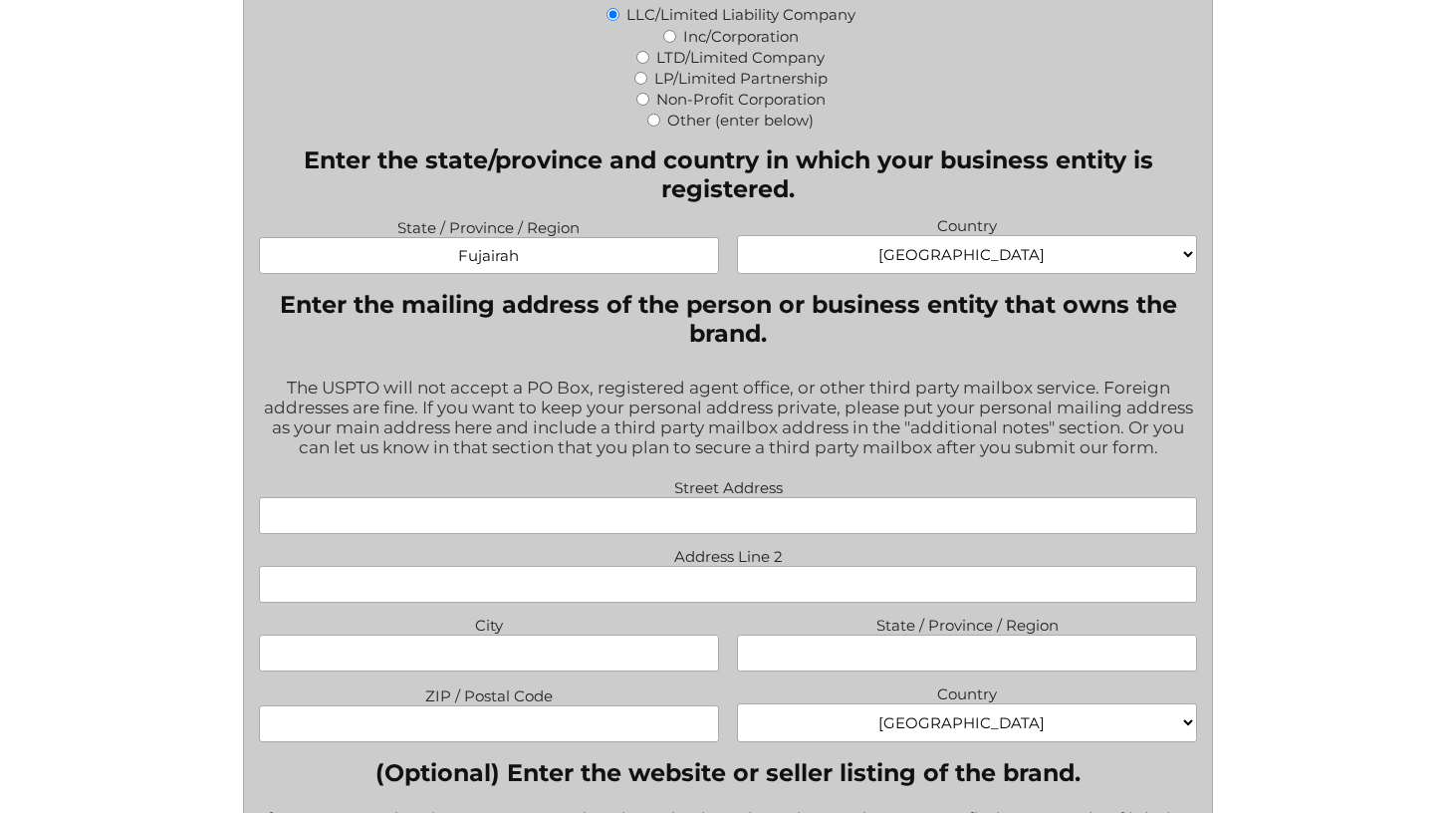 scroll, scrollTop: 1248, scrollLeft: 0, axis: vertical 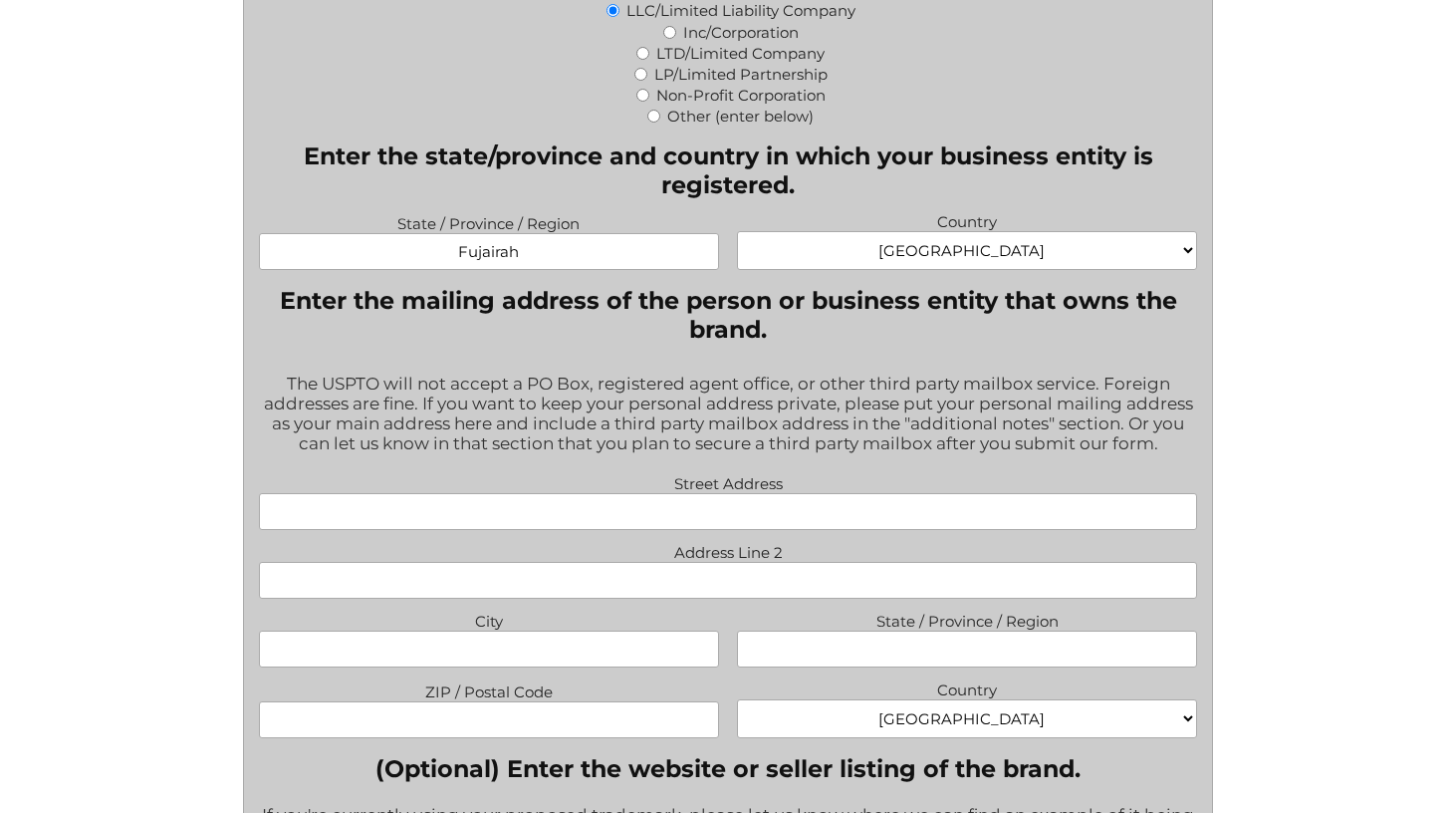 click on "Street Address" at bounding box center (728, 511) 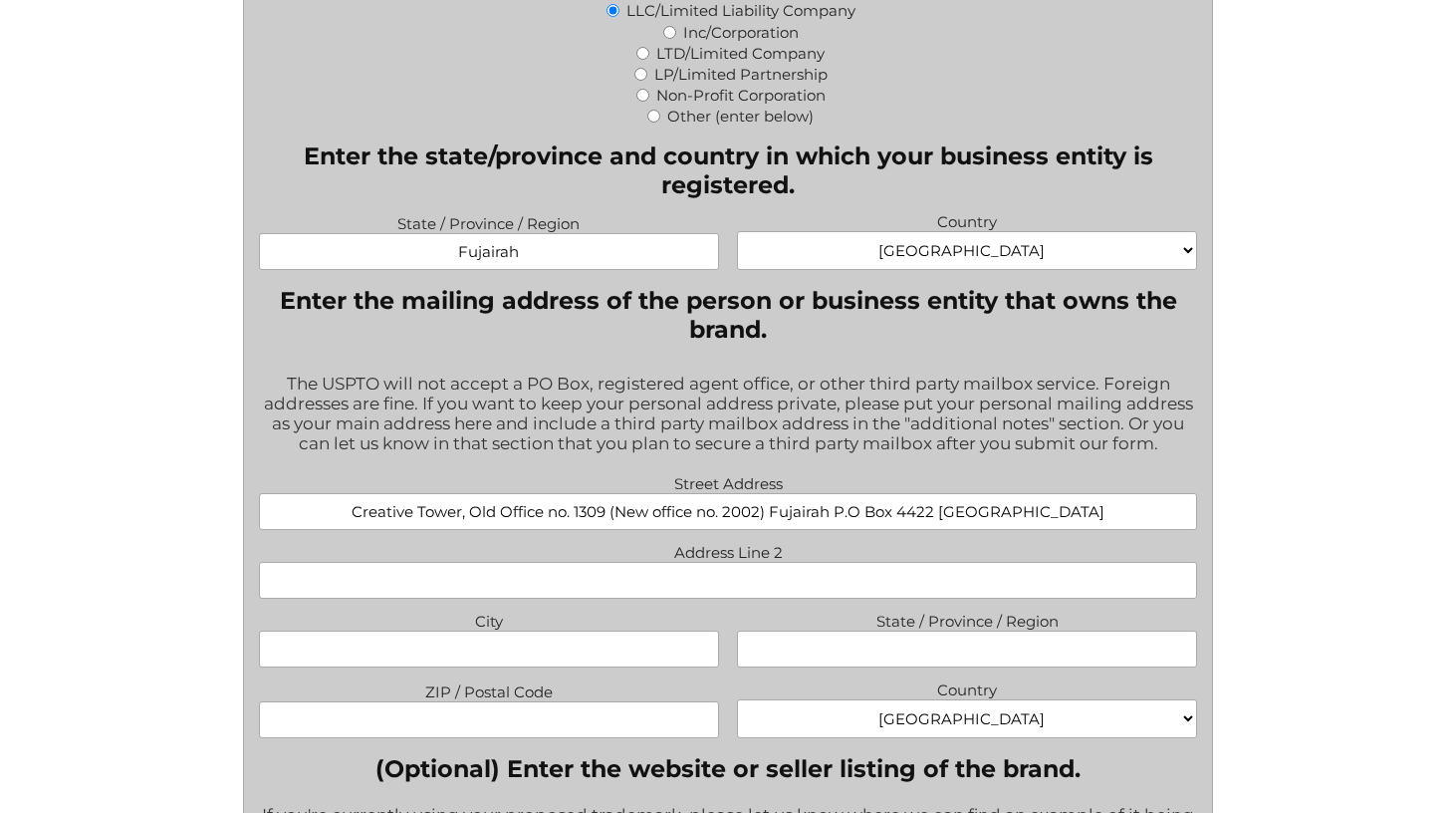 drag, startPoint x: 472, startPoint y: 525, endPoint x: 771, endPoint y: 529, distance: 299.02675 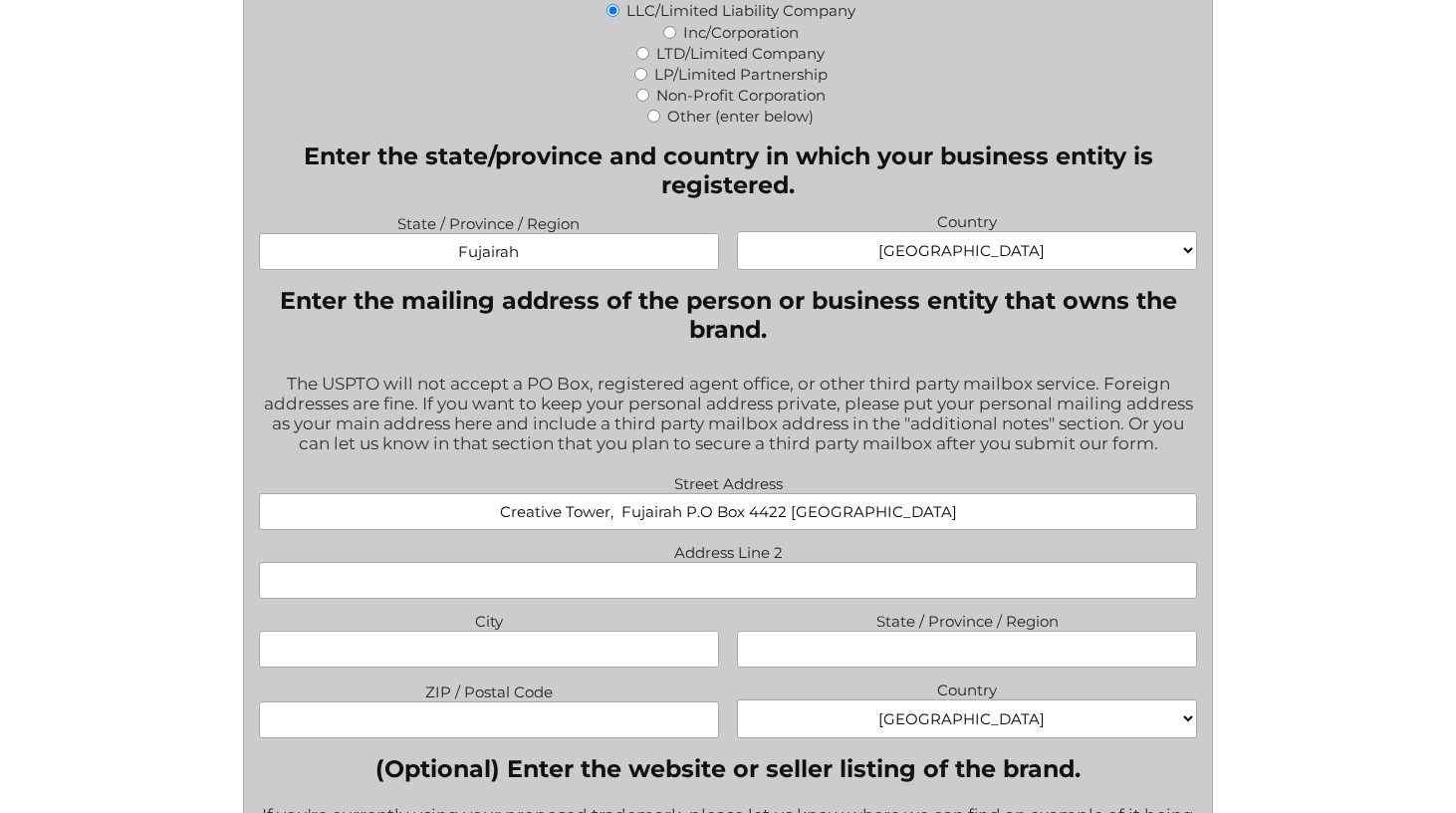 click on "Creative Tower,  Fujairah P.O Box 4422 United Arab Emirates" at bounding box center [728, 511] 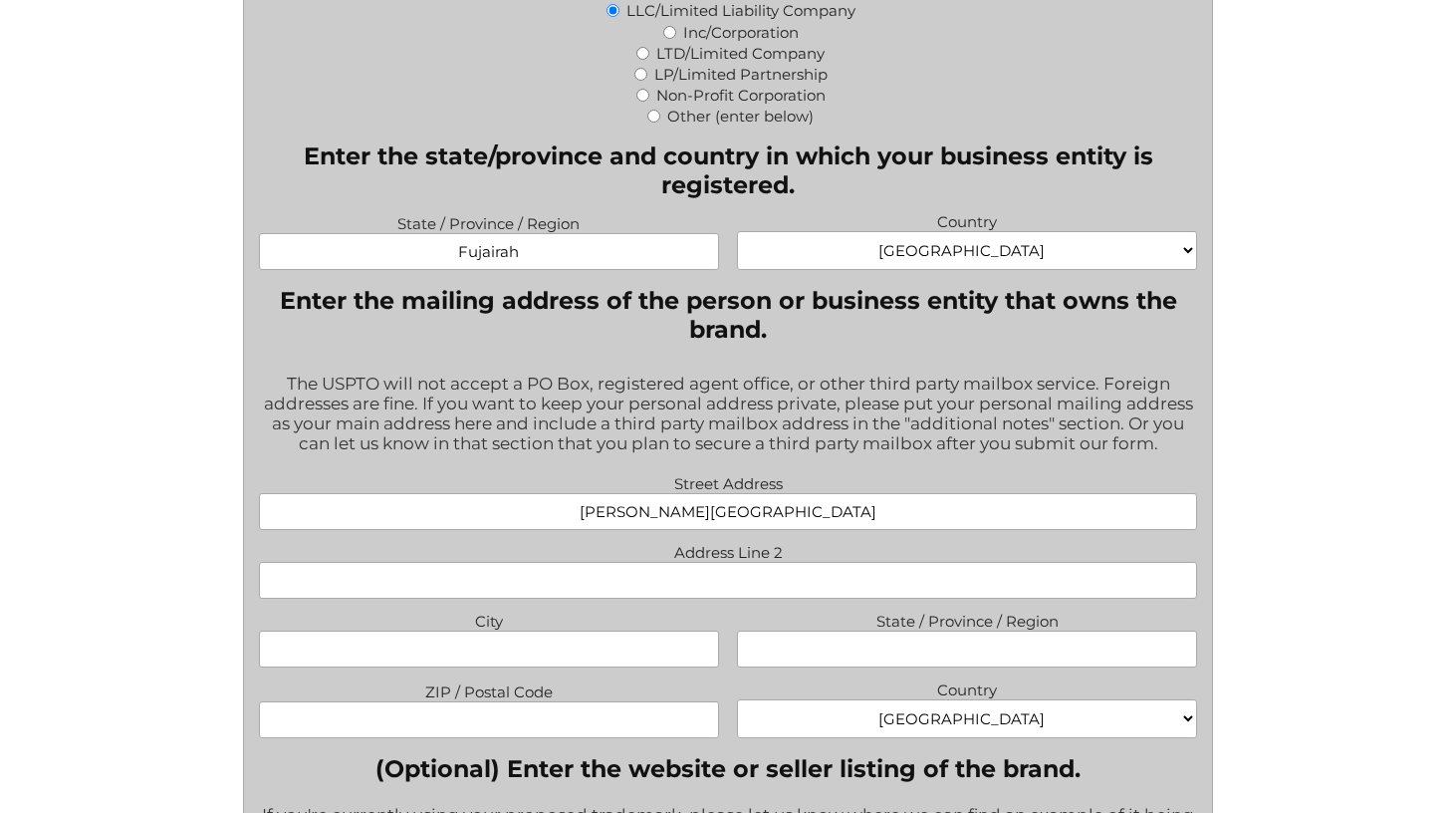 type on "[PERSON_NAME][GEOGRAPHIC_DATA]" 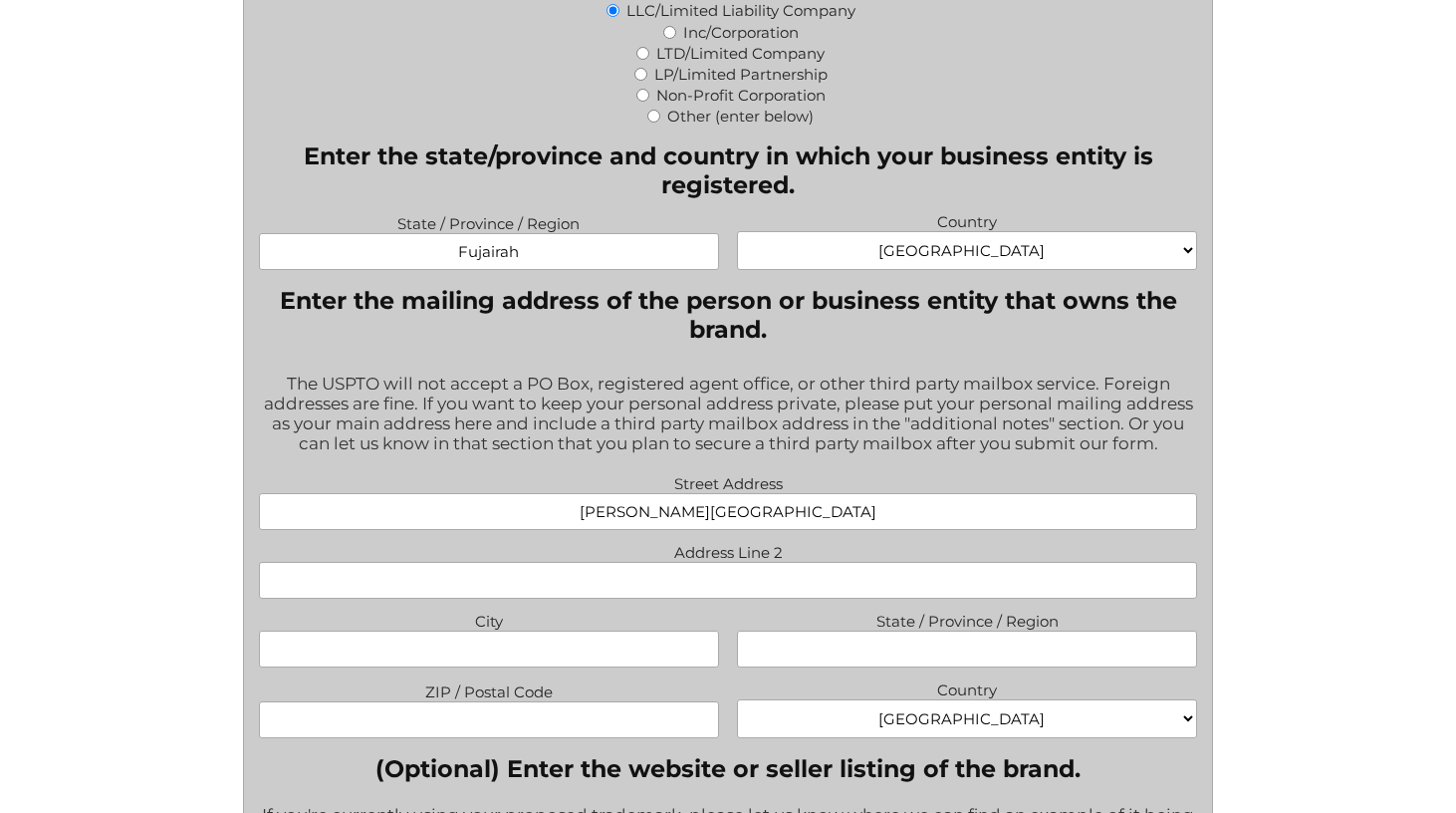 click on "Address Line 2" at bounding box center (728, 580) 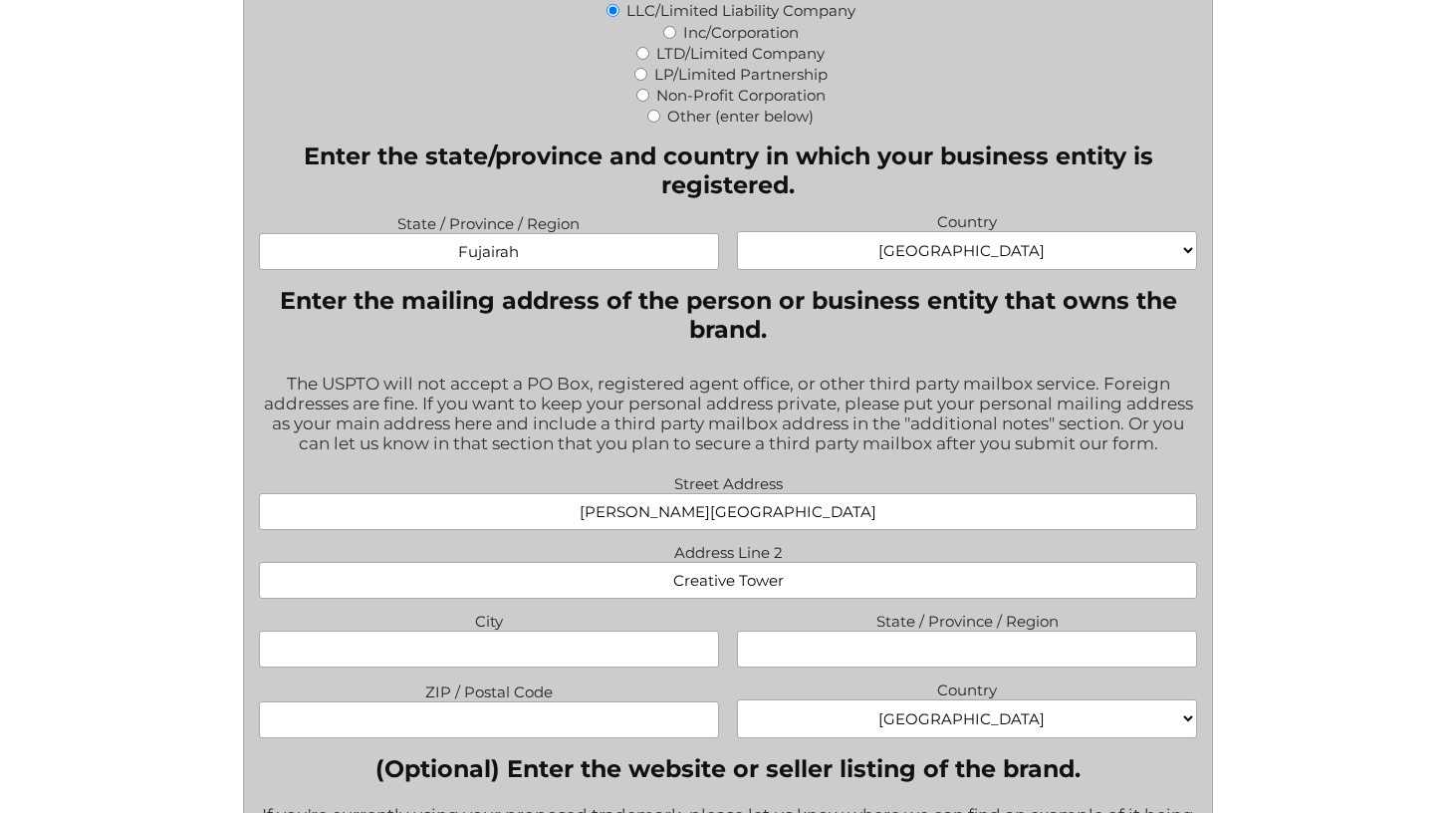 type on "Creative Tower" 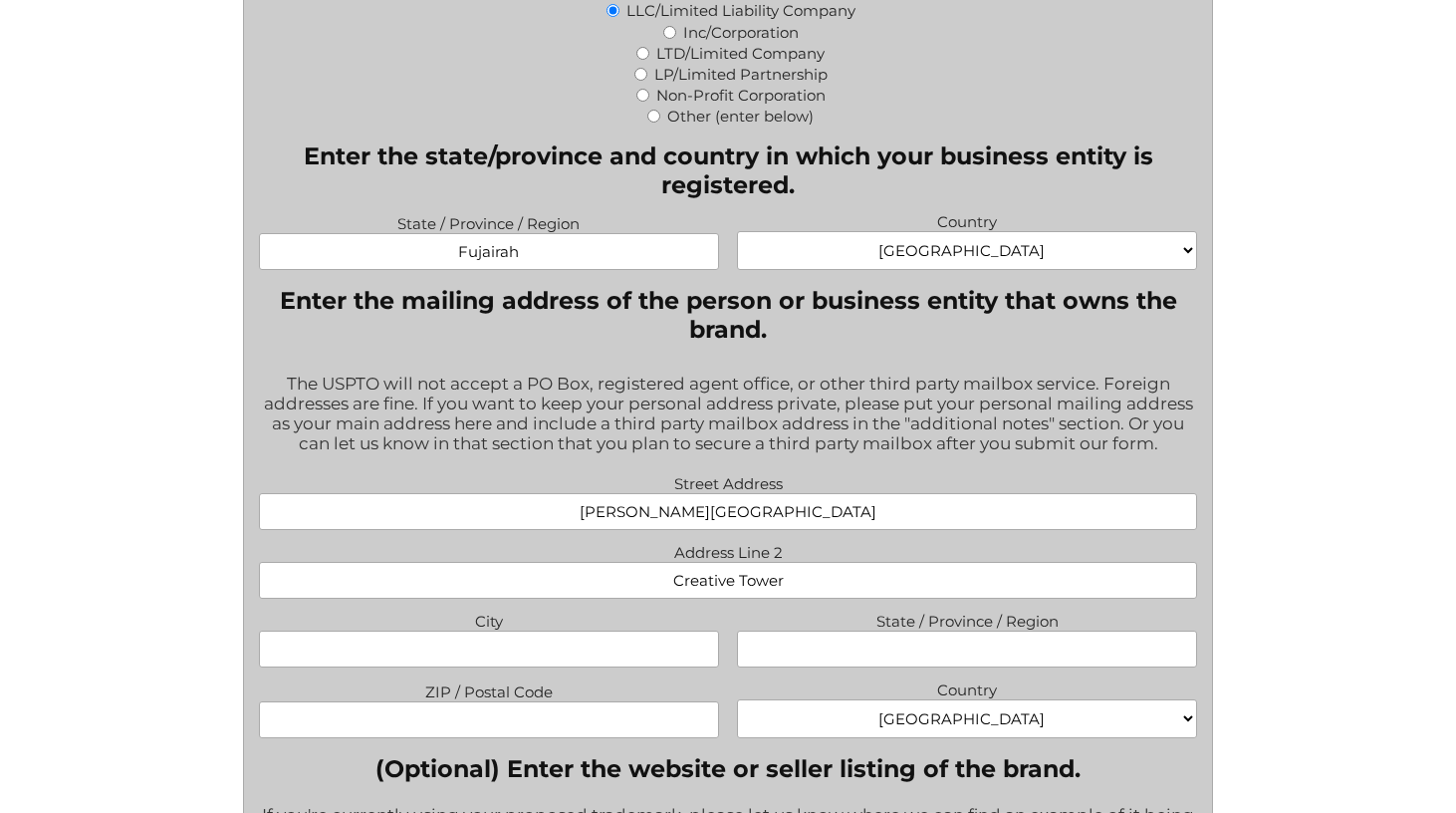 click on "City" at bounding box center [488, 649] 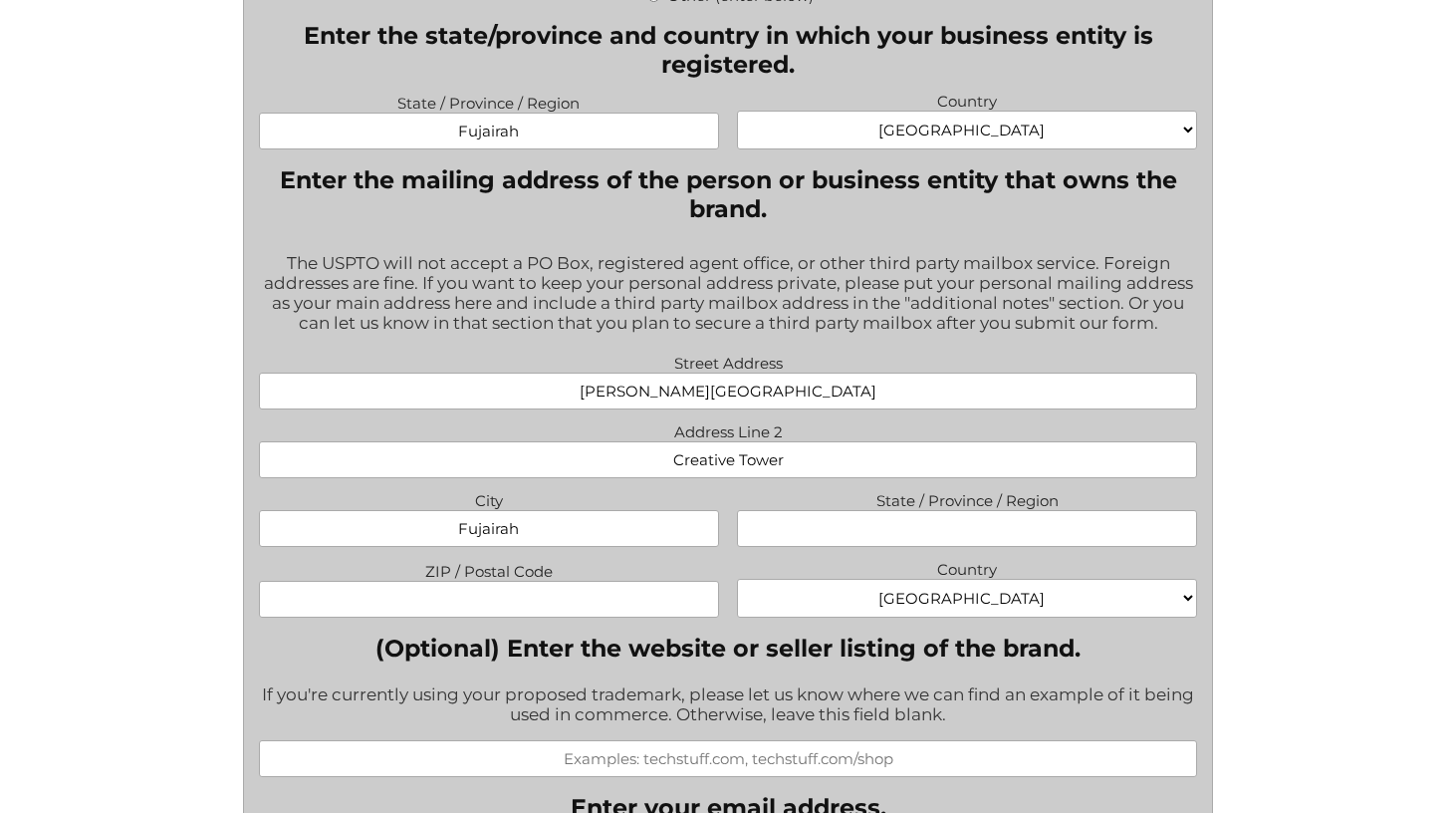 scroll, scrollTop: 1368, scrollLeft: 0, axis: vertical 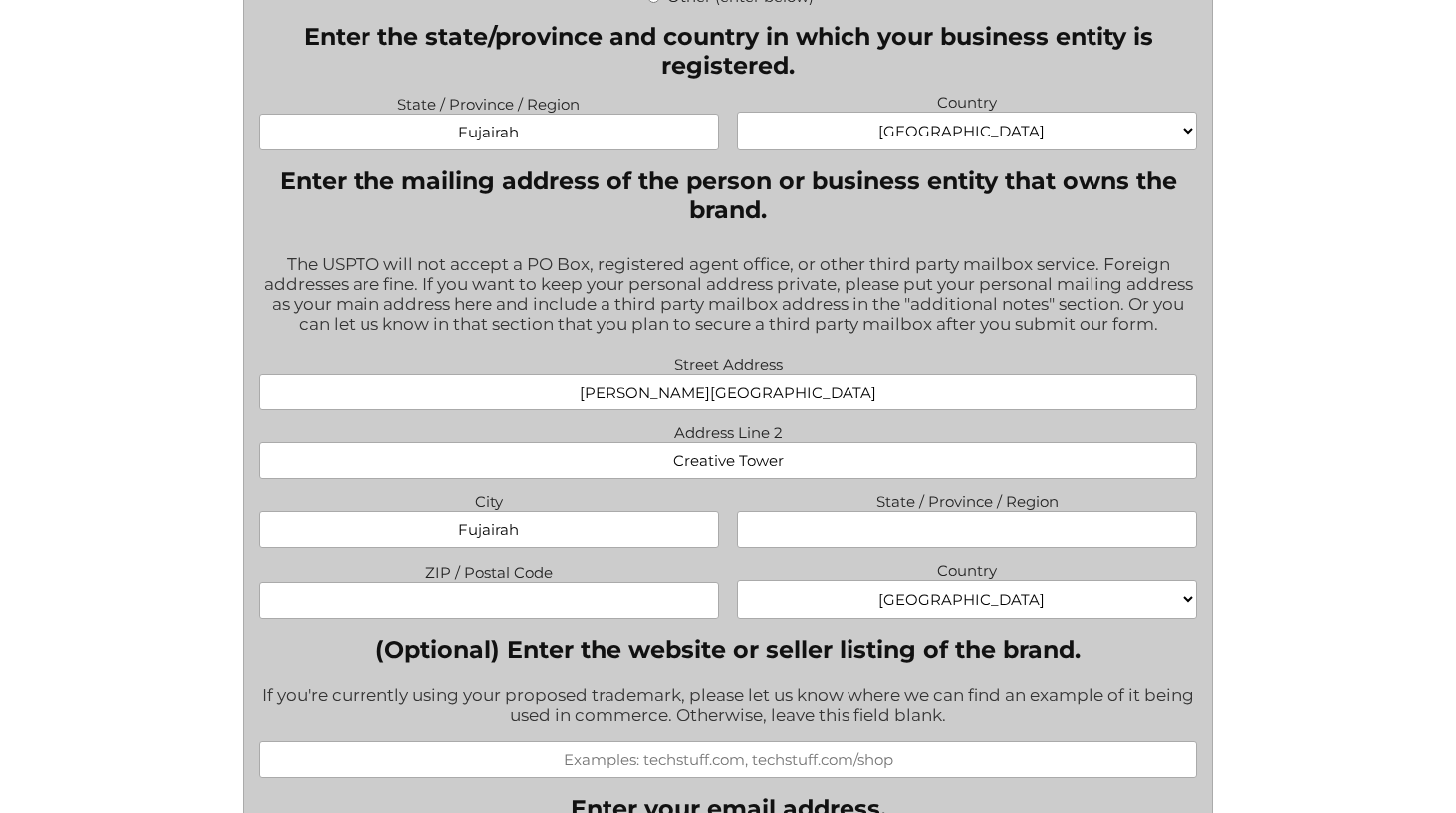 type on "Fujairah" 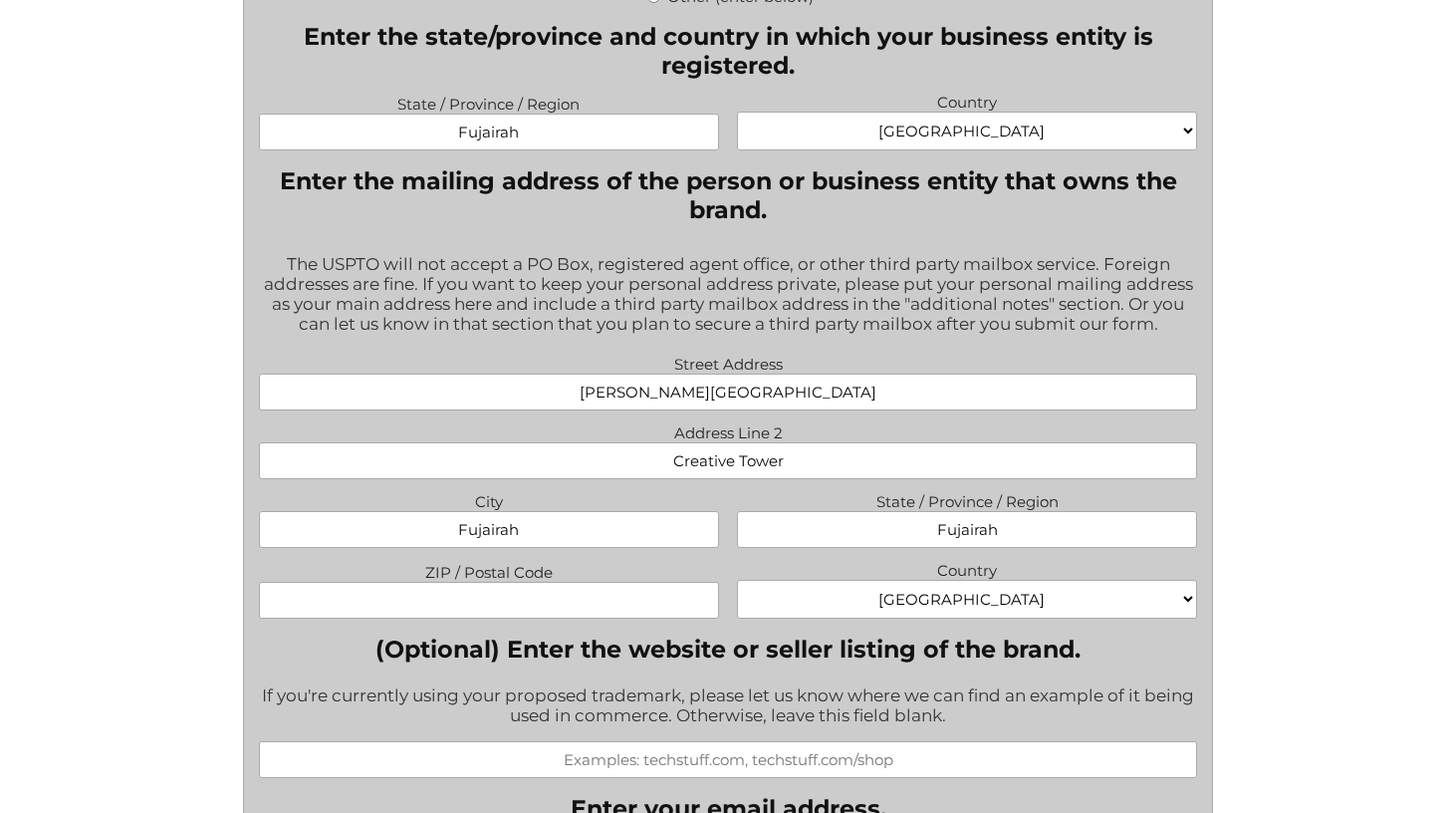 type on "Fujairah" 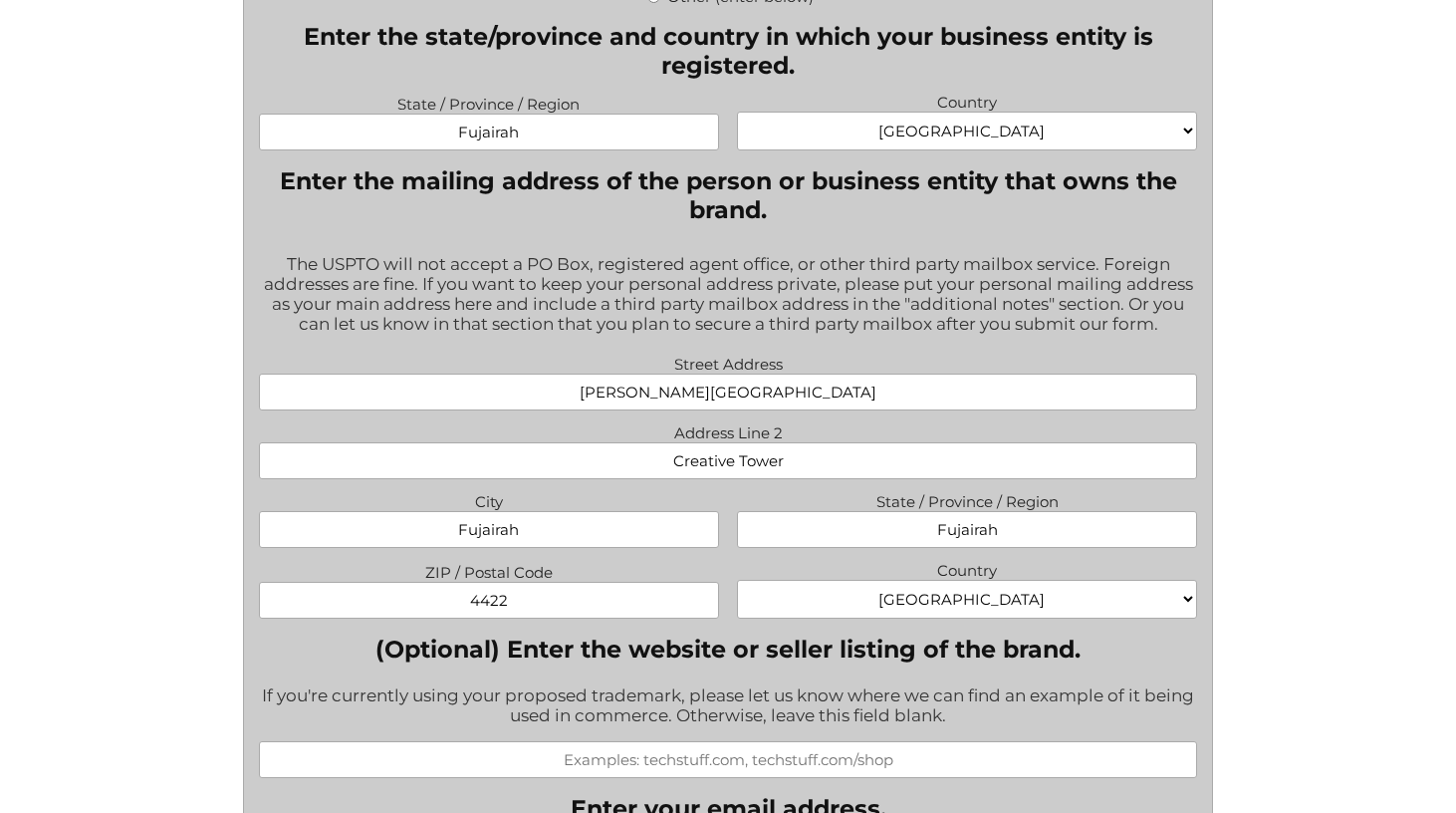 type on "4422" 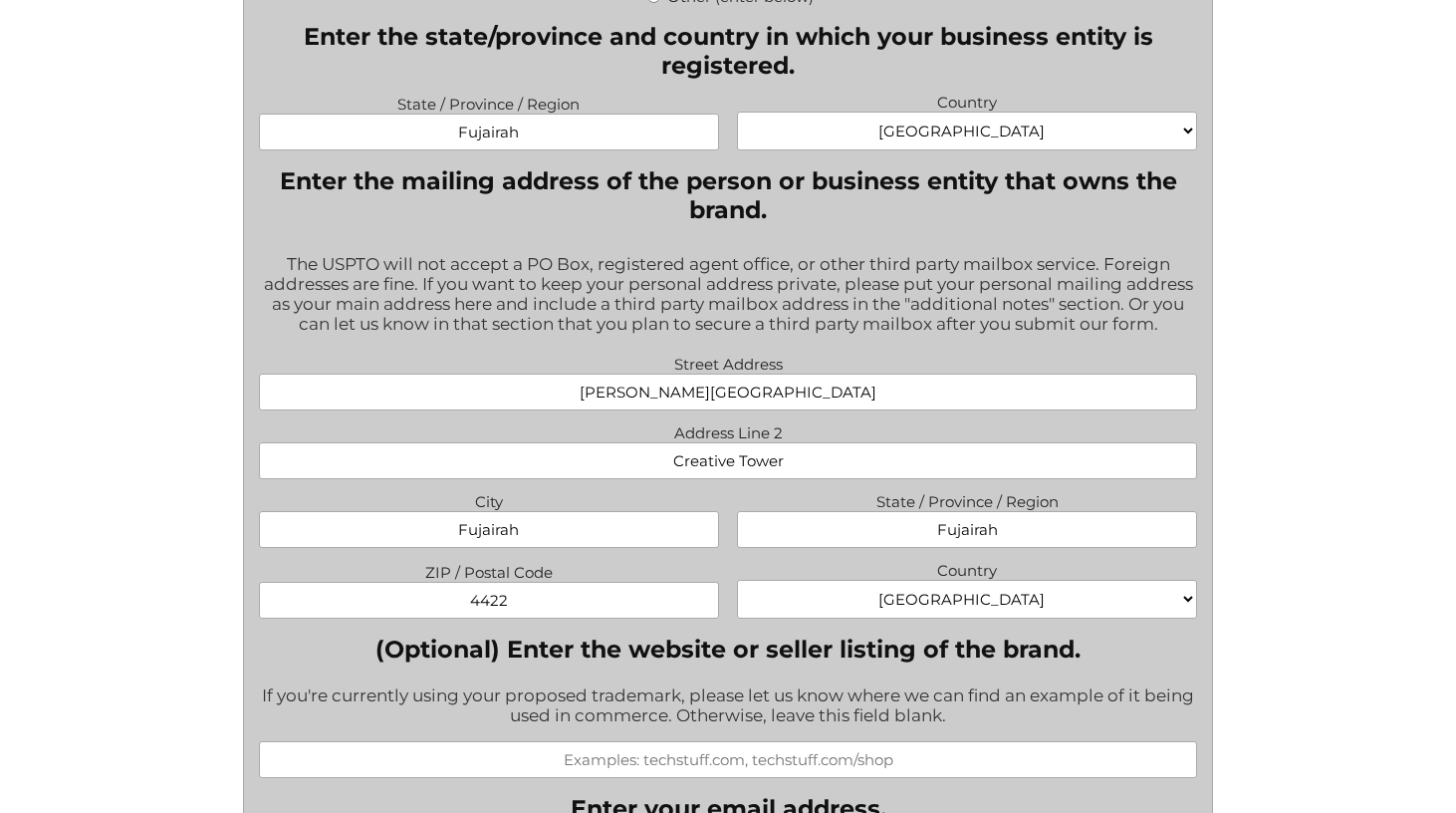 click on "Afghanistan Albania Algeria American Samoa Andorra Angola Anguilla Antarctica Antigua and Barbuda Argentina Armenia Aruba Australia Austria Azerbaijan Bahamas Bahrain Bangladesh Barbados Belarus Belgium Belize Benin Bermuda Bhutan Bolivia Bonaire, Sint Eustatius and Saba Bosnia and Herzegovina Botswana Bouvet Island Brazil British Indian Ocean Territory Brunei Darussalam Bulgaria Burkina Faso Burundi Cabo Verde Cambodia Cameroon Canada Cayman Islands Central African Republic Chad Chile China Christmas Island Cocos Islands Colombia Comoros Congo Congo, Democratic Republic of the Cook Islands Costa Rica Croatia Cuba Curaçao Cyprus Czechia Côte d'Ivoire Denmark Djibouti Dominica Dominican Republic Ecuador Egypt El Salvador Equatorial Guinea Eritrea Estonia Eswatini Ethiopia Falkland Islands Faroe Islands Fiji Finland France French Guiana French Polynesia French Southern Territories Gabon Gambia Georgia Germany Ghana Gibraltar Greece Greenland Grenada Guadeloupe Guam Guatemala Guernsey Guinea Guinea-Bissau Iran" at bounding box center (966, 599) 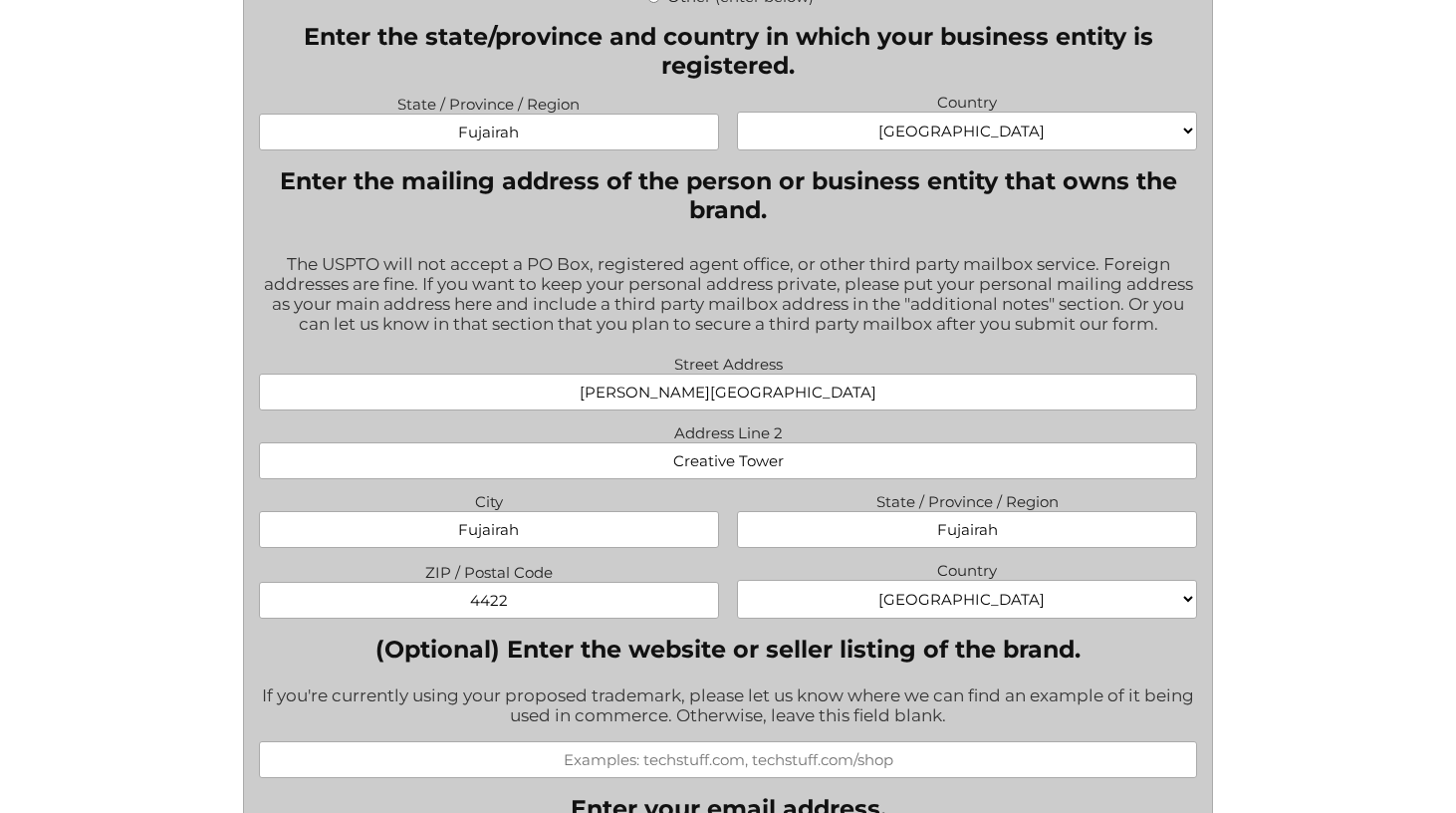 select on "[GEOGRAPHIC_DATA]" 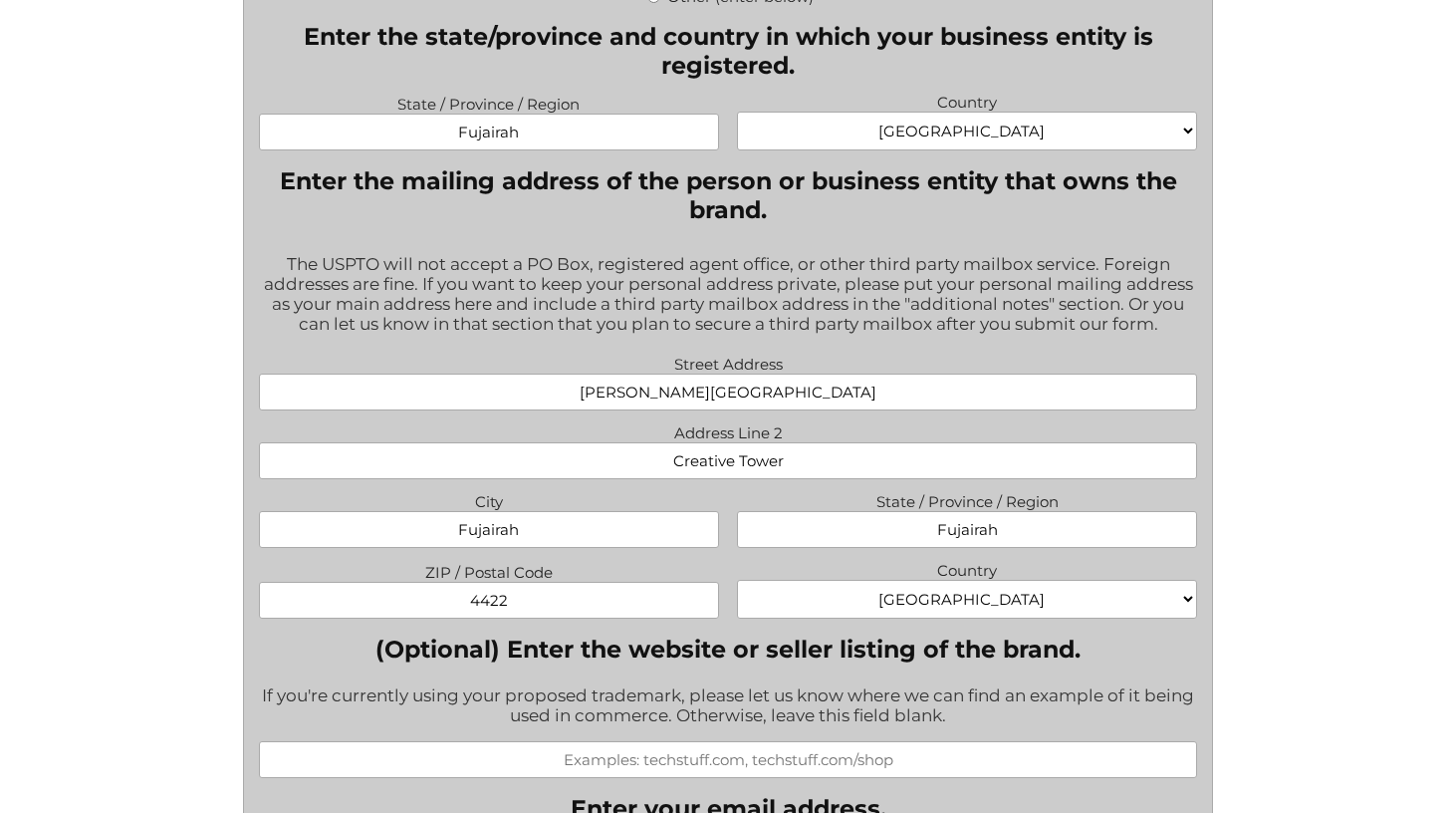 click on "" * " indicates required fields
What goods or services do you want the trademark for? Try to be specific if you can. "Tents and sleeping bags" is better than "outdoors equipment." Is your product or service available to U.S. customers yet? If your product or service is not available to the U.S. yet, please put "No." Pre-sale products and Kickstarter campaigns should put "No." If the product is available, but not in association with your proposed trademark, you should put "No."
Yes.
No.
I'm not sure.
Are you filing for your trademark as an individual person(s) or as a business entity?
Filing as one or more individual persons.
Filing as a business entity.
If you haven't formed a business entity yet, but you plan to later, choose "individual person(s)." ARITEK FZ LLC" at bounding box center (728, 935) 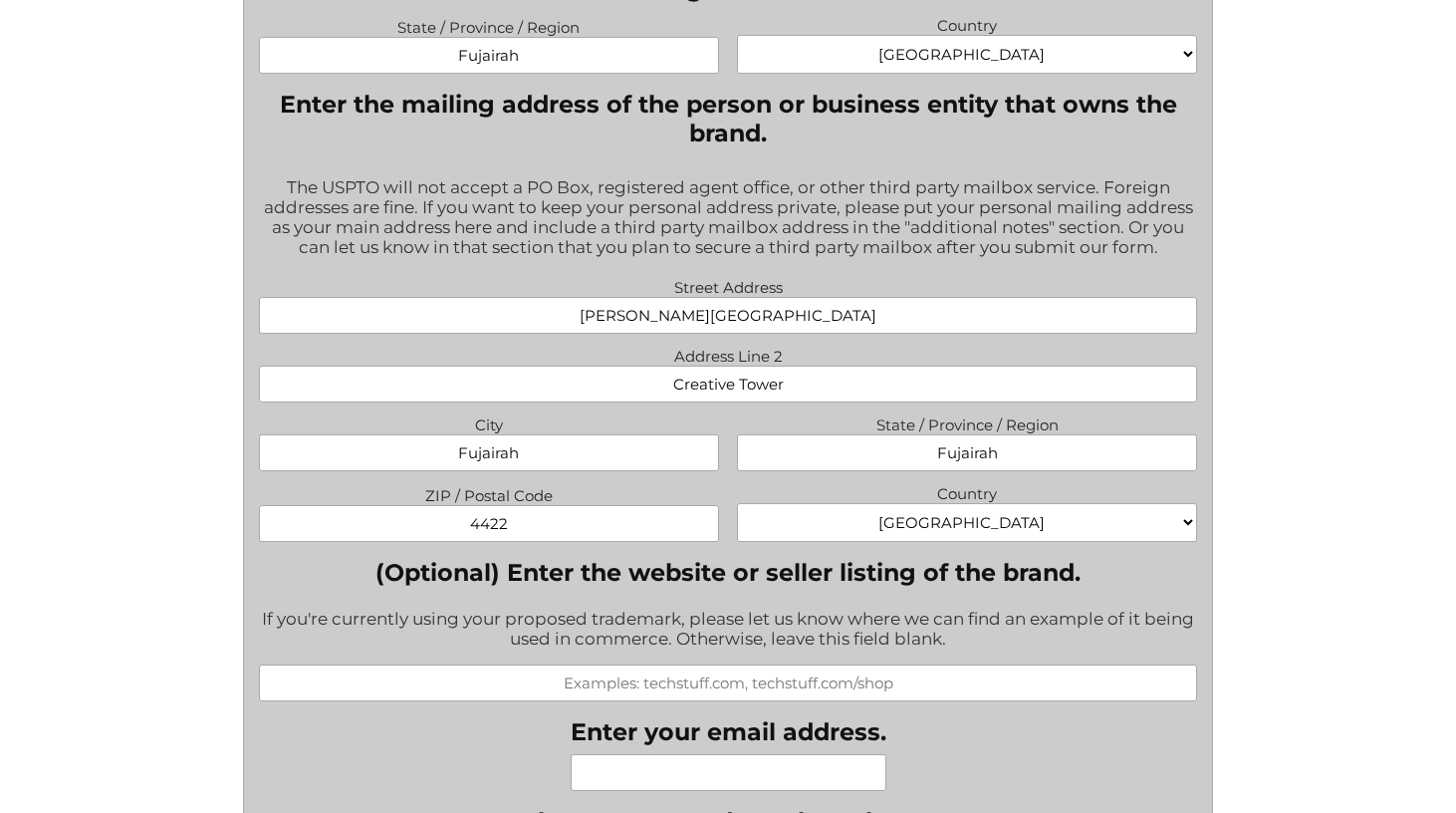 scroll, scrollTop: 1676, scrollLeft: 0, axis: vertical 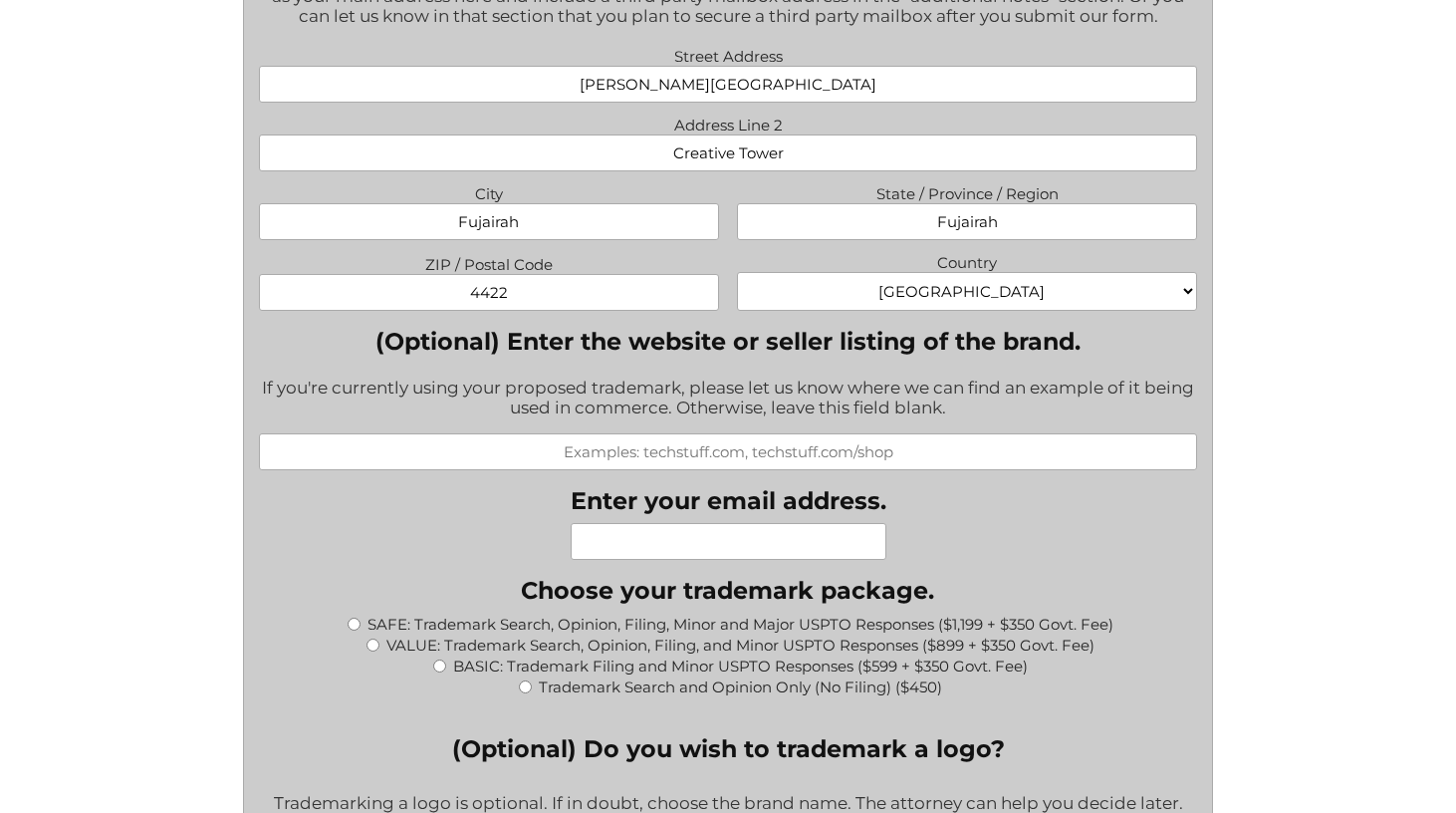 click on "(Optional) Enter the website or seller listing of the brand." at bounding box center [728, 451] 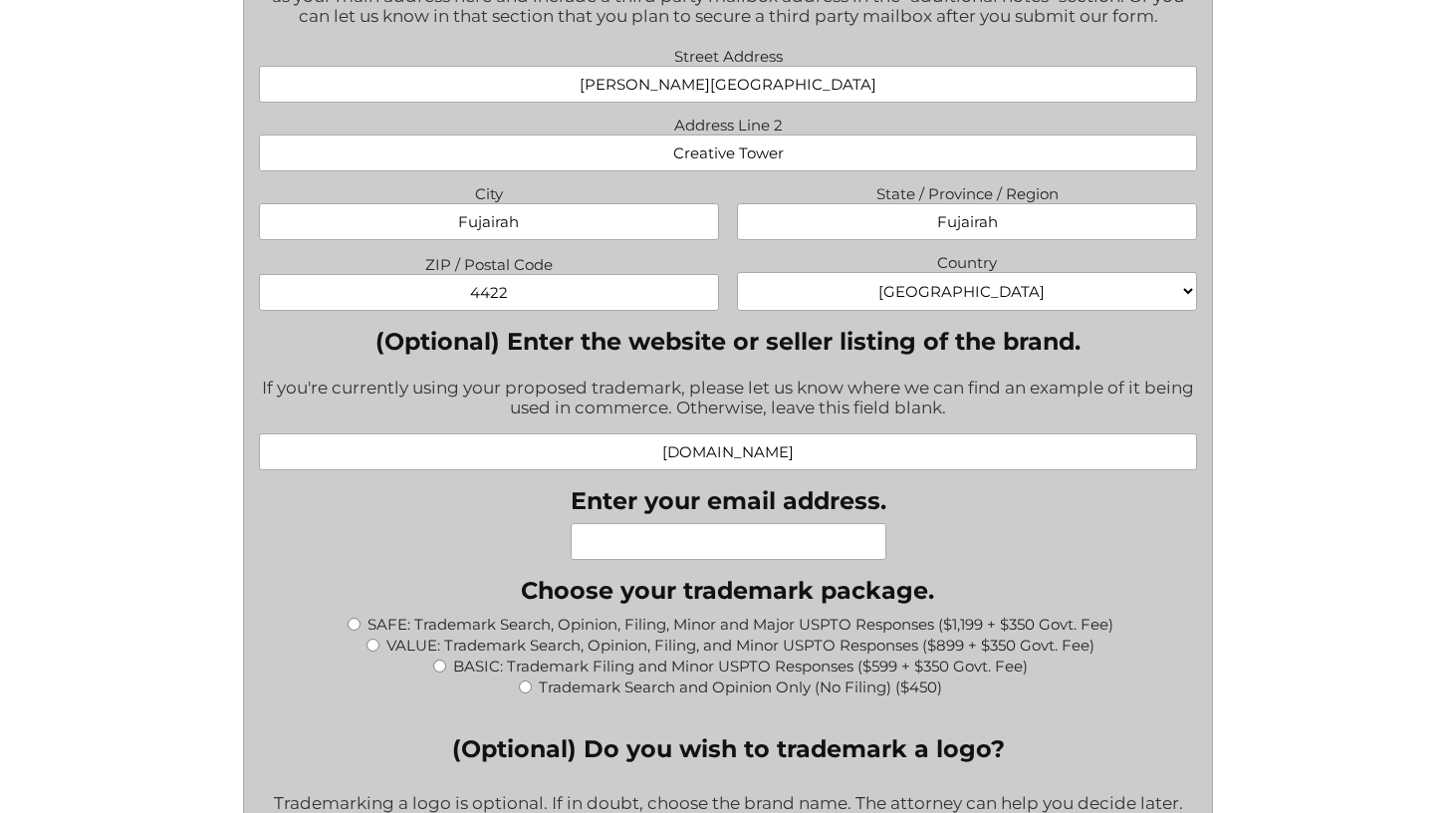 click on "[DOMAIN_NAME]" at bounding box center [728, 451] 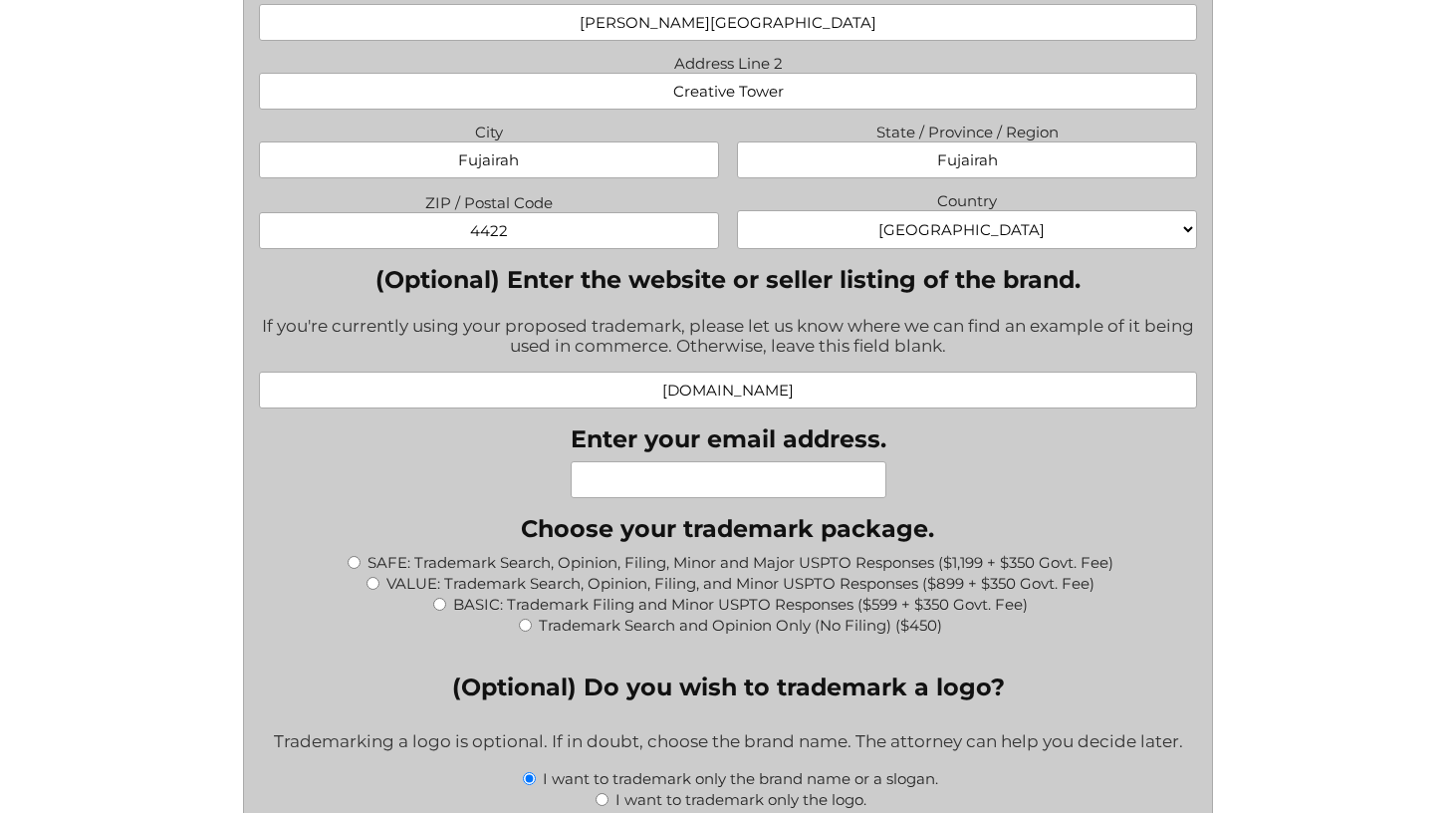 scroll, scrollTop: 1761, scrollLeft: 0, axis: vertical 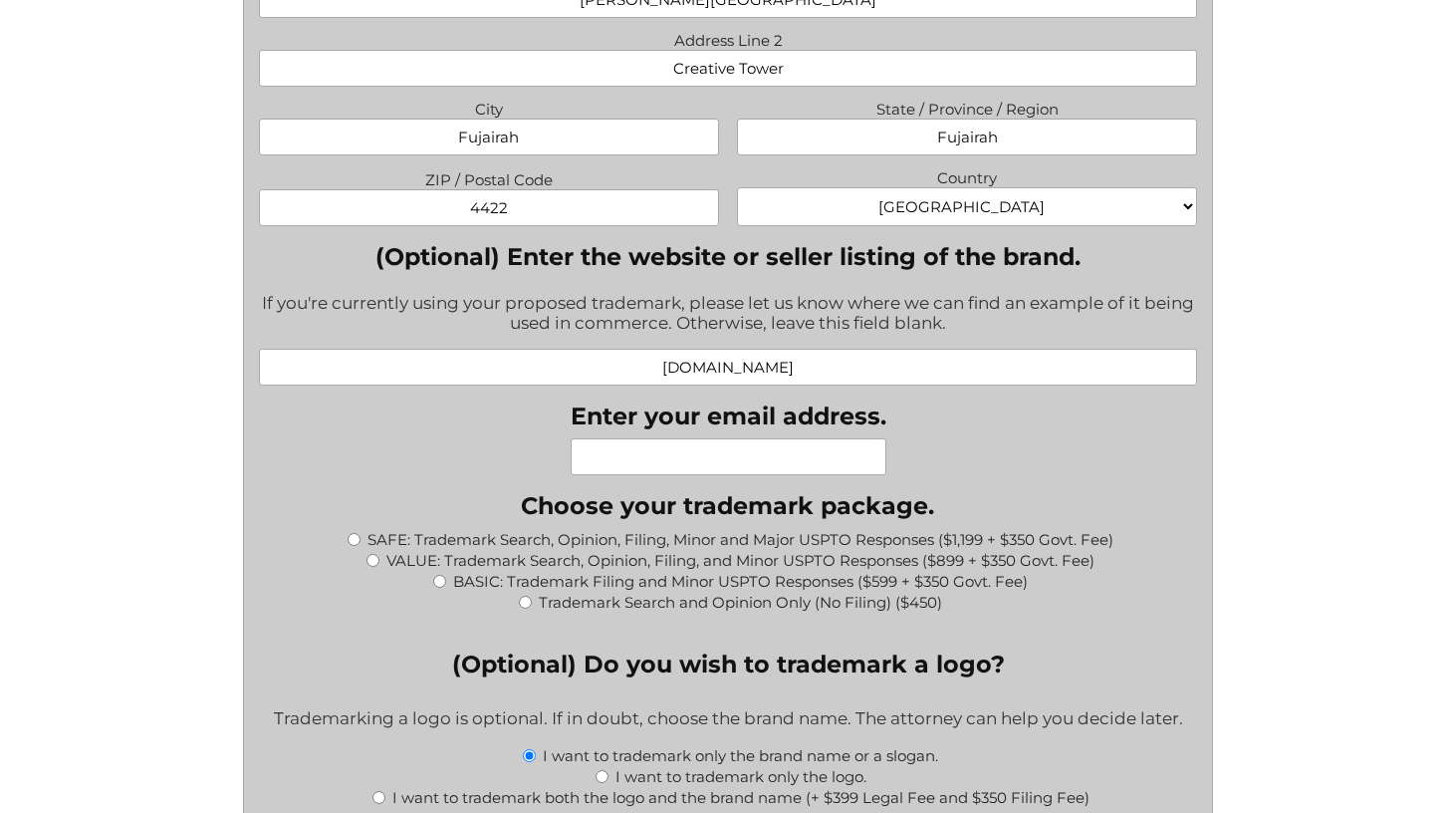click on "Enter your email address." at bounding box center (728, 456) 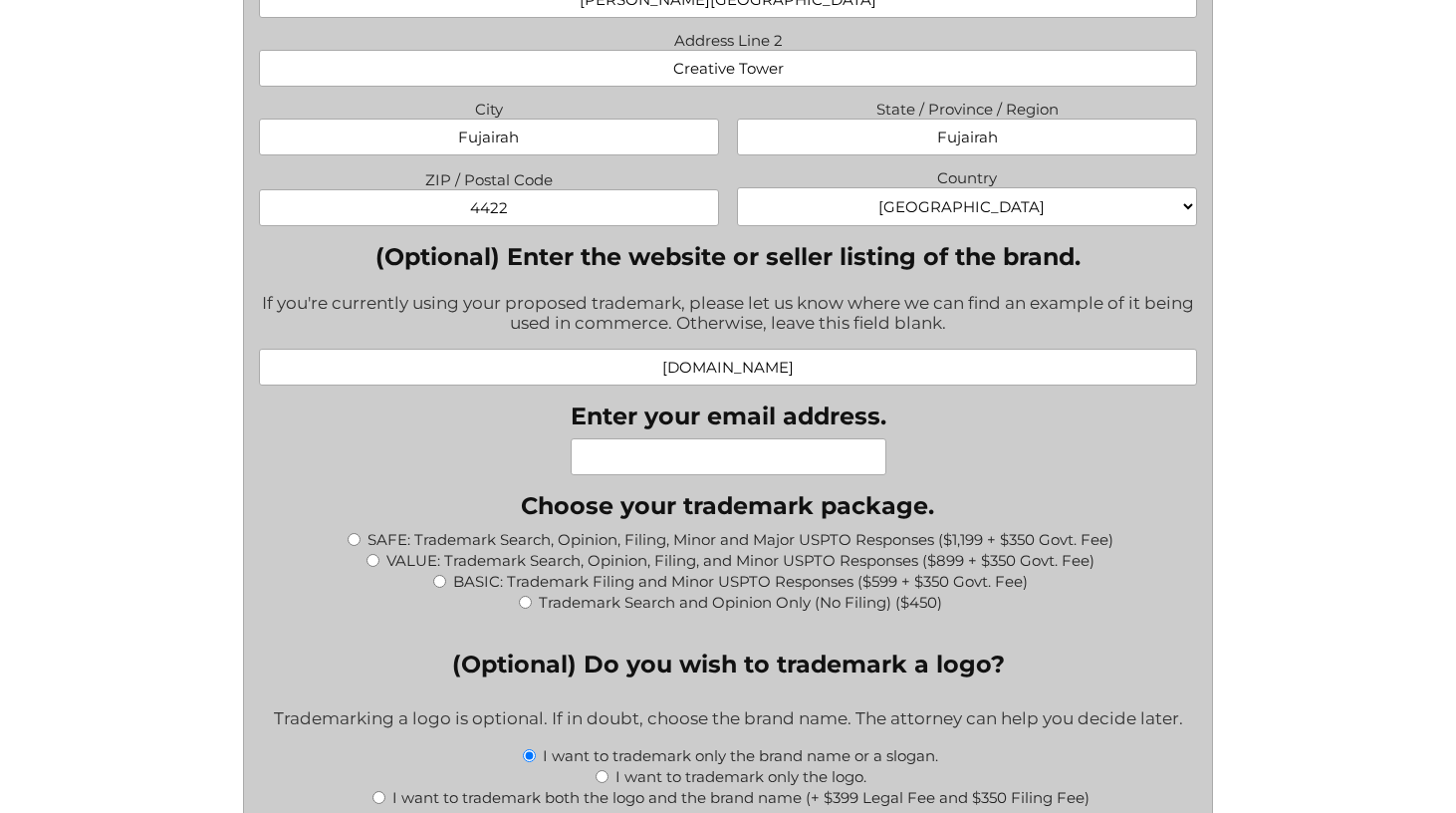 click on "Enter your email address." at bounding box center [728, 456] 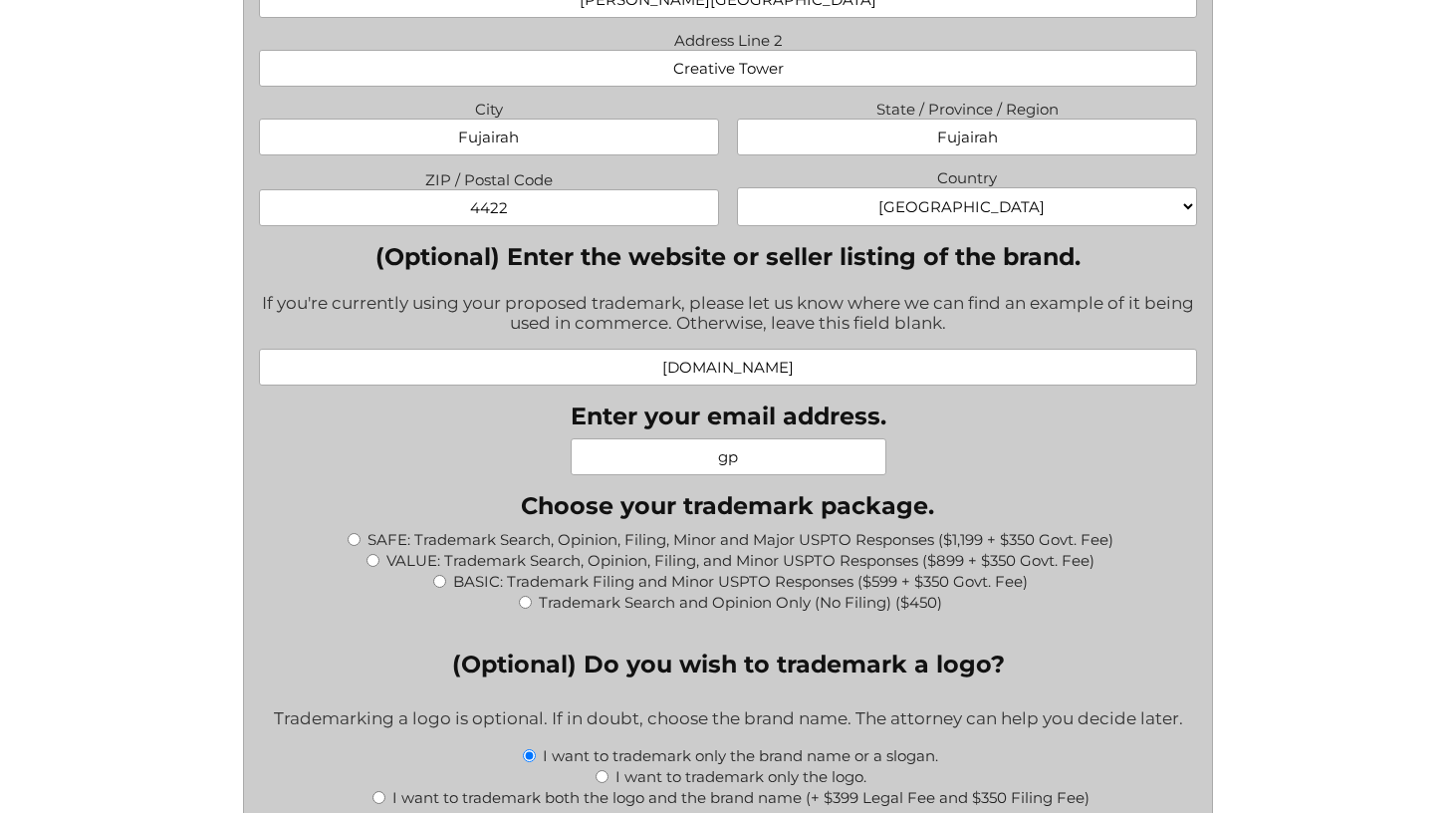 type on "g" 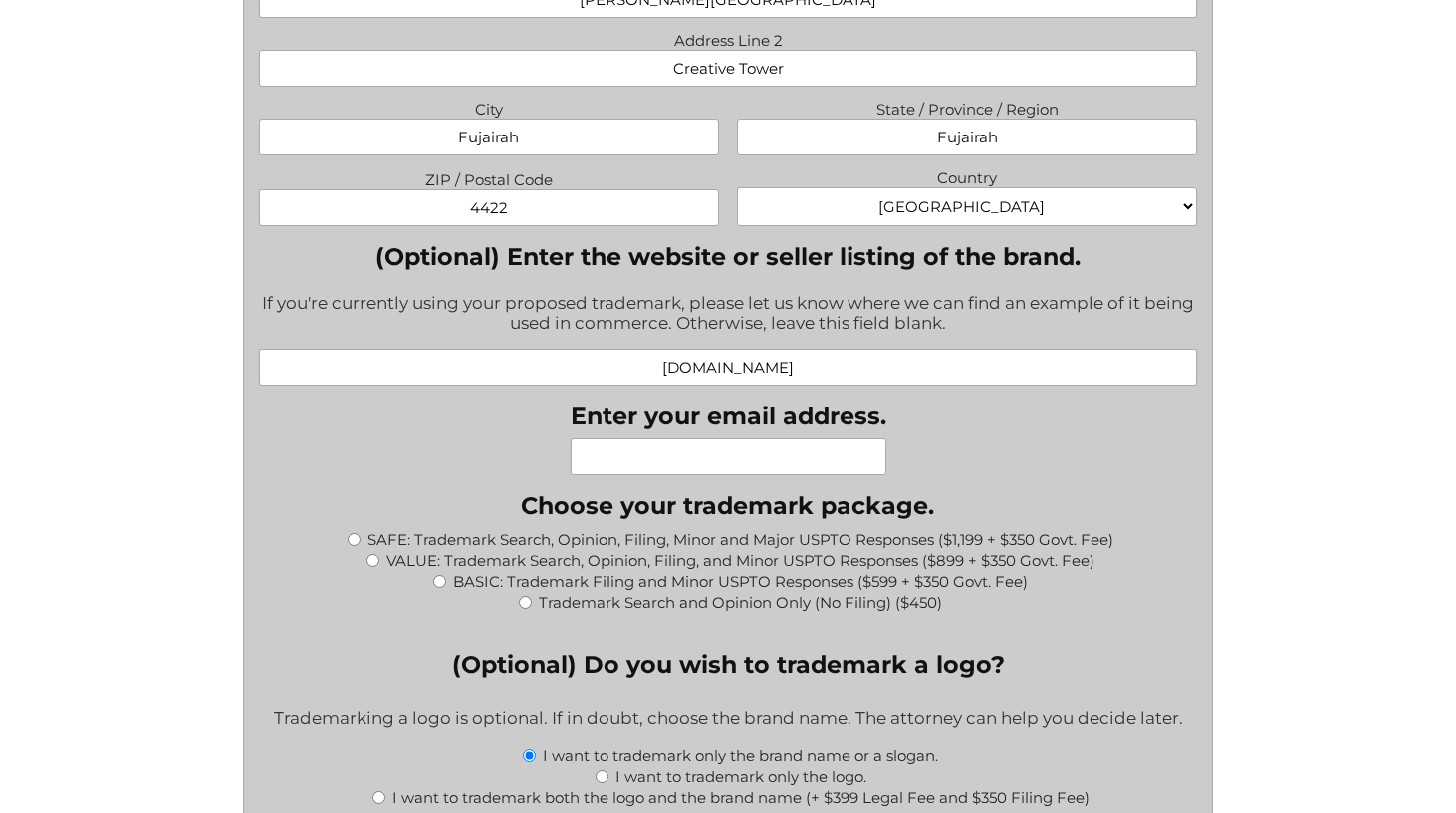 type on "a" 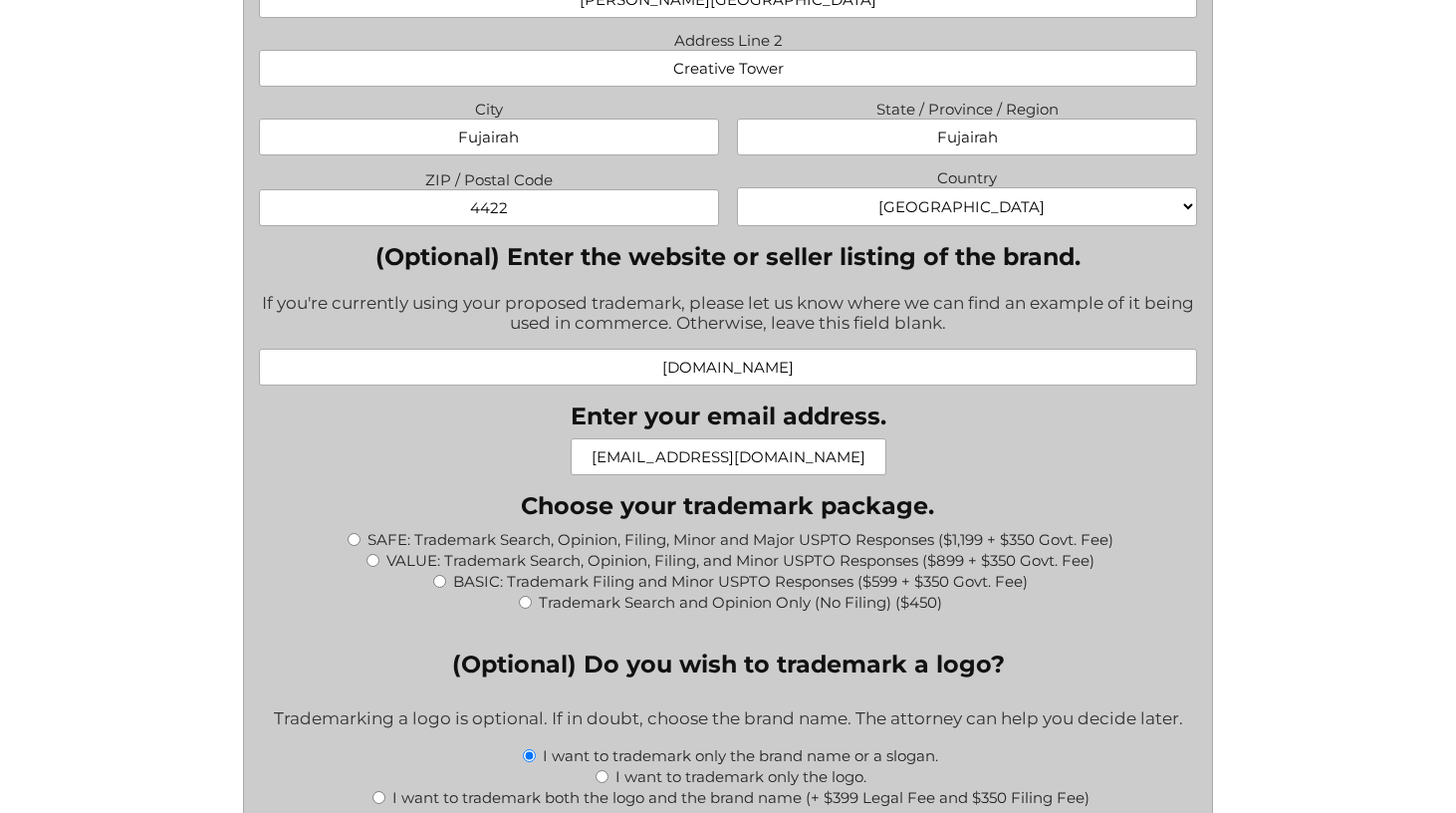 type on "[EMAIL_ADDRESS][DOMAIN_NAME]" 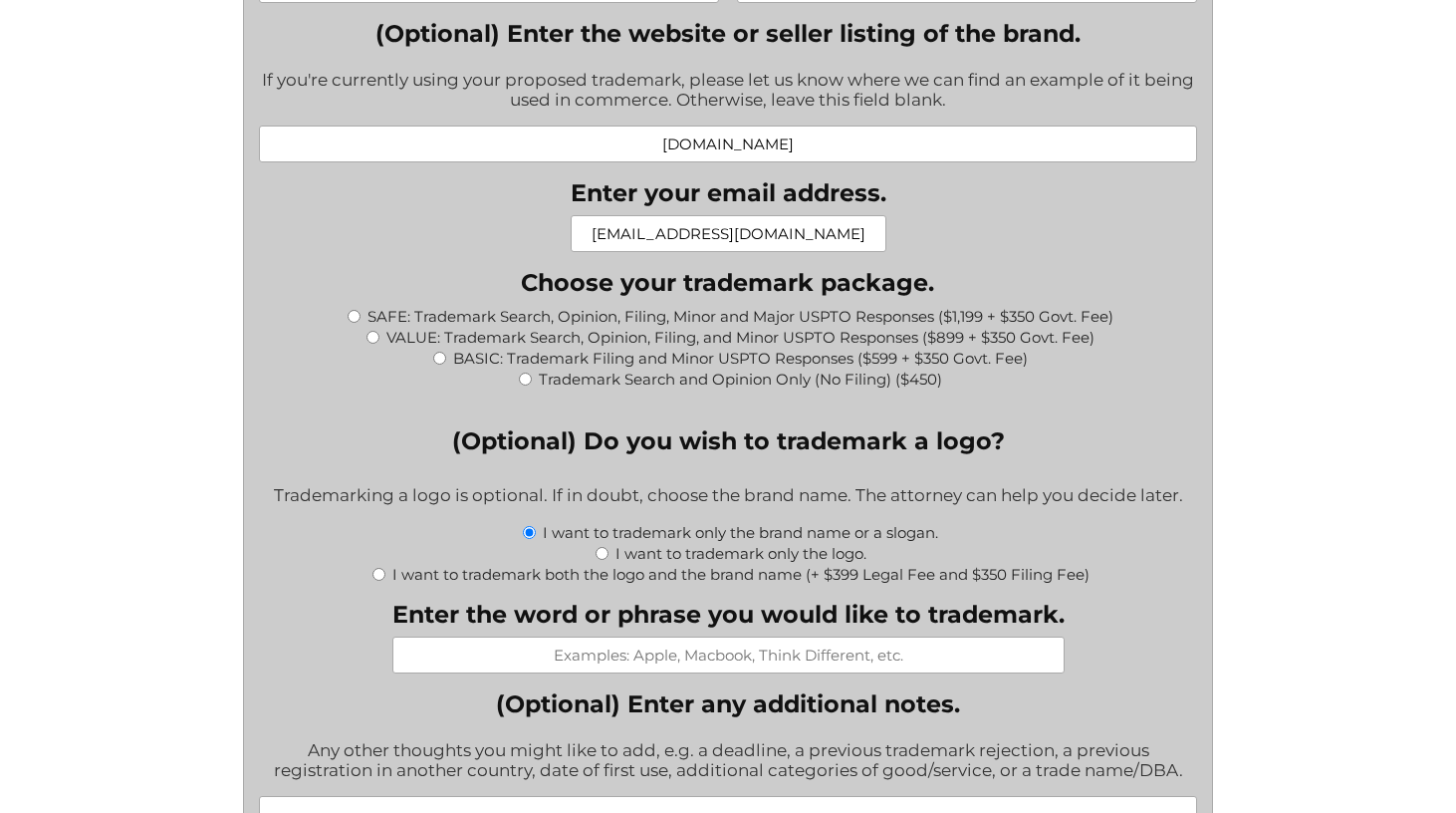 scroll, scrollTop: 1983, scrollLeft: 0, axis: vertical 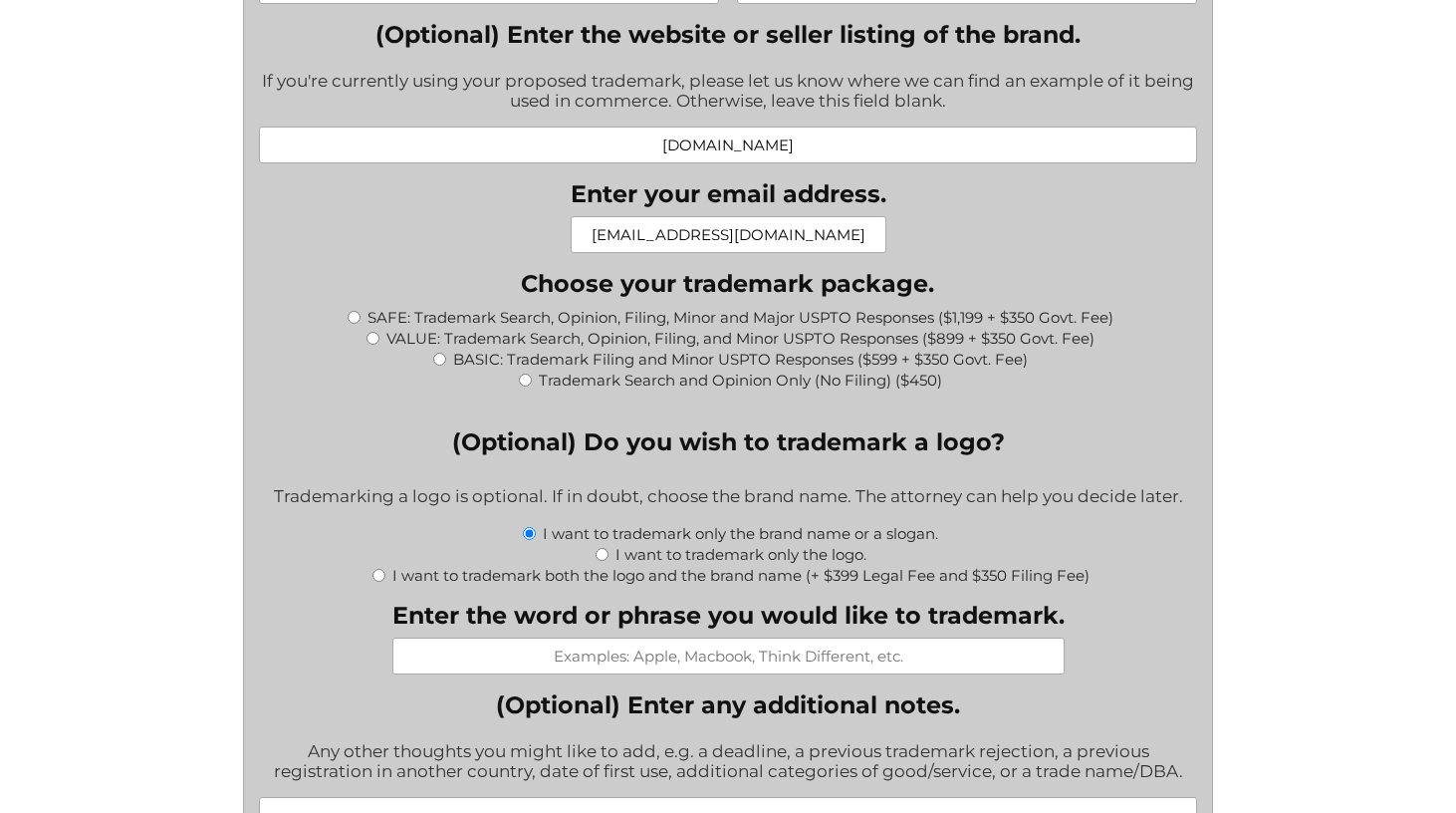 click on "VALUE: Trademark Search, Opinion, Filing, and Minor USPTO Responses ($899 + $350 Govt. Fee)" at bounding box center [372, 338] 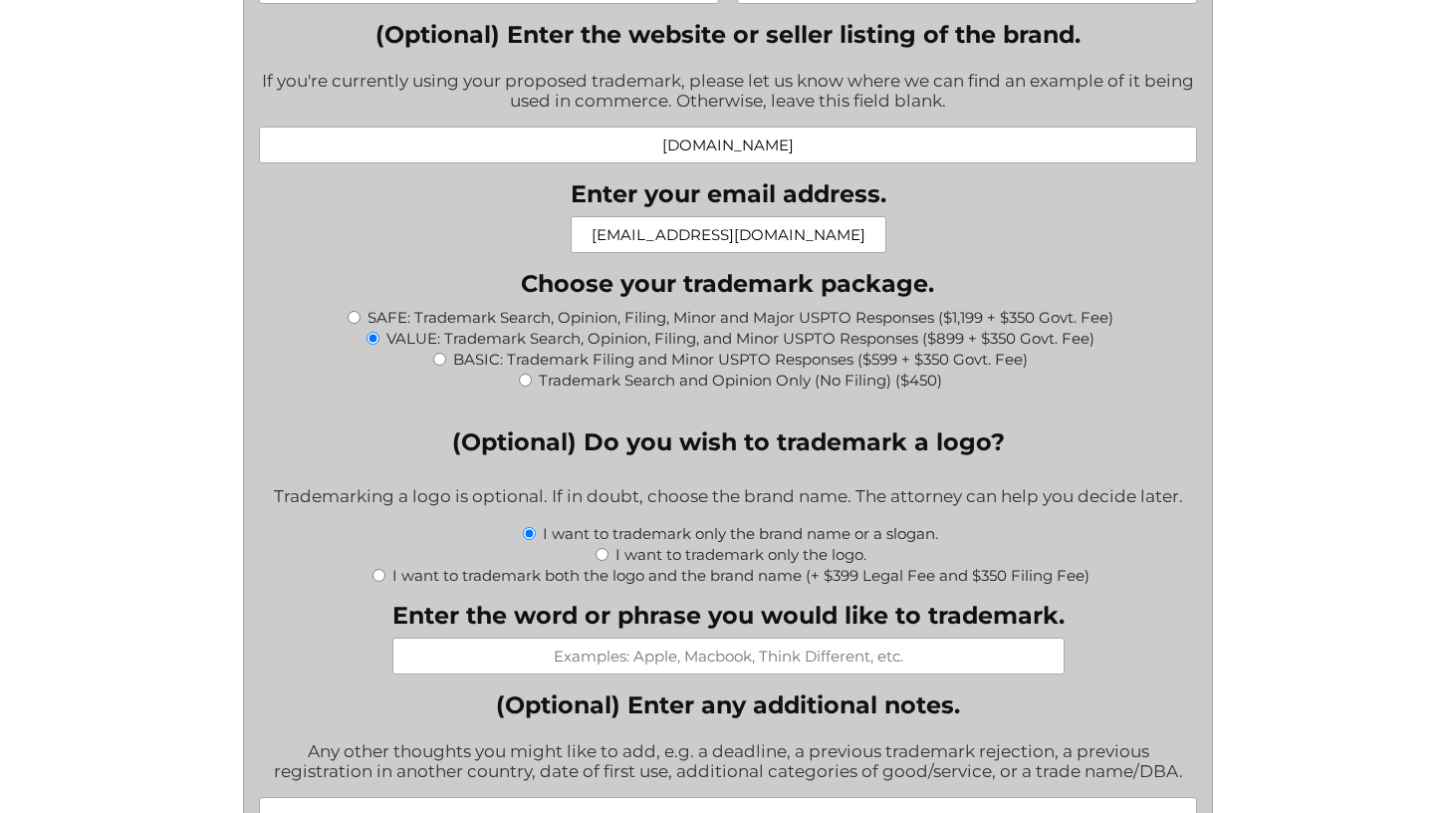 type on "$1,249.00" 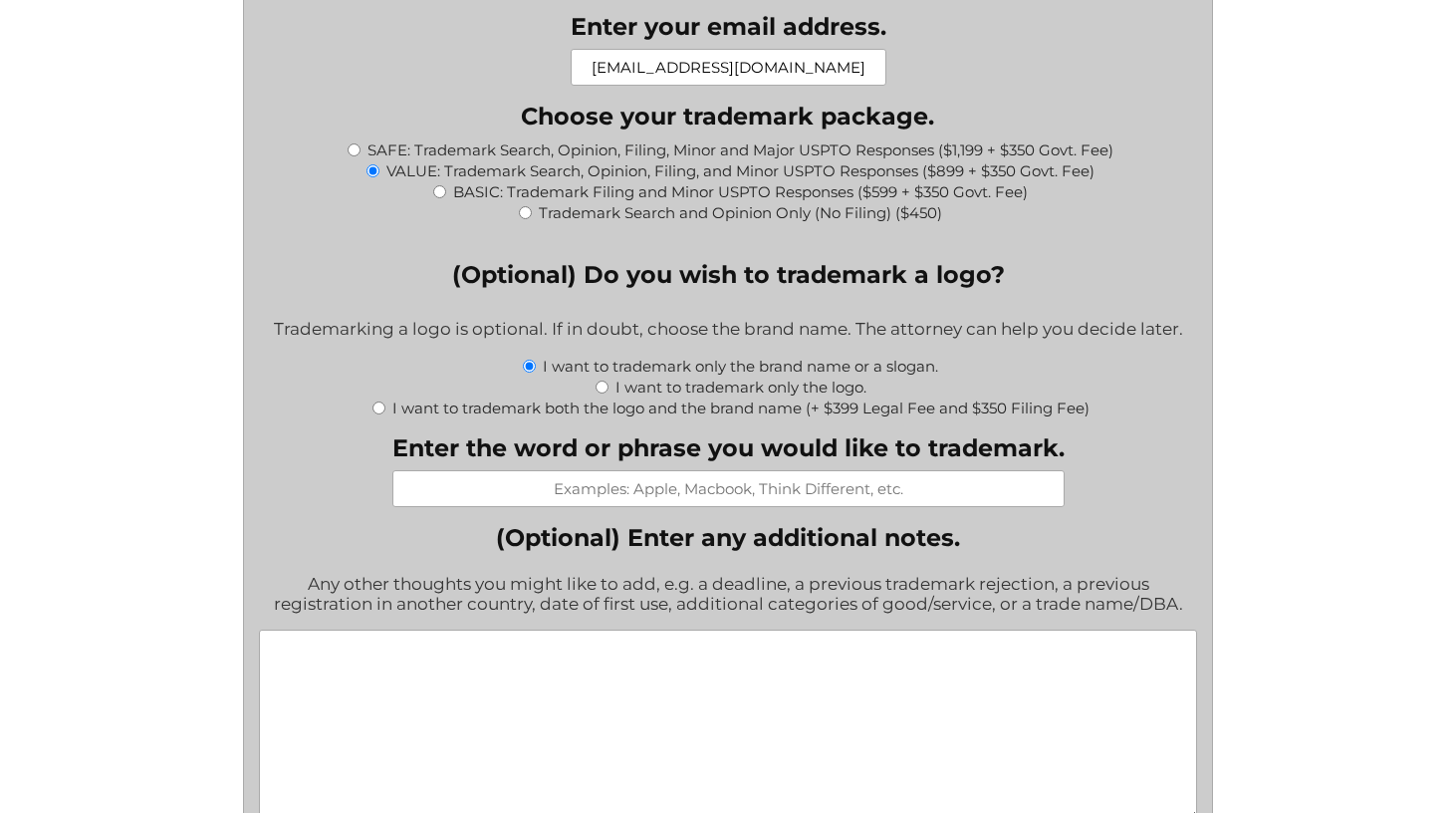 scroll, scrollTop: 2151, scrollLeft: 0, axis: vertical 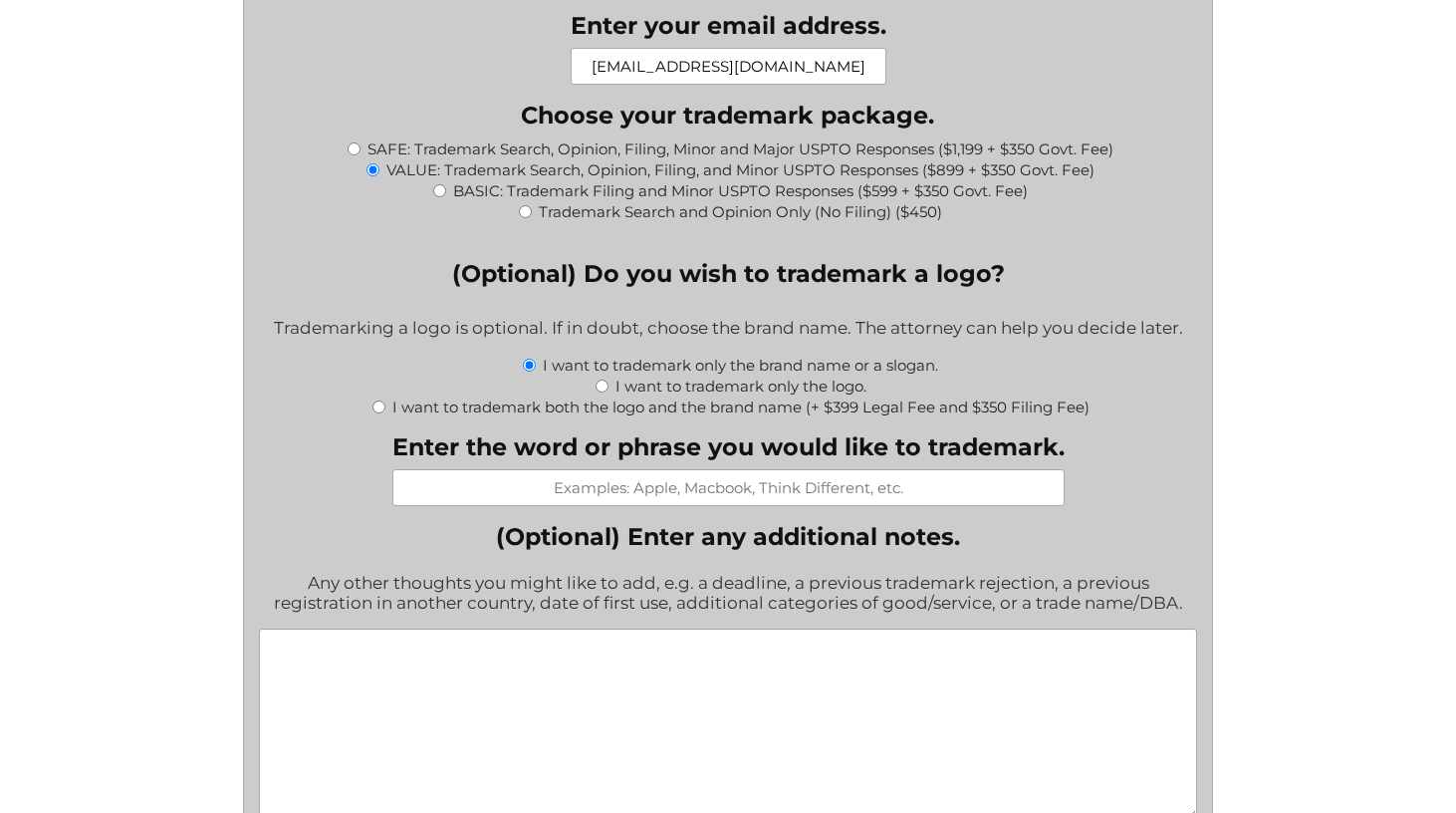 click on "Enter the word or phrase you would like to trademark." at bounding box center (728, 487) 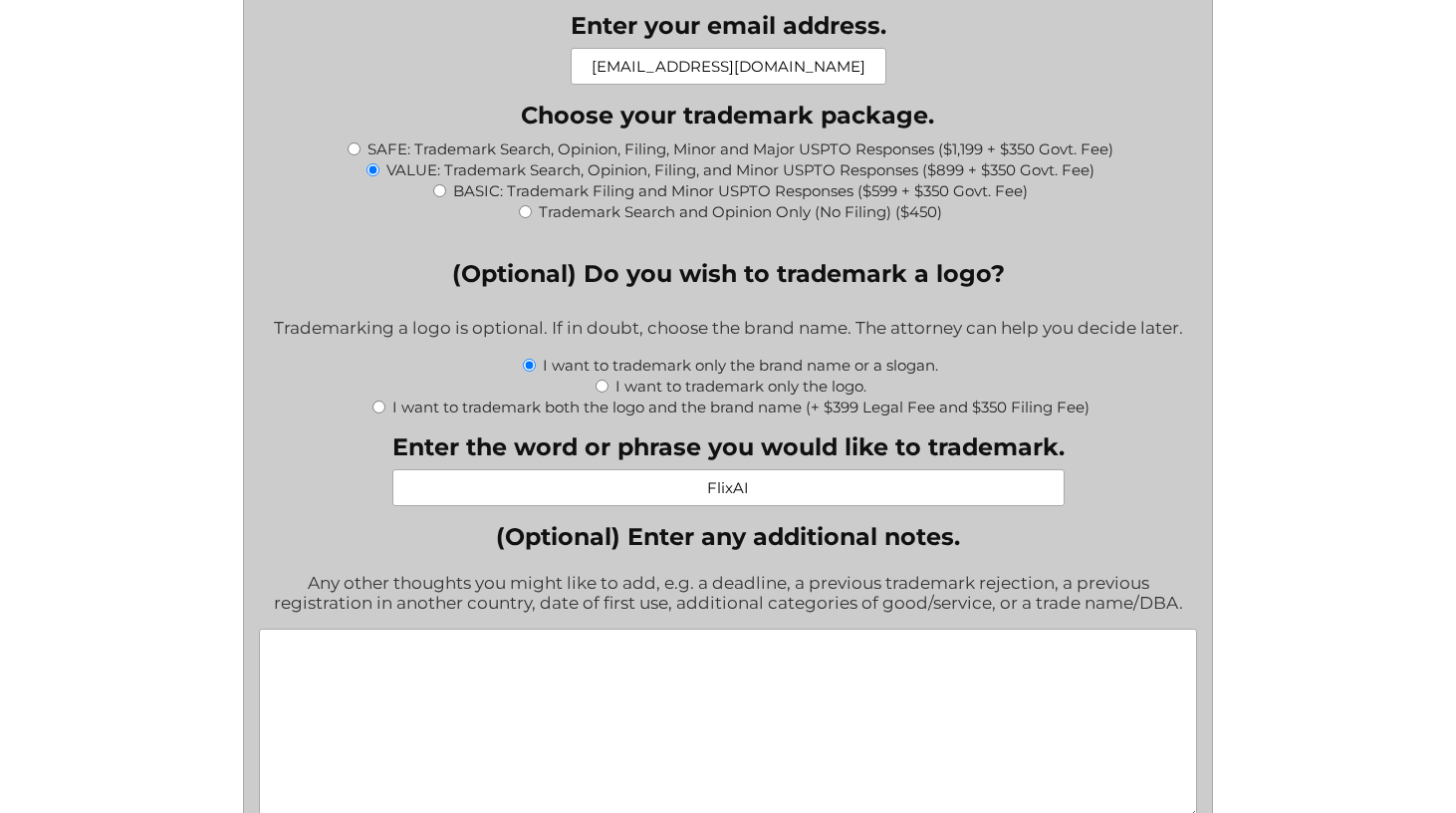 type on "FlixAI" 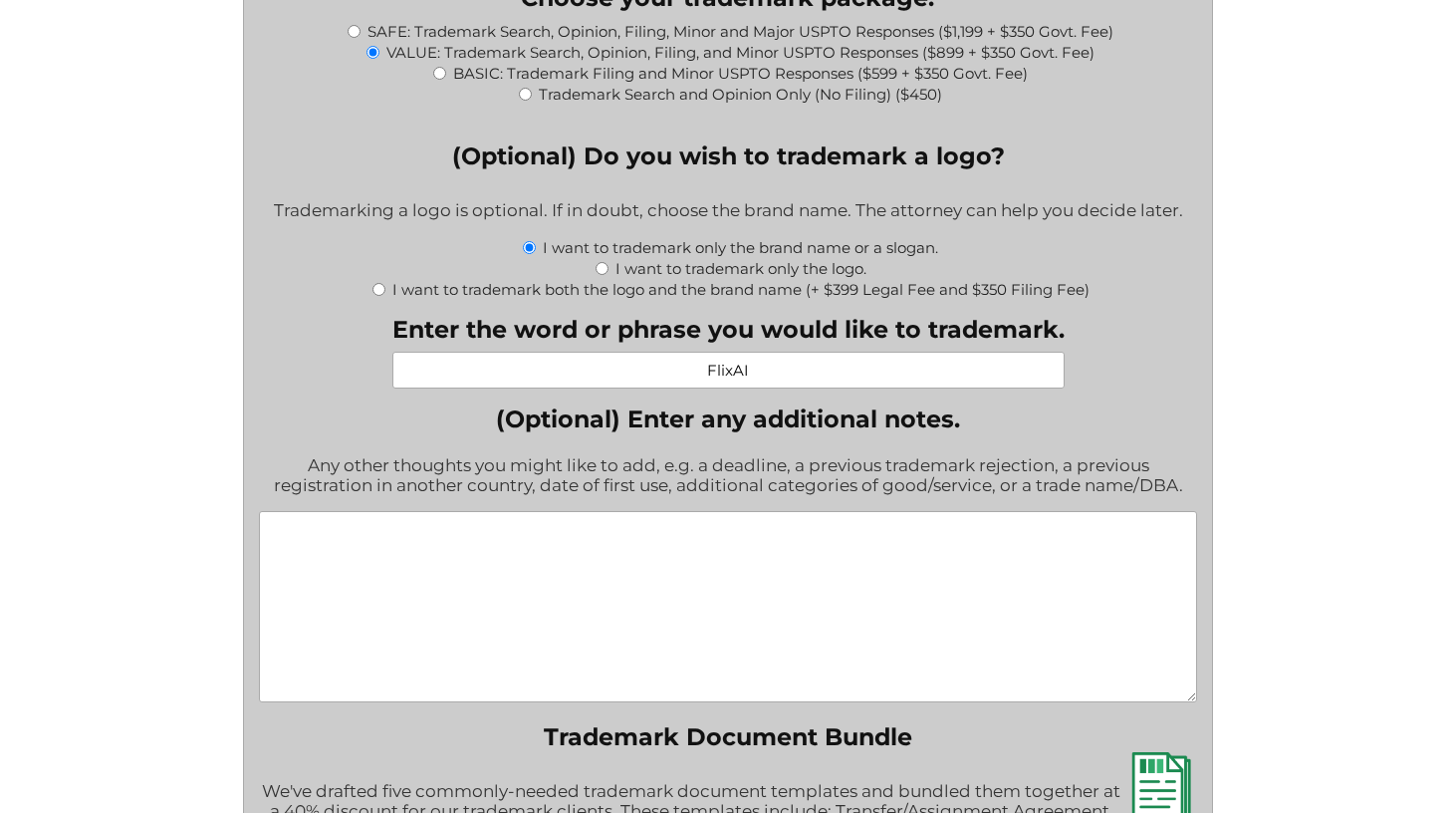 scroll, scrollTop: 2270, scrollLeft: 0, axis: vertical 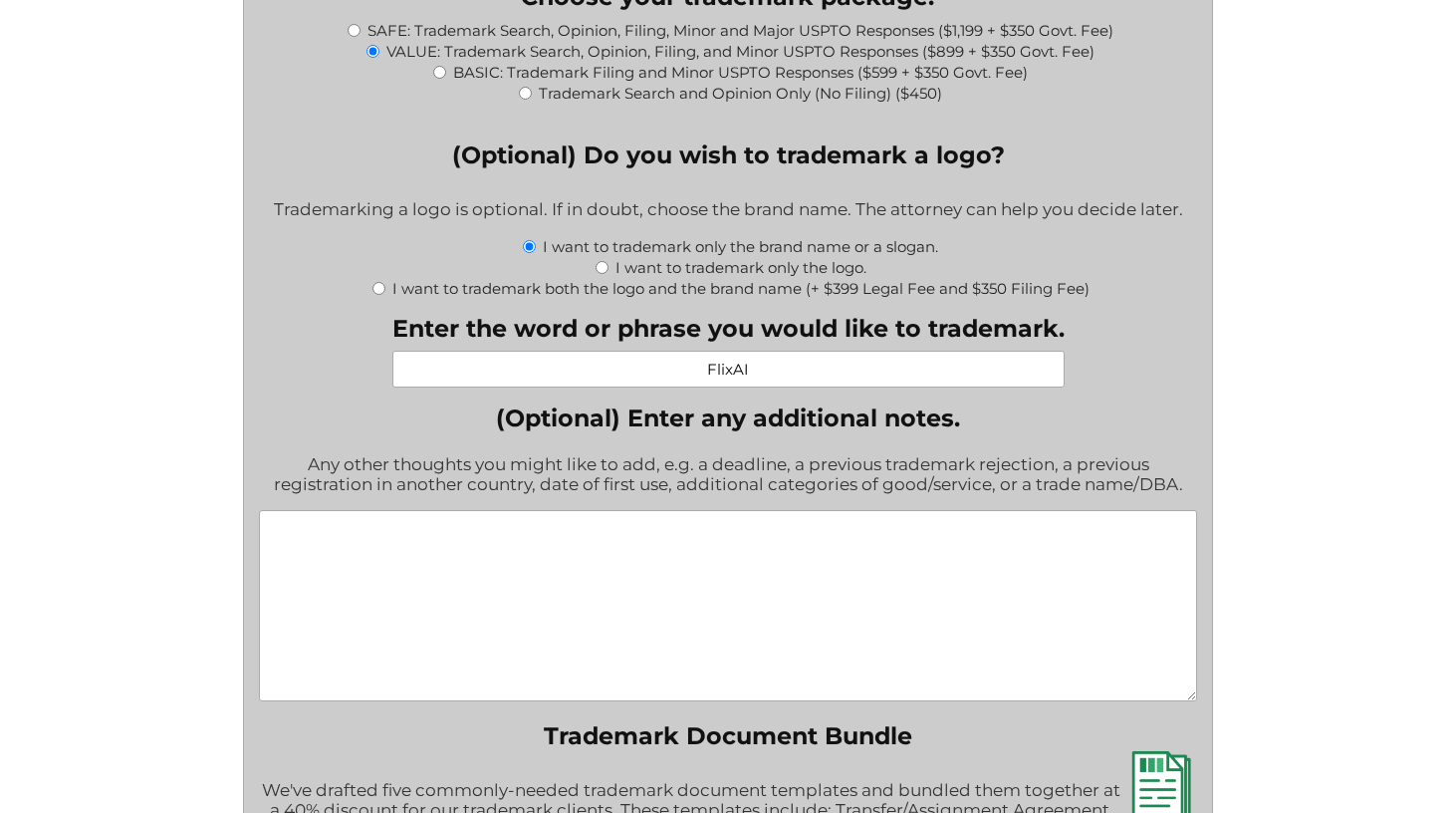 click on "Fill out this form to get the process started on your trademark application. If you’re not sure how to answer a question, you may leave it blank.
Have more questions? Check out  our FAQ  or contact us at (917) 268-7054 or  info@jpglegal.com .
" * " indicates required fields
What goods or services do you want the trademark for? Try to be specific if you can. "Tents and sleeping bags" is better than "outdoors equipment." Is your product or service available to U.S. customers yet? If your product or service is not available to the U.S. yet, please put "No." Pre-sale products and Kickstarter campaigns should put "No." If the product is available, but not in association with your proposed trademark, you should put "No."
Yes.
No.
I'm not sure.
Filing as one or more individual persons." at bounding box center [728, 176] 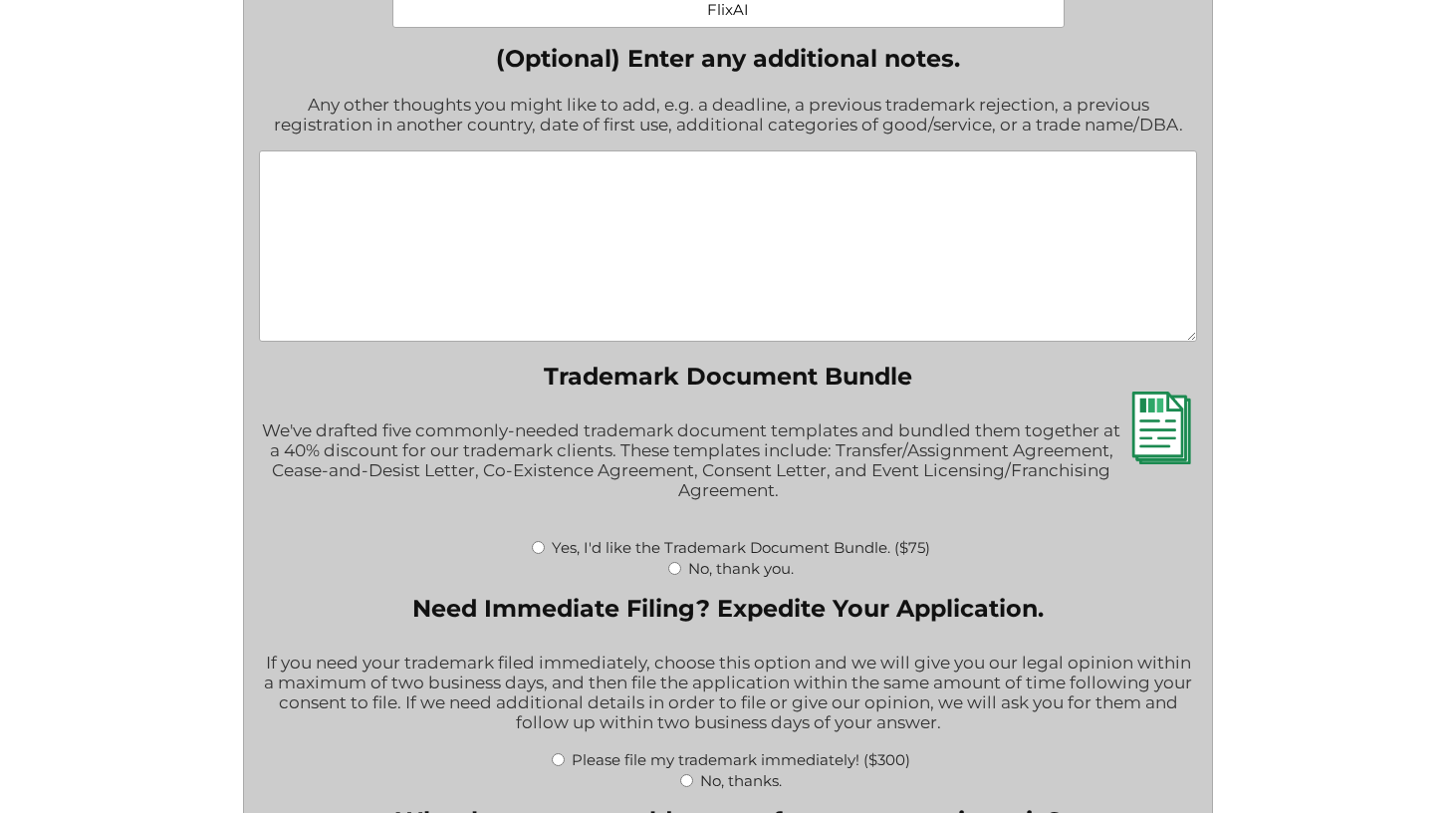 scroll, scrollTop: 2631, scrollLeft: 0, axis: vertical 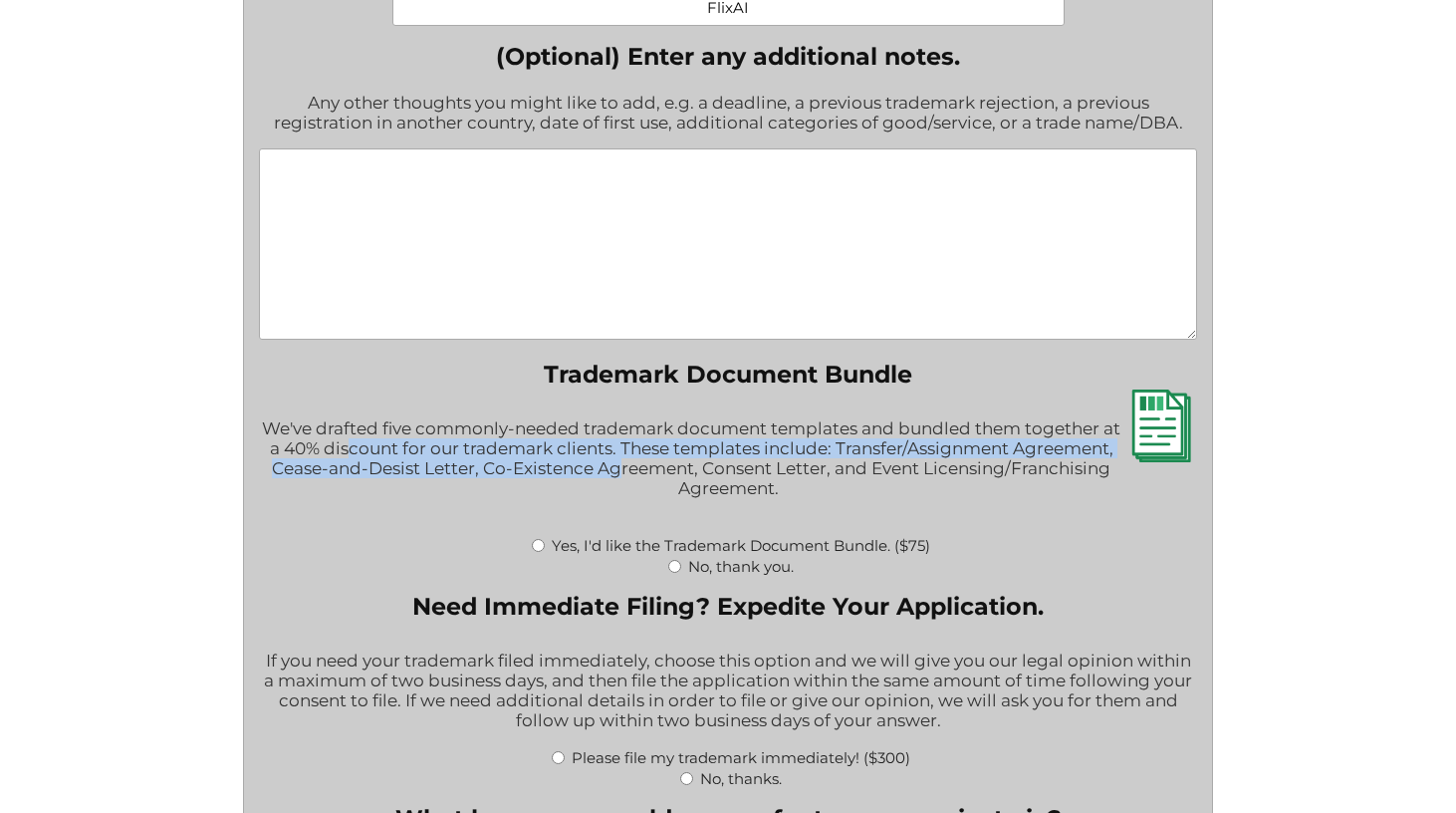 drag, startPoint x: 344, startPoint y: 461, endPoint x: 621, endPoint y: 484, distance: 277.9532 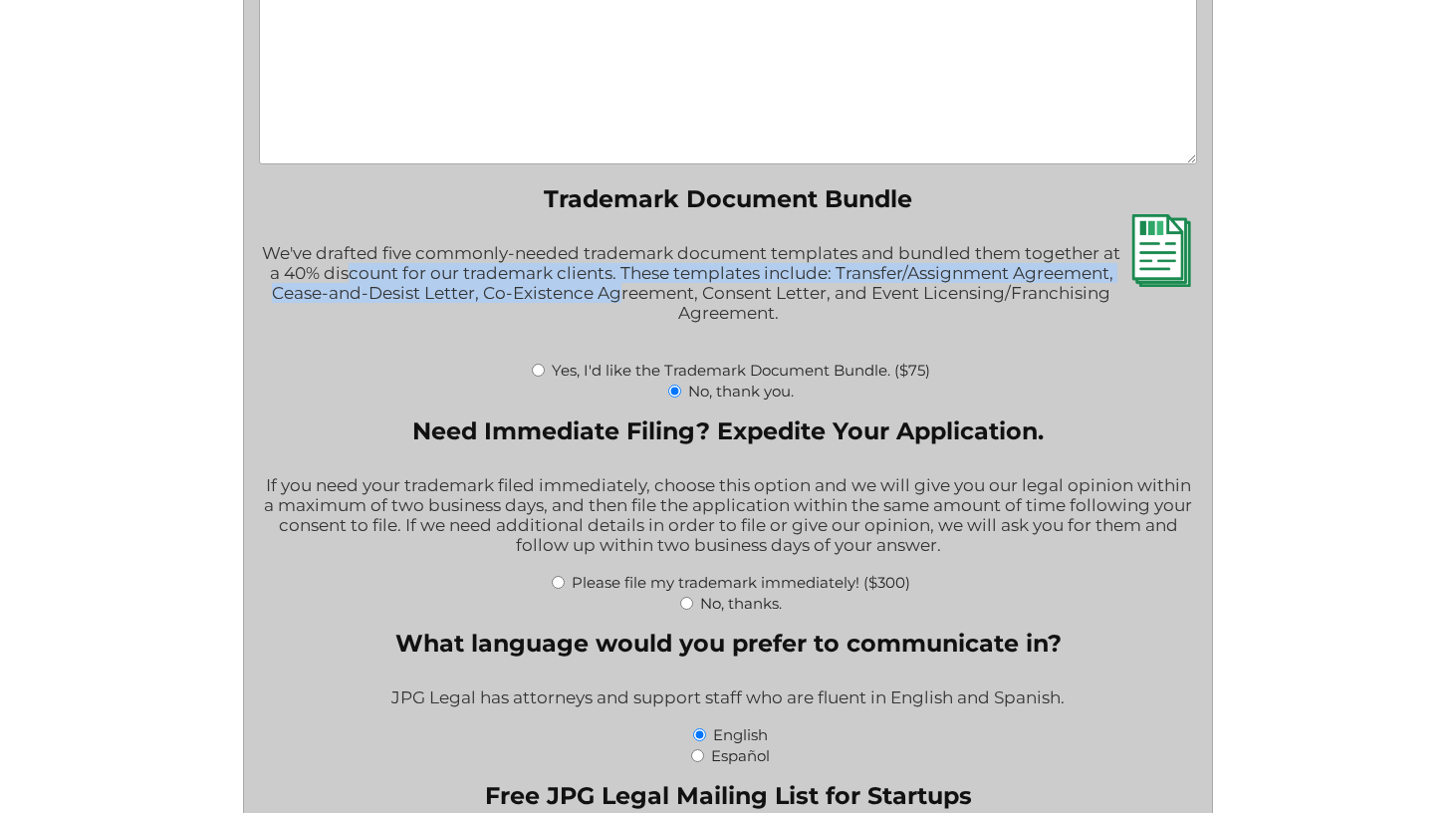 scroll, scrollTop: 2825, scrollLeft: 0, axis: vertical 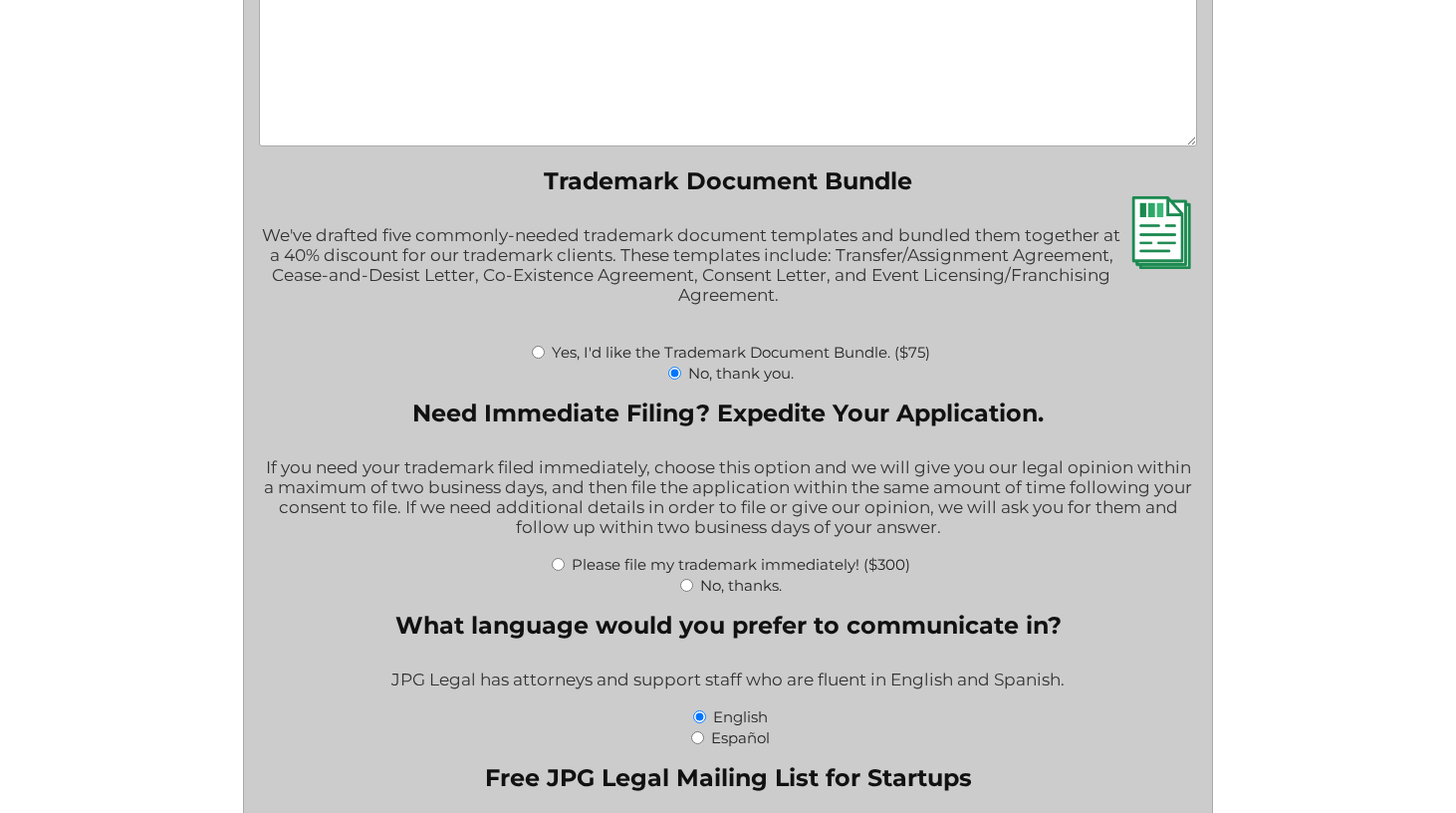 click on "No, thanks." at bounding box center [728, 584] 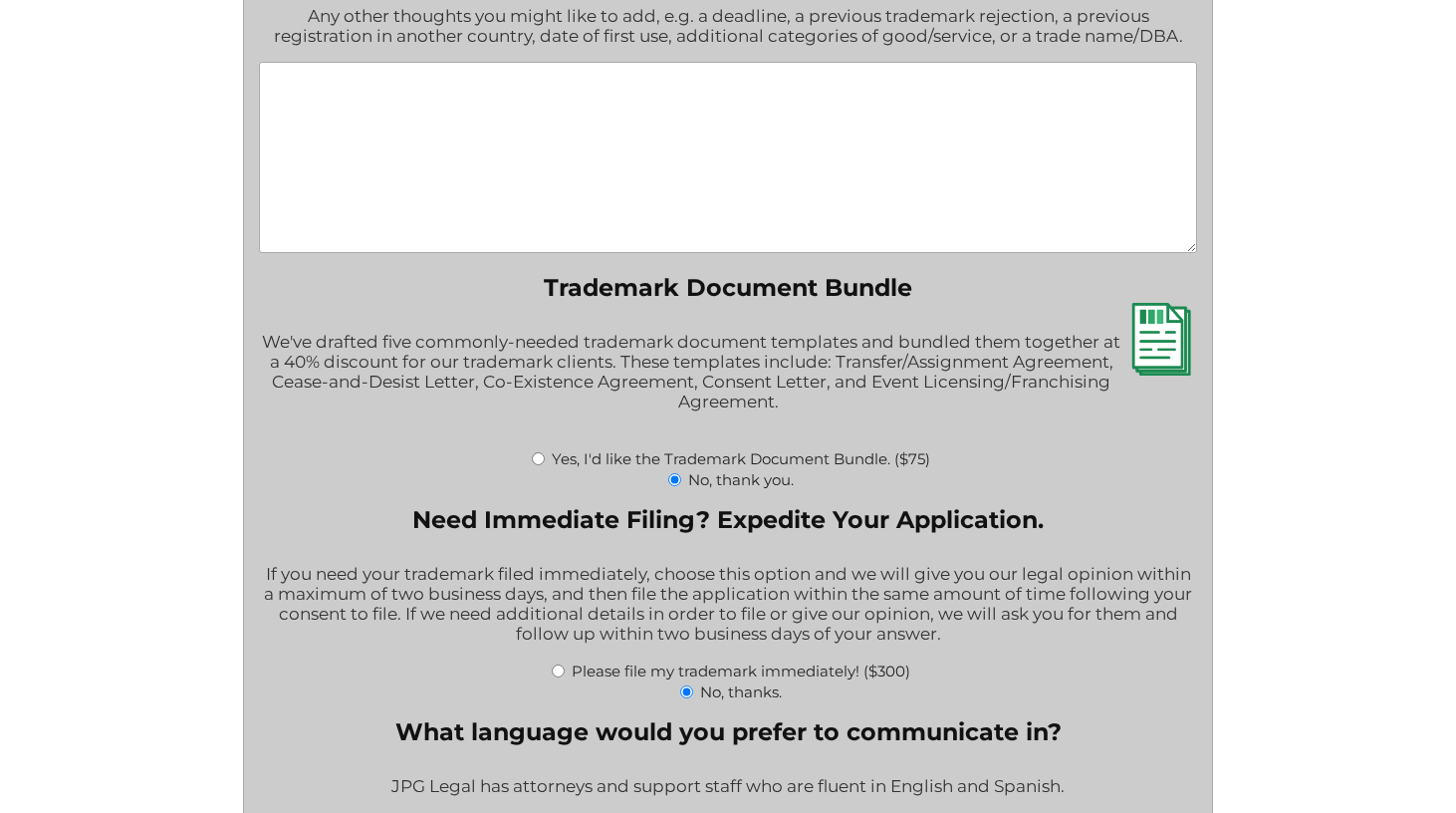 scroll, scrollTop: 2369, scrollLeft: 0, axis: vertical 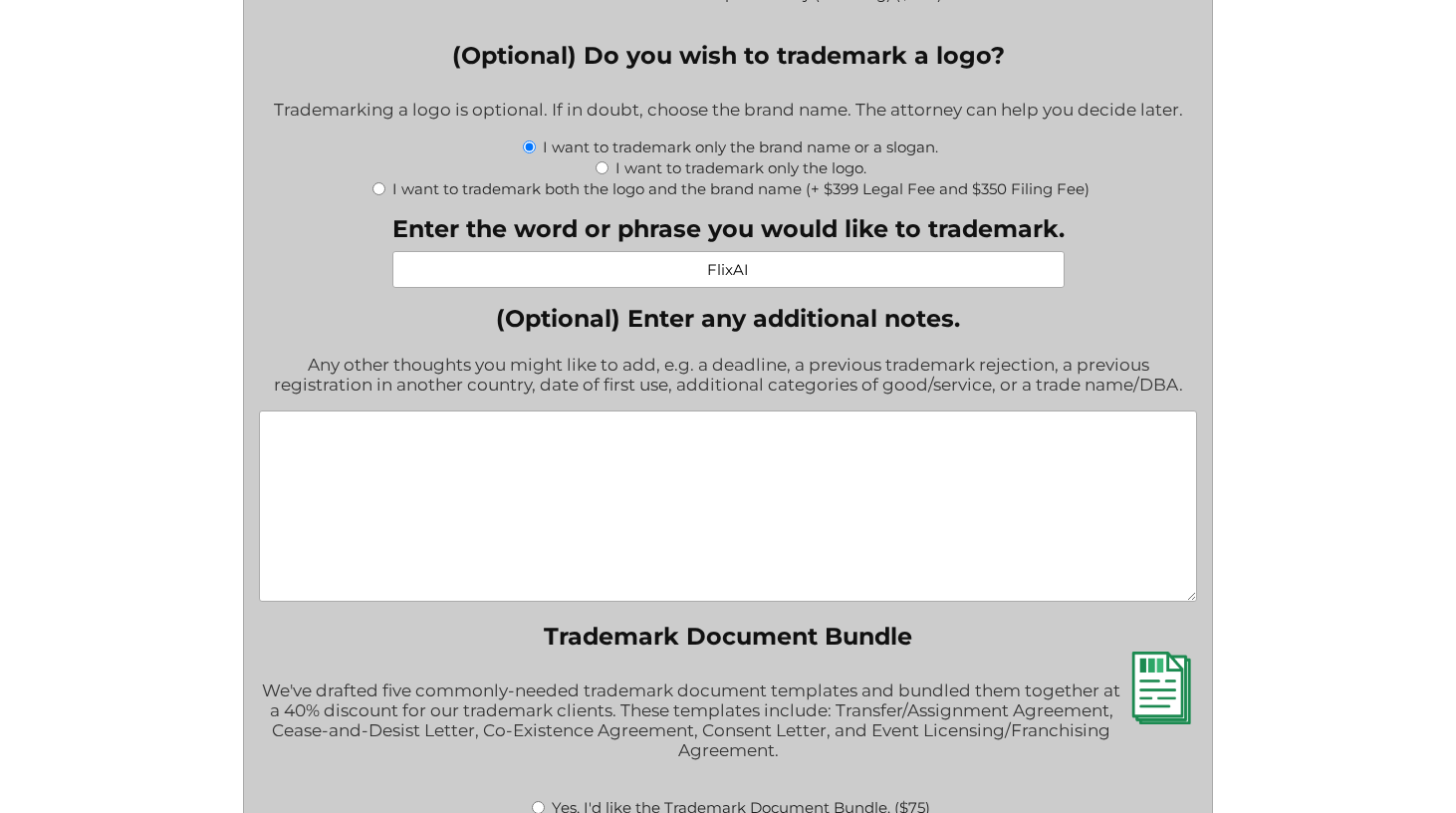 click on "(Optional) Enter any additional notes." at bounding box center [728, 506] 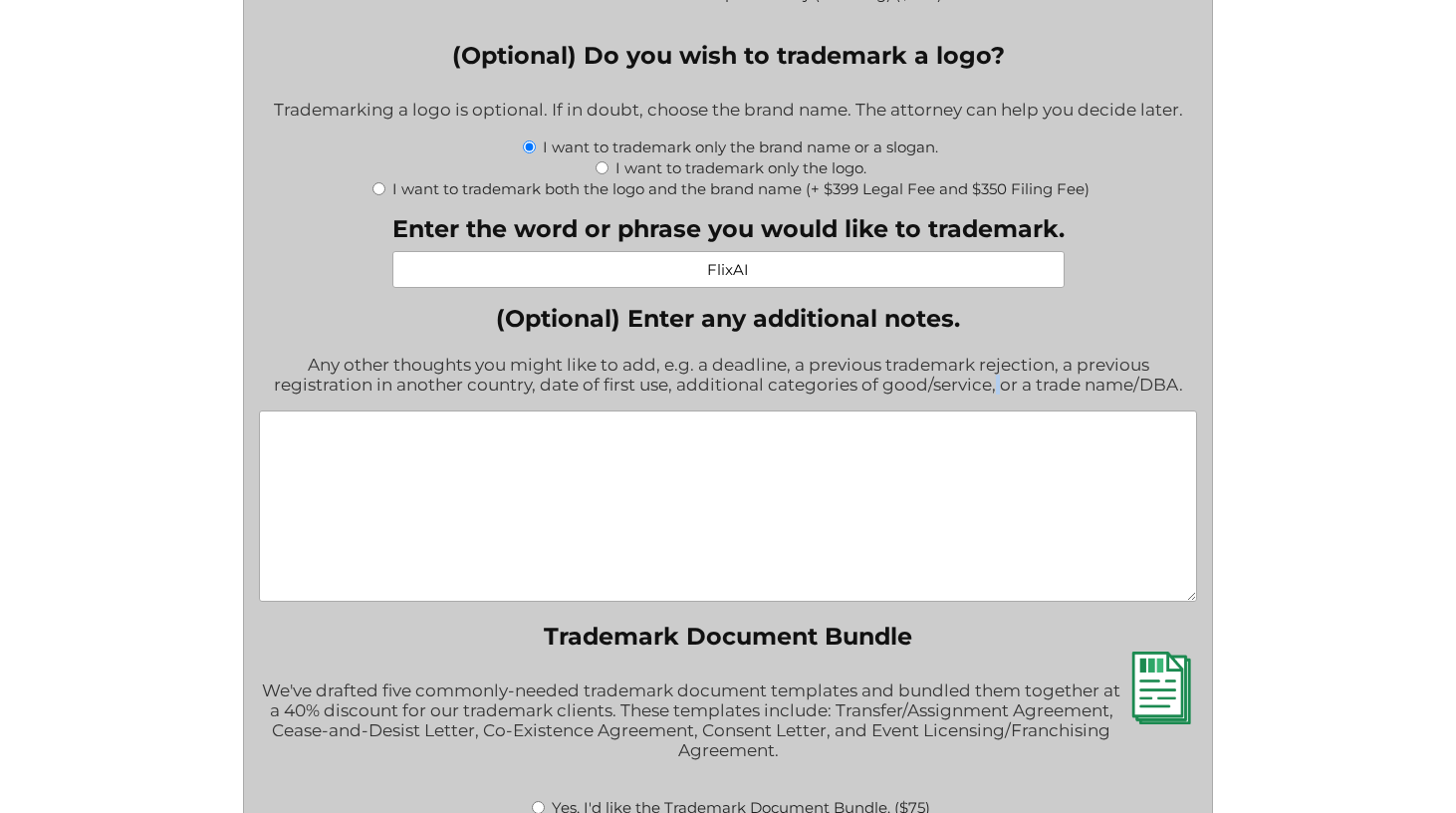 click on "Any other thoughts you might like to add, e.g. a deadline, a previous trademark rejection, a previous registration in another country, date of first use, additional categories of good/service, or a trade name/DBA." at bounding box center [728, 376] 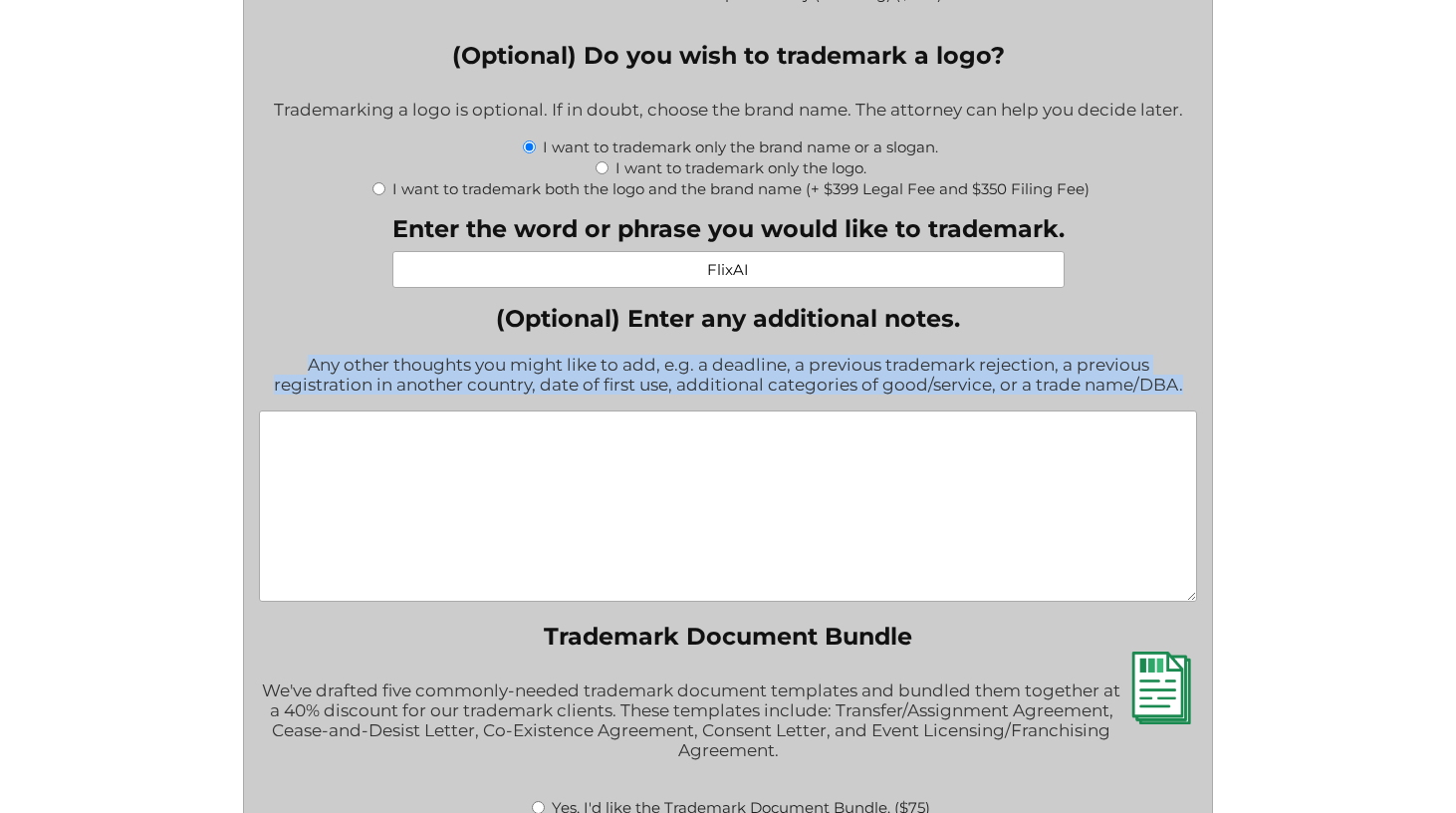 click on "Any other thoughts you might like to add, e.g. a deadline, a previous trademark rejection, a previous registration in another country, date of first use, additional categories of good/service, or a trade name/DBA." at bounding box center [728, 376] 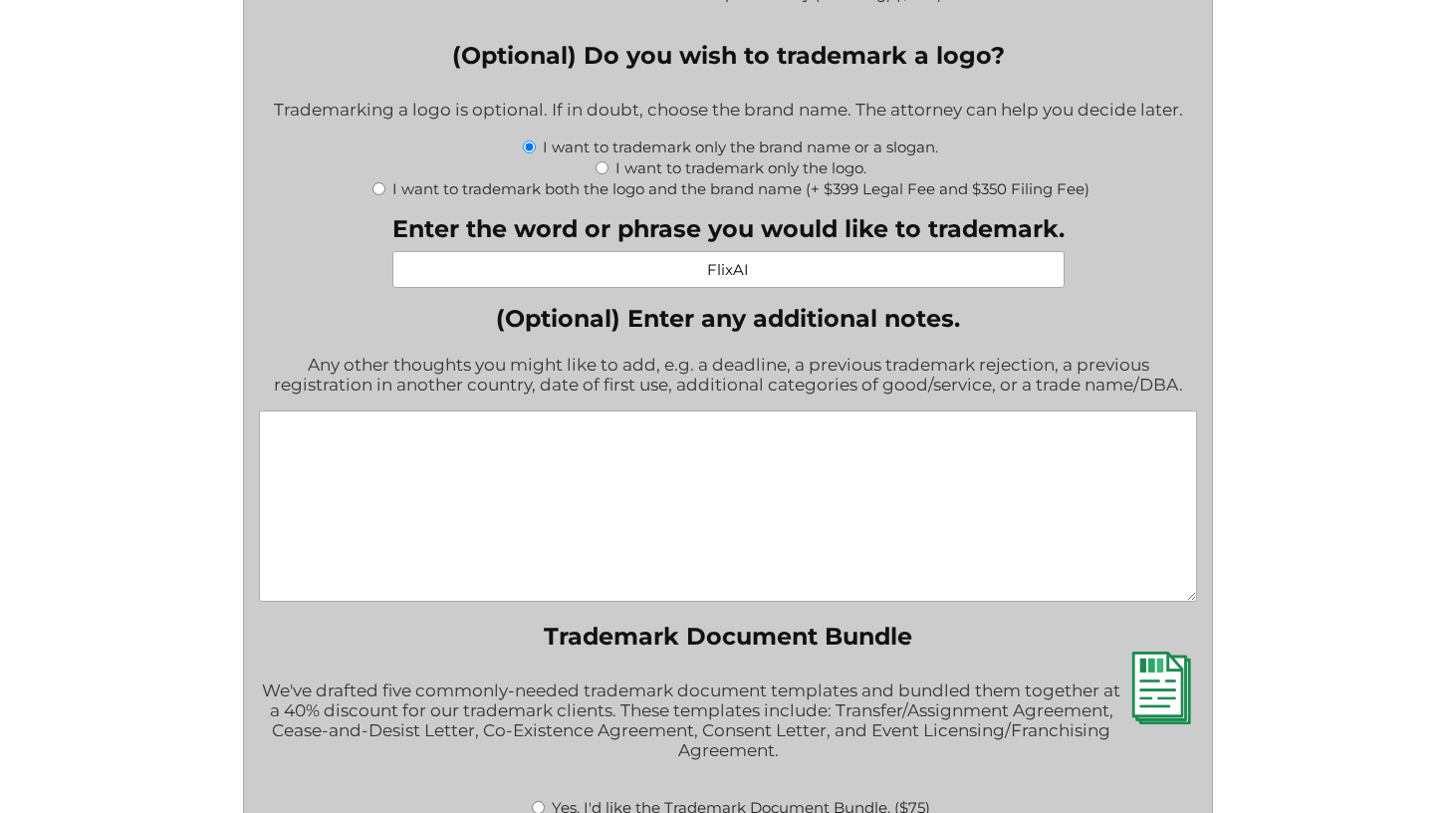 click on "(Optional) Enter any additional notes." at bounding box center (728, 506) 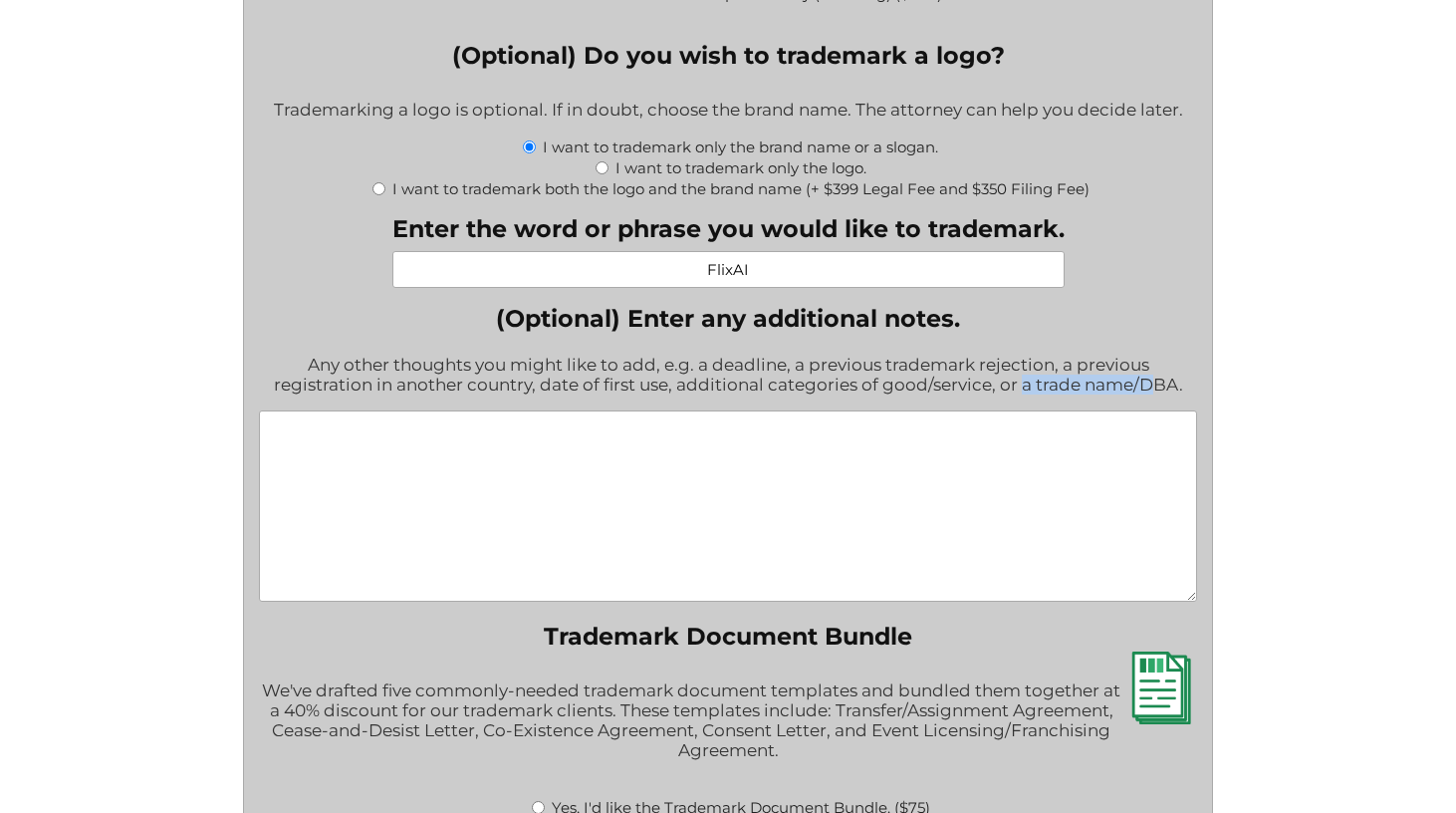drag, startPoint x: 1024, startPoint y: 398, endPoint x: 1155, endPoint y: 402, distance: 131.0611 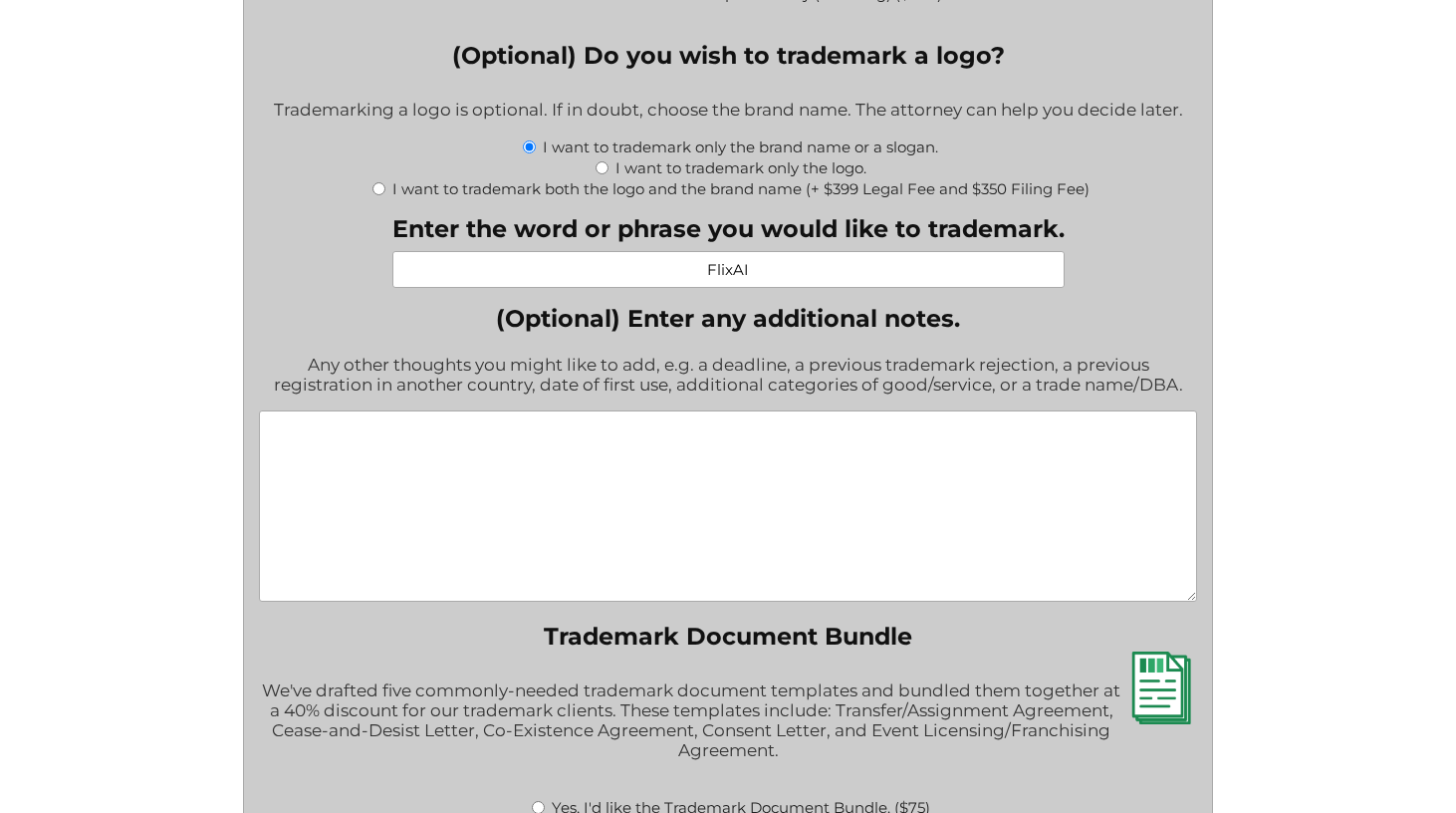 click on "Any other thoughts you might like to add, e.g. a deadline, a previous trademark rejection, a previous registration in another country, date of first use, additional categories of good/service, or a trade name/DBA." at bounding box center [728, 376] 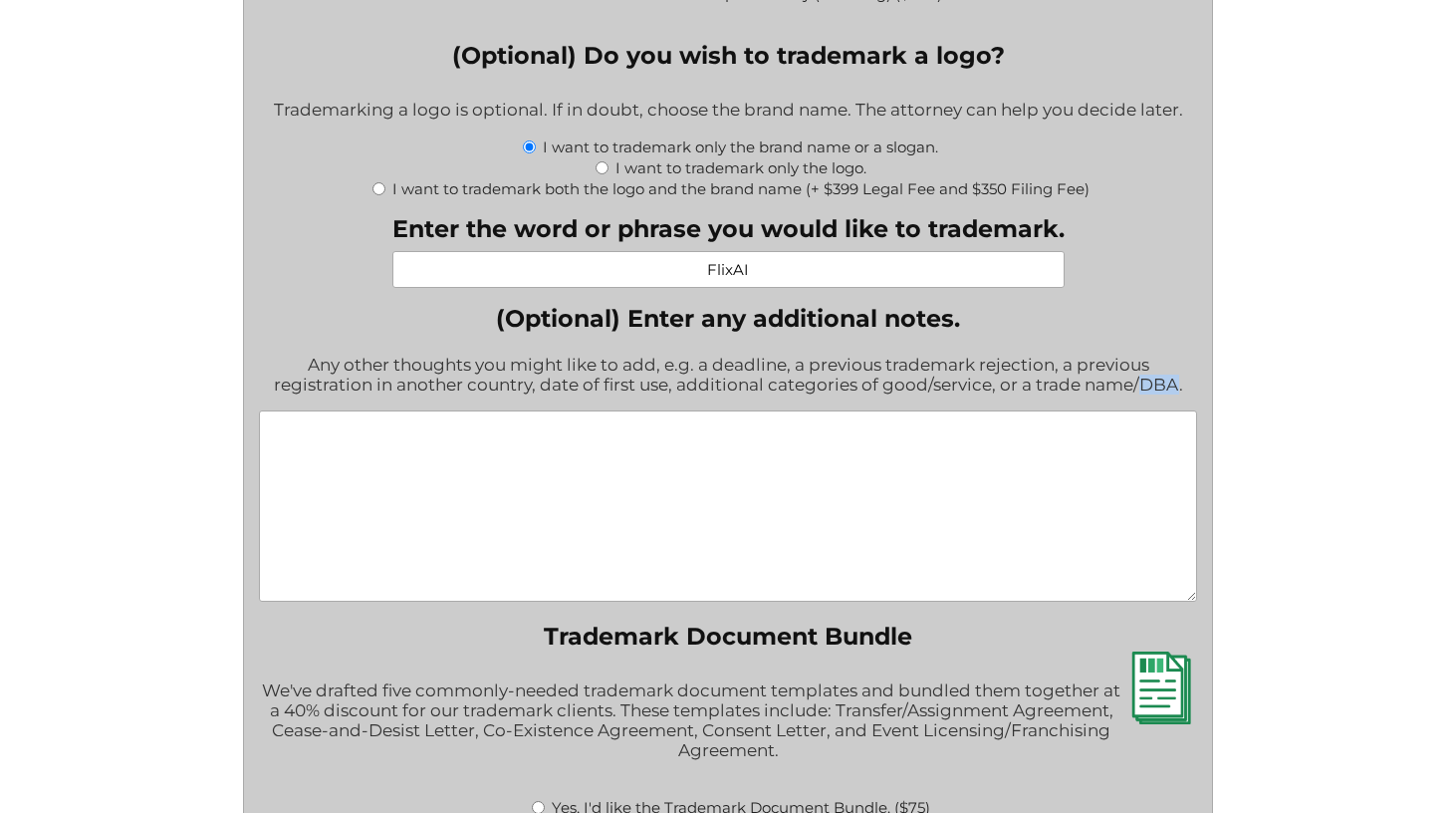 click on "Any other thoughts you might like to add, e.g. a deadline, a previous trademark rejection, a previous registration in another country, date of first use, additional categories of good/service, or a trade name/DBA." at bounding box center [728, 376] 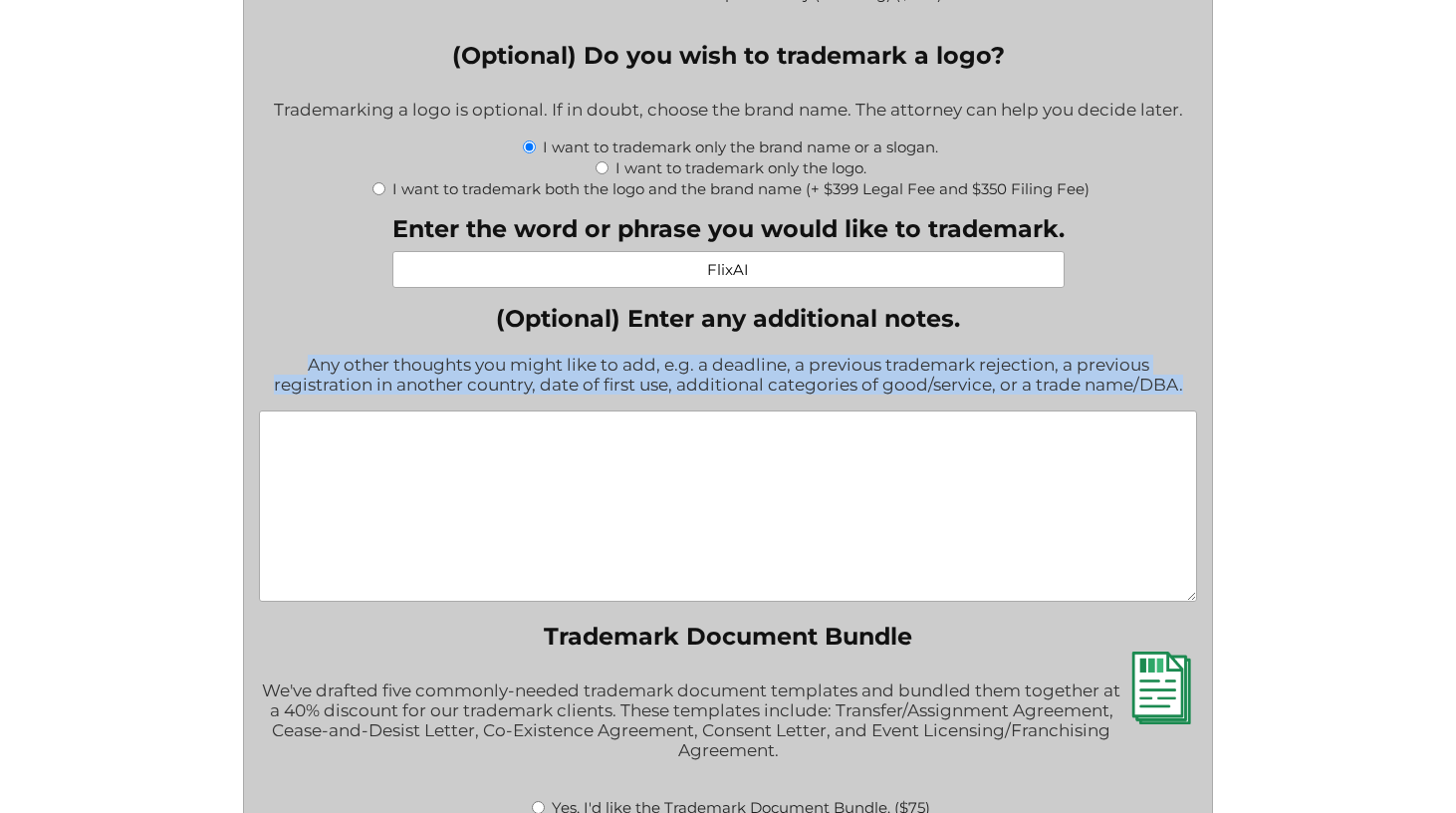 click on "Any other thoughts you might like to add, e.g. a deadline, a previous trademark rejection, a previous registration in another country, date of first use, additional categories of good/service, or a trade name/DBA." at bounding box center (728, 376) 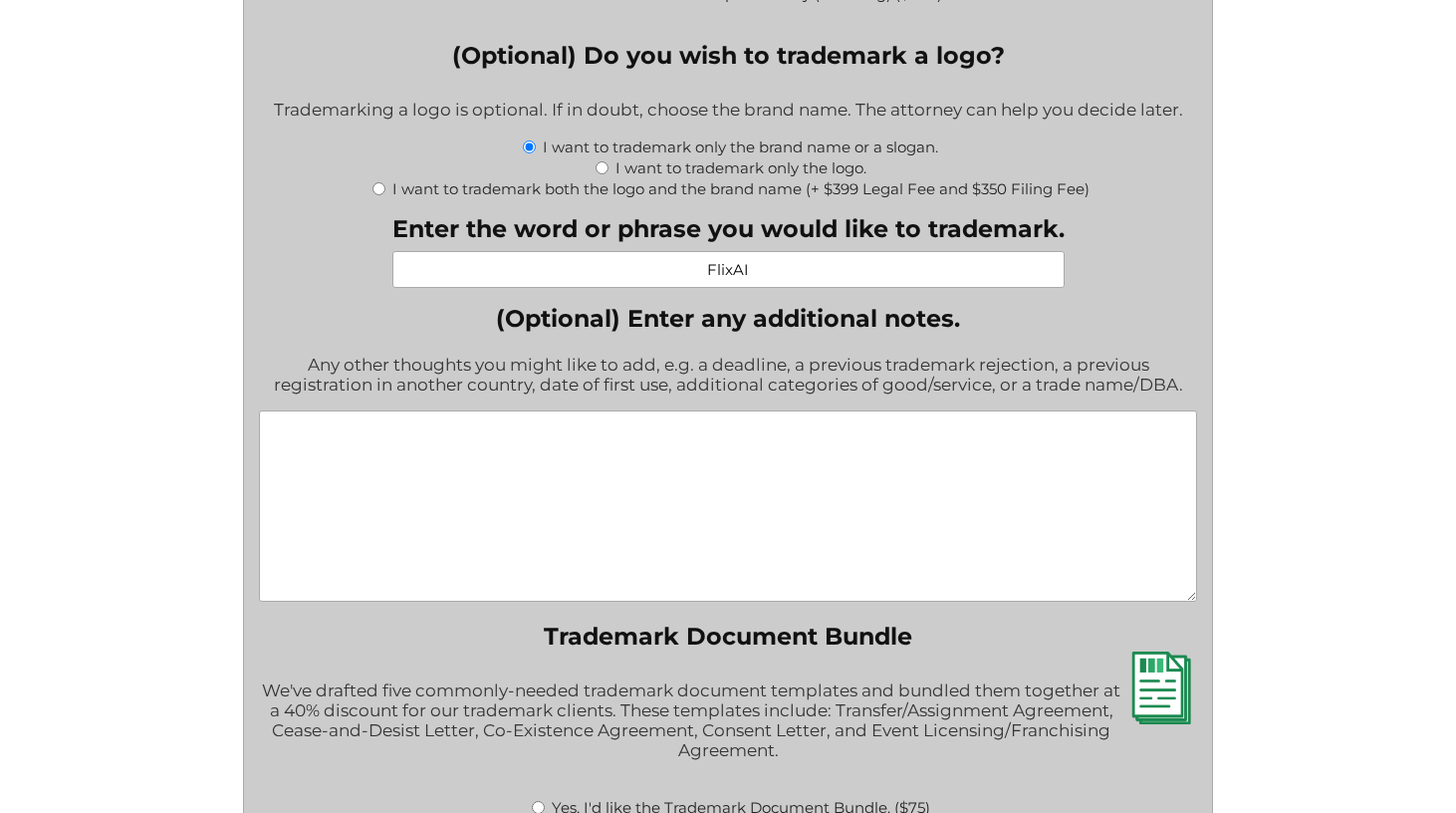 click on "Any other thoughts you might like to add, e.g. a deadline, a previous trademark rejection, a previous registration in another country, date of first use, additional categories of good/service, or a trade name/DBA." at bounding box center (728, 376) 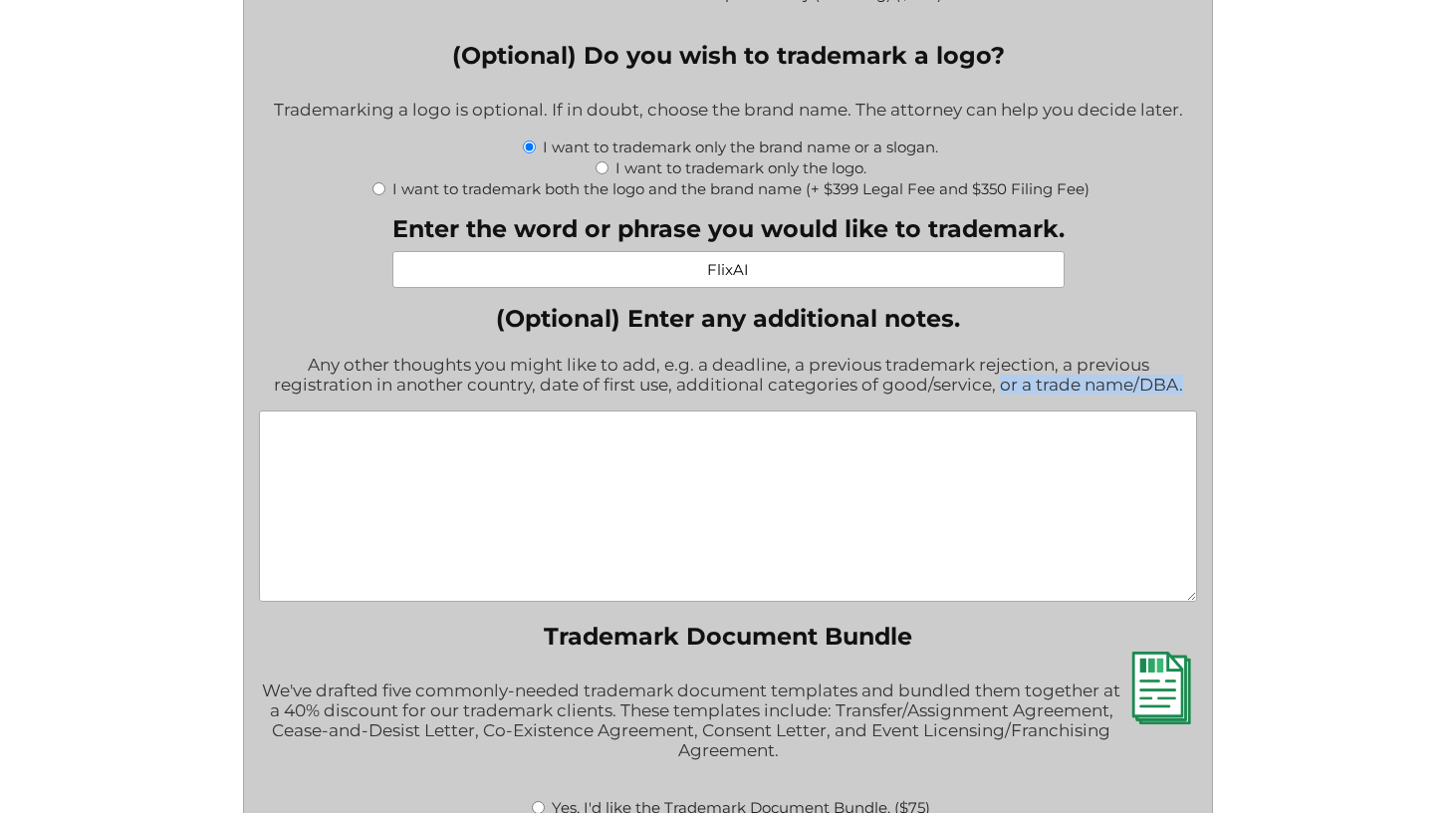 drag, startPoint x: 1000, startPoint y: 401, endPoint x: 1107, endPoint y: 411, distance: 107.46627 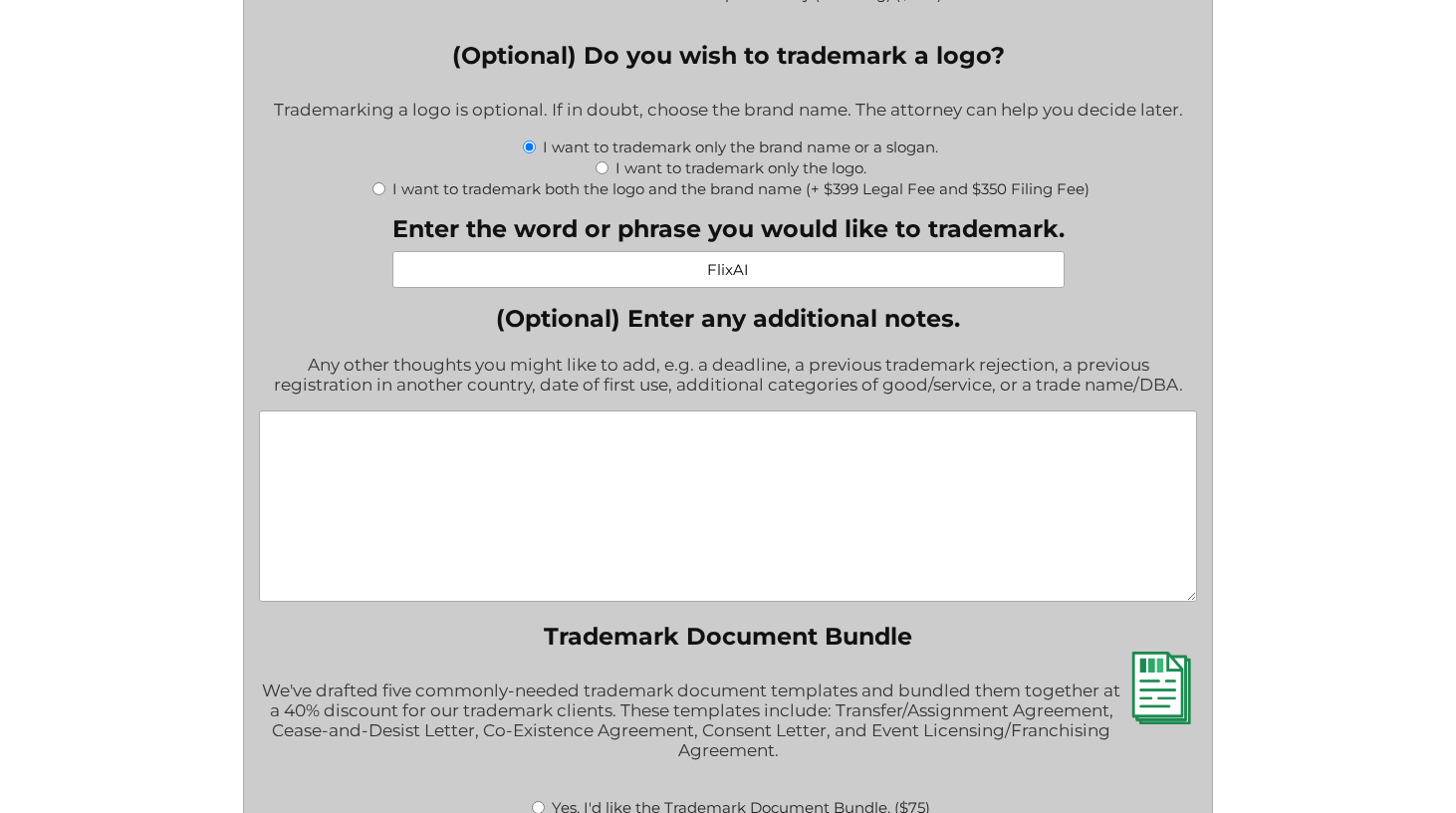 click on "(Optional) Enter any additional notes." at bounding box center [728, 506] 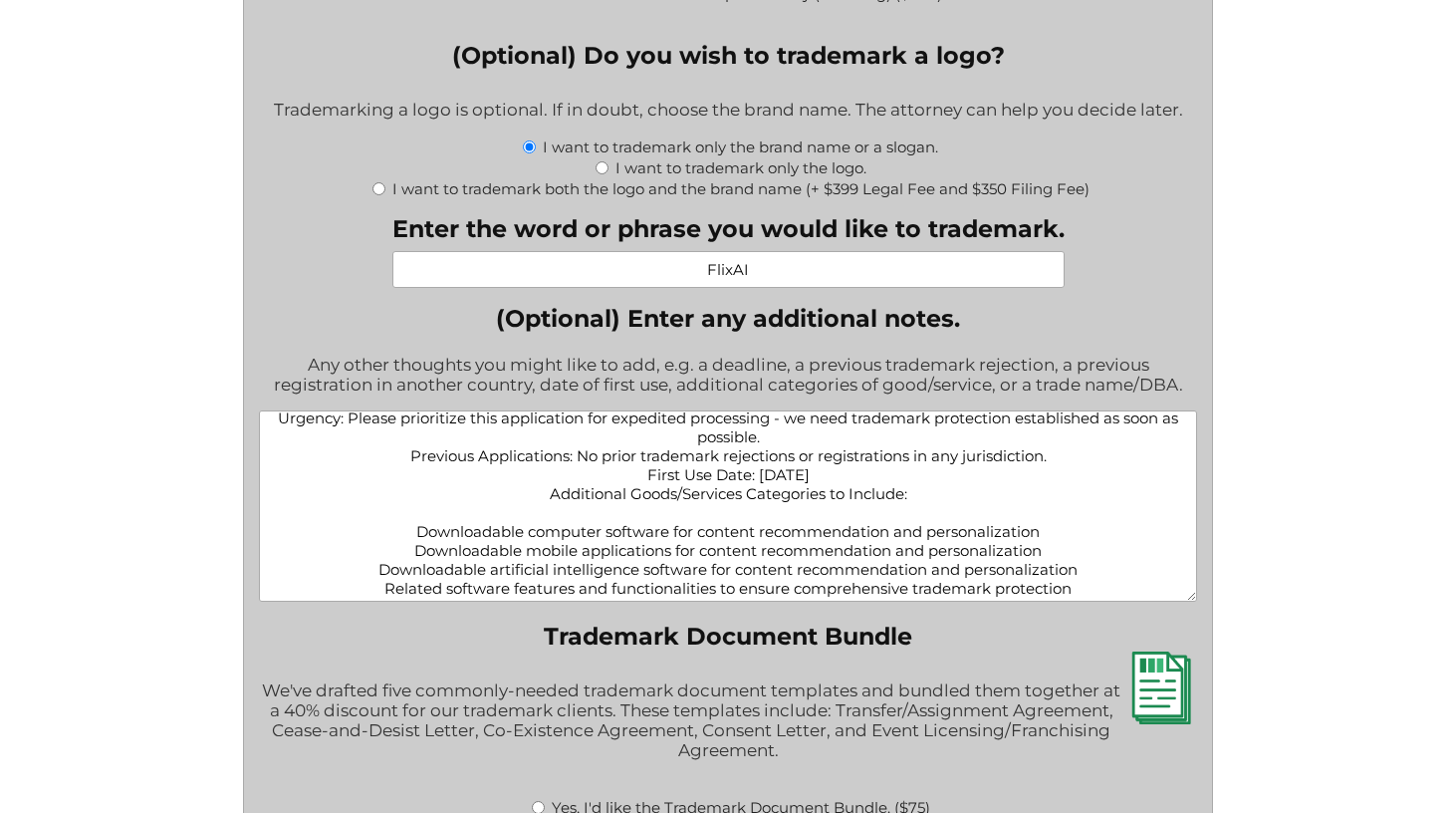 scroll, scrollTop: 0, scrollLeft: 0, axis: both 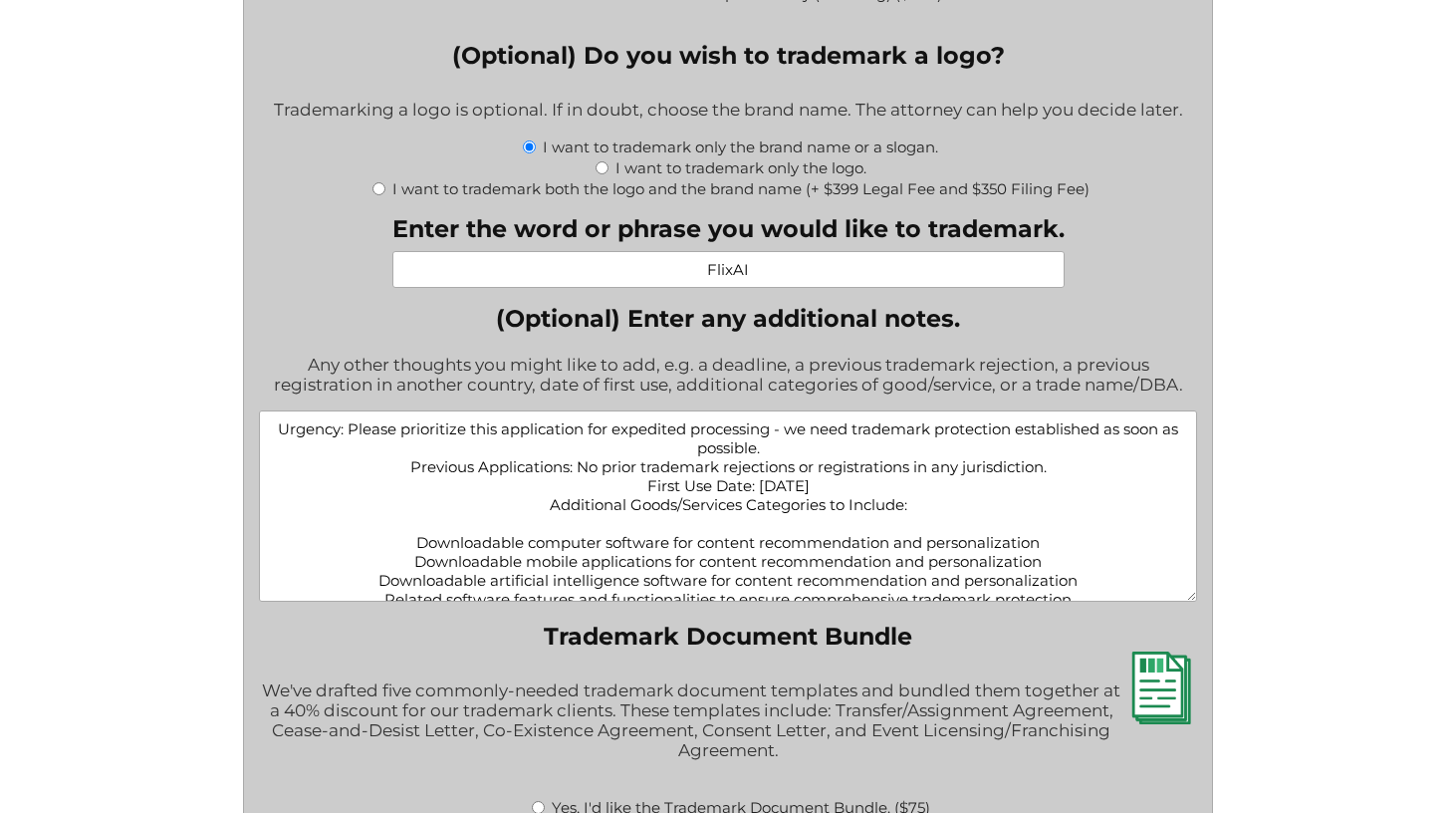 click on "Urgency: Please prioritize this application for expedited processing - we need trademark protection established as soon as possible.
Previous Applications: No prior trademark rejections or registrations in any jurisdiction.
First Use Date: July 25, 2025
Additional Goods/Services Categories to Include:
Downloadable computer software for content recommendation and personalization
Downloadable mobile applications for content recommendation and personalization
Downloadable artificial intelligence software for content recommendation and personalization
Related software features and functionalities to ensure comprehensive trademark protection" at bounding box center [728, 506] 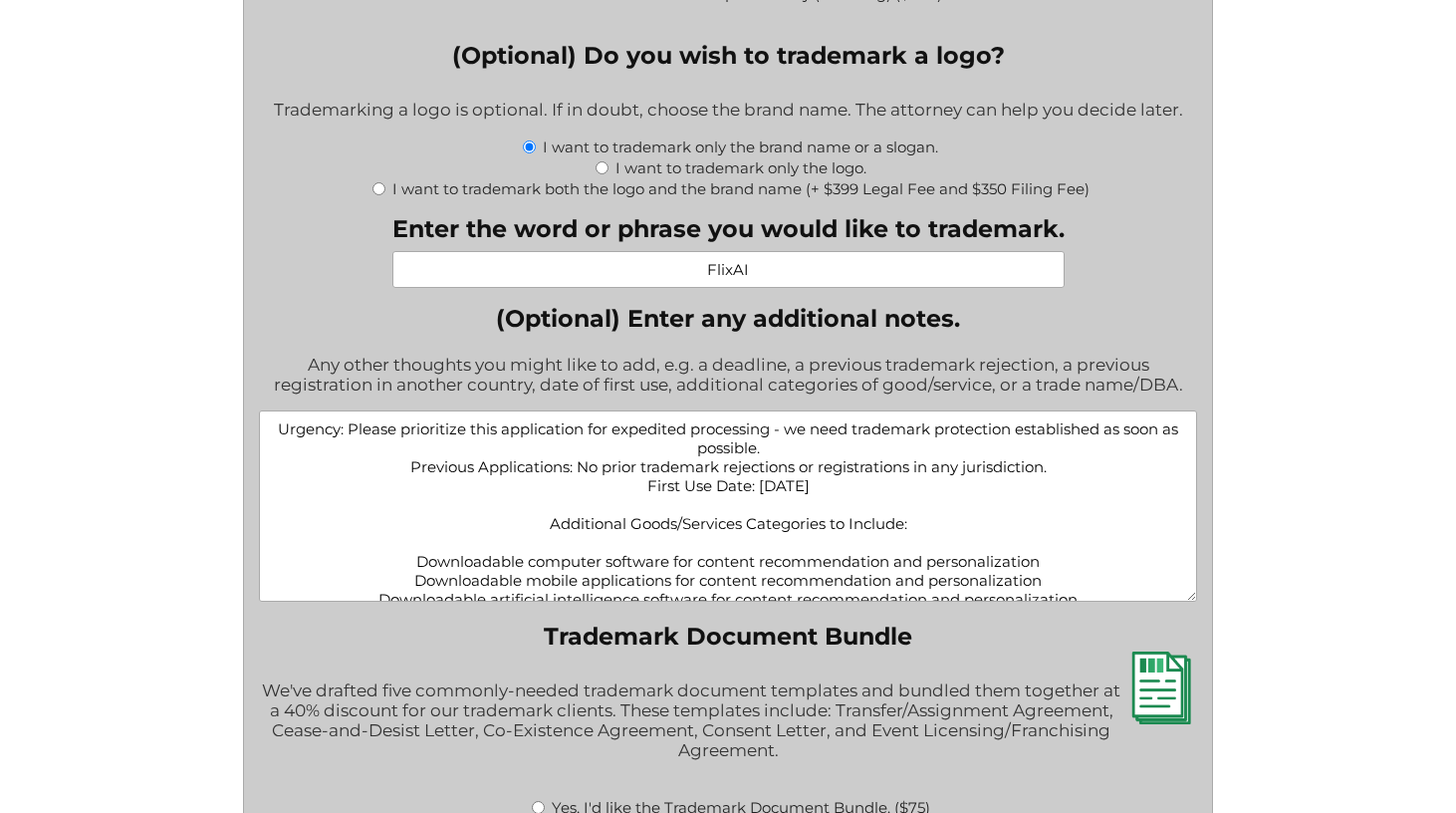 click on "Urgency: Please prioritize this application for expedited processing - we need trademark protection established as soon as possible.
Previous Applications: No prior trademark rejections or registrations in any jurisdiction.
First Use Date: July 25, 2025
Additional Goods/Services Categories to Include:
Downloadable computer software for content recommendation and personalization
Downloadable mobile applications for content recommendation and personalization
Downloadable artificial intelligence software for content recommendation and personalization
Related software features and functionalities to ensure comprehensive trademark protection" at bounding box center (728, 506) 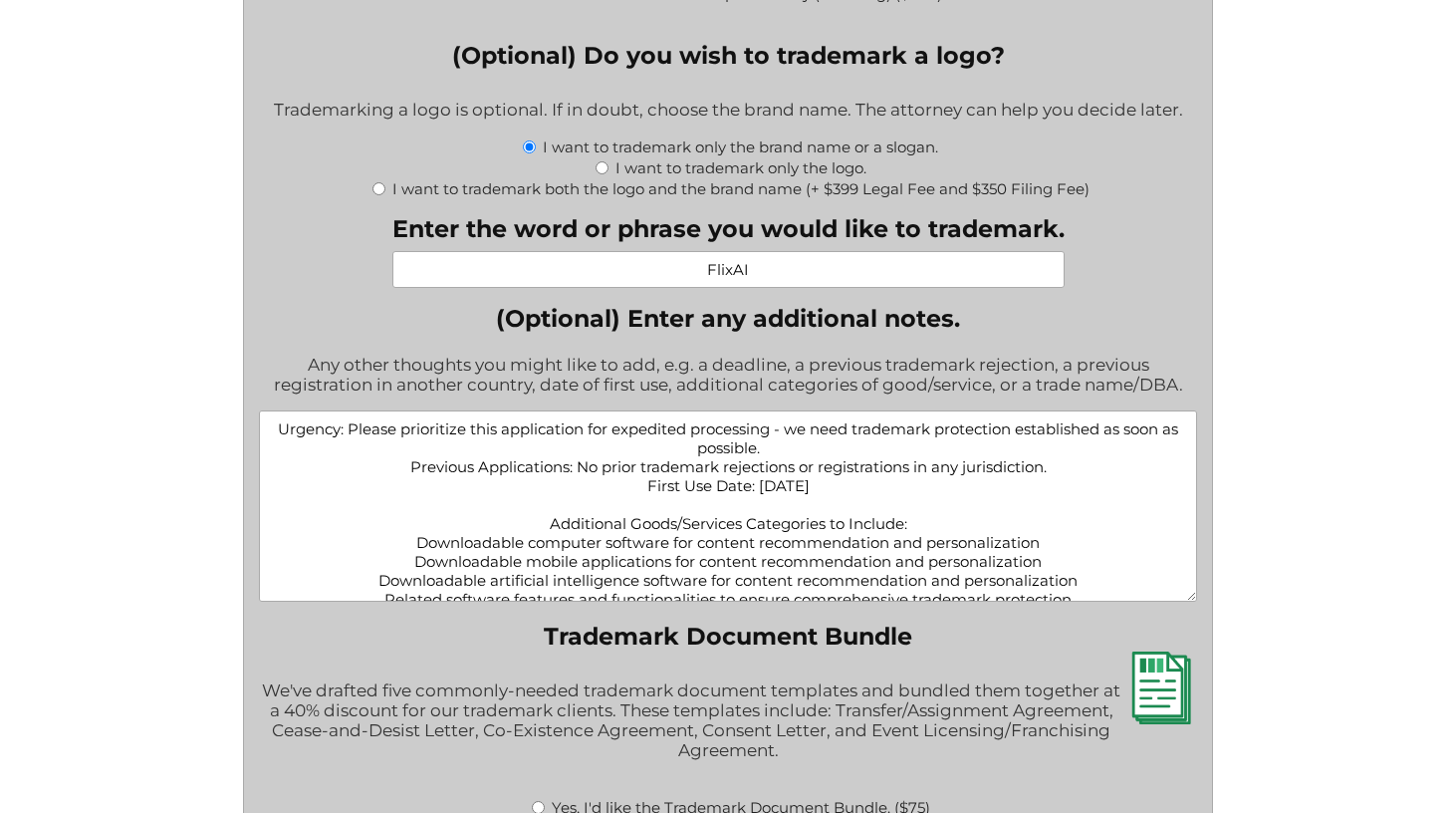 click on "Urgency: Please prioritize this application for expedited processing - we need trademark protection established as soon as possible.
Previous Applications: No prior trademark rejections or registrations in any jurisdiction.
First Use Date: July 25, 2025
Additional Goods/Services Categories to Include:
Downloadable computer software for content recommendation and personalization
Downloadable mobile applications for content recommendation and personalization
Downloadable artificial intelligence software for content recommendation and personalization
Related software features and functionalities to ensure comprehensive trademark protection" at bounding box center (728, 506) 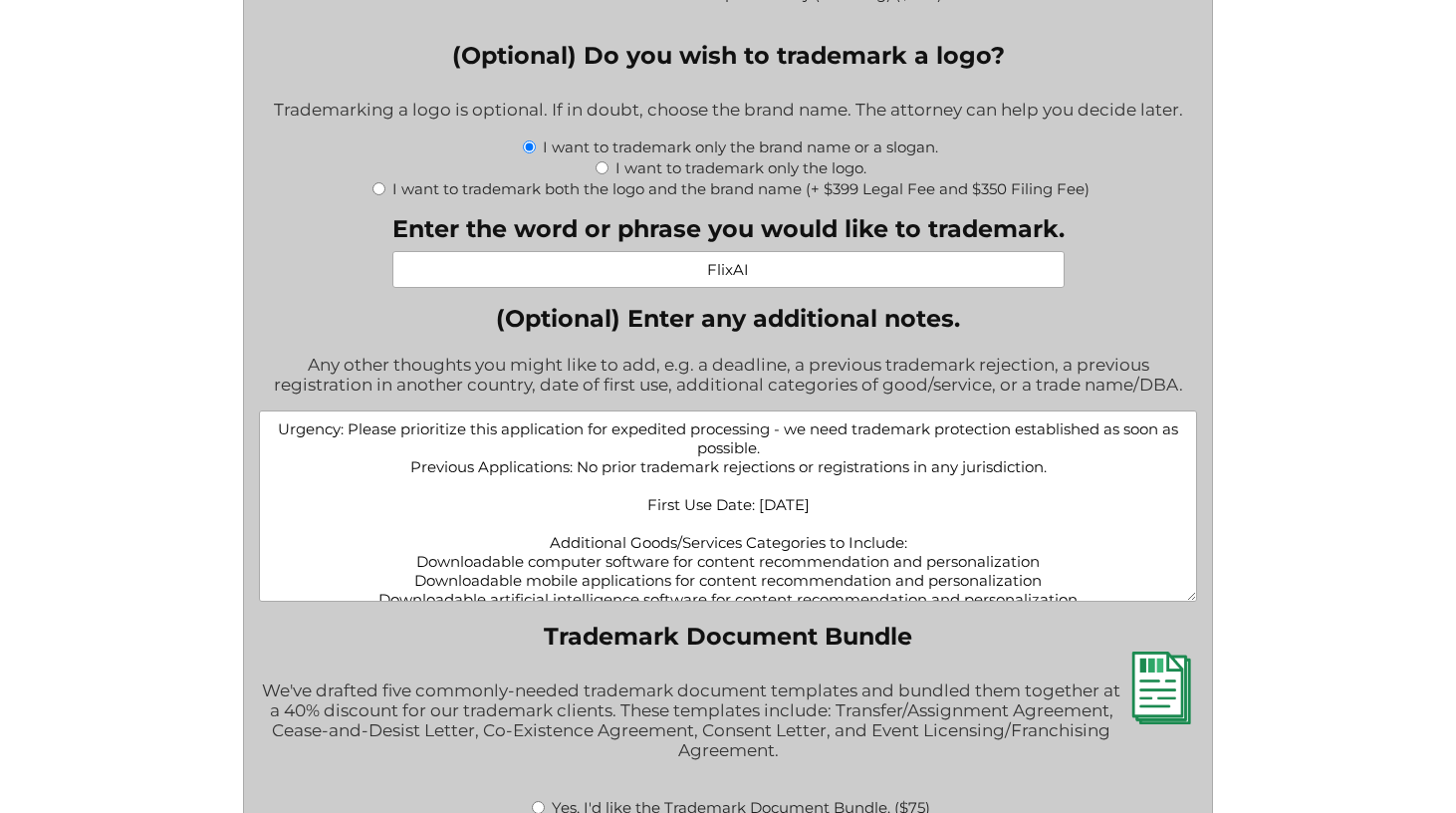 click on "Urgency: Please prioritize this application for expedited processing - we need trademark protection established as soon as possible.
Previous Applications: No prior trademark rejections or registrations in any jurisdiction.
First Use Date: July 25, 2025
Additional Goods/Services Categories to Include:
Downloadable computer software for content recommendation and personalization
Downloadable mobile applications for content recommendation and personalization
Downloadable artificial intelligence software for content recommendation and personalization
Related software features and functionalities to ensure comprehensive trademark protection" at bounding box center (728, 506) 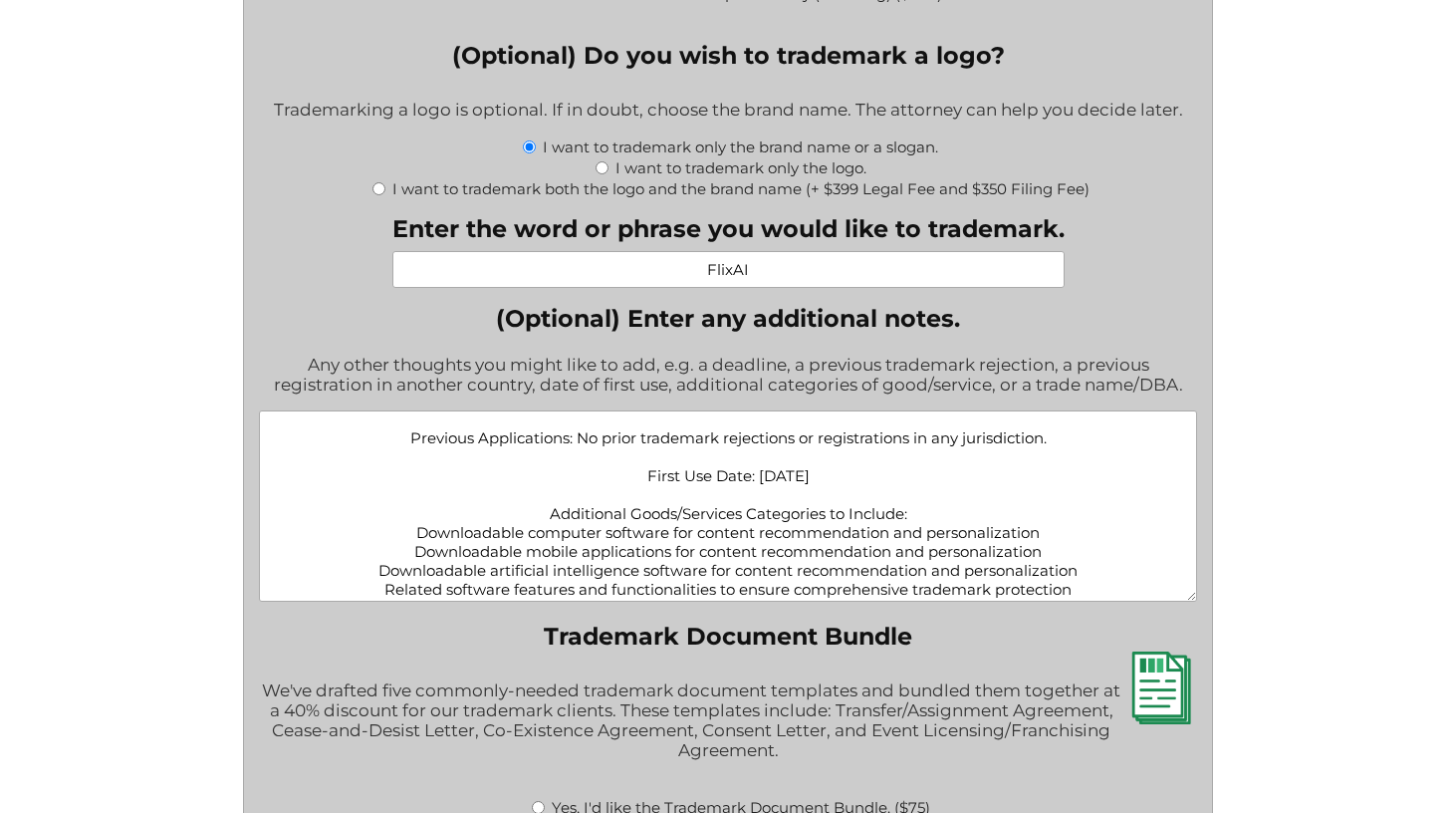 scroll, scrollTop: 0, scrollLeft: 0, axis: both 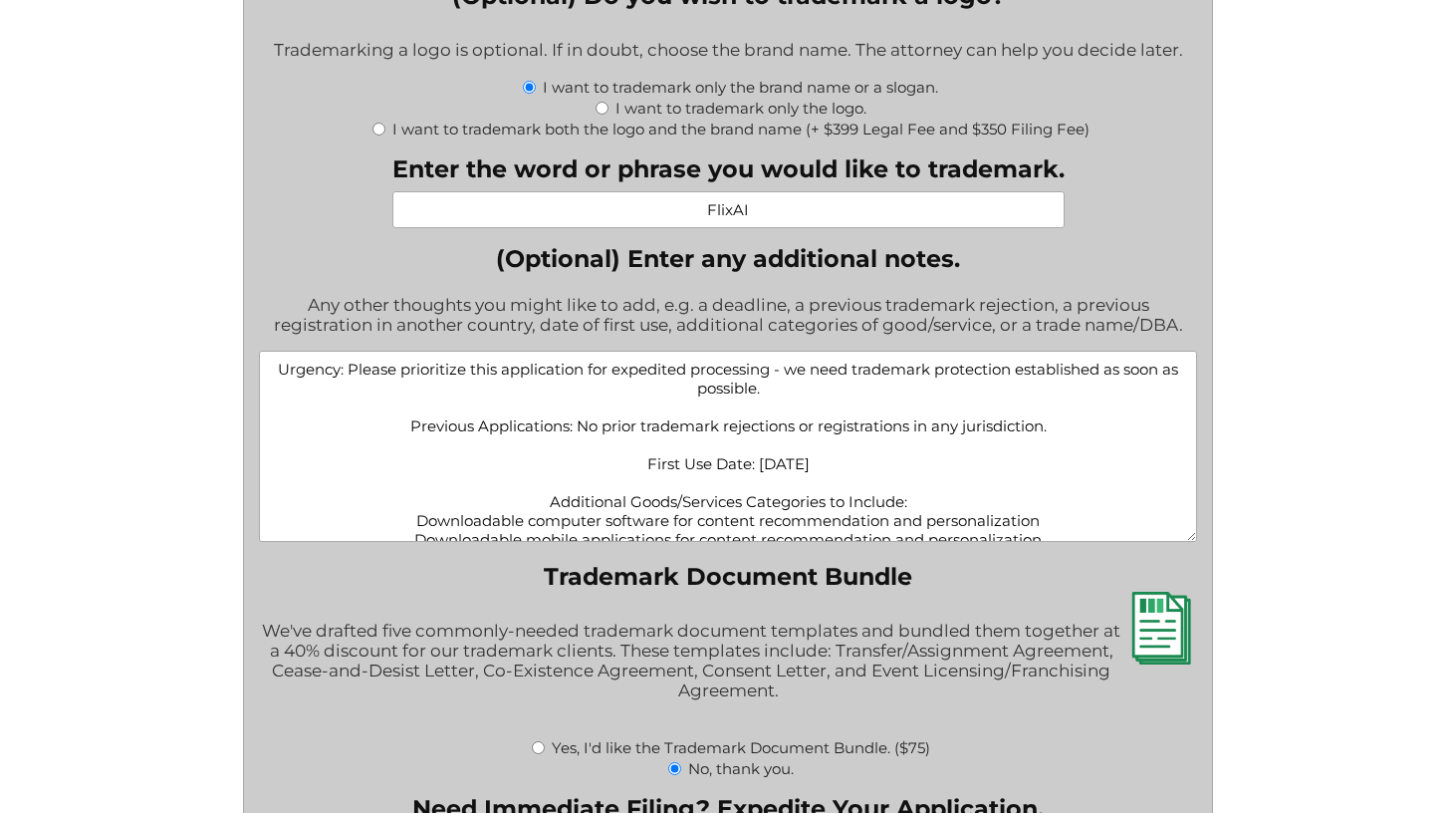 click on "Urgency: Please prioritize this application for expedited processing - we need trademark protection established as soon as possible.
Previous Applications: No prior trademark rejections or registrations in any jurisdiction.
First Use Date: July 25, 2025
Additional Goods/Services Categories to Include:
Downloadable computer software for content recommendation and personalization
Downloadable mobile applications for content recommendation and personalization
Downloadable artificial intelligence software for content recommendation and personalization
Related software features and functionalities to ensure comprehensive trademark protection" at bounding box center (728, 446) 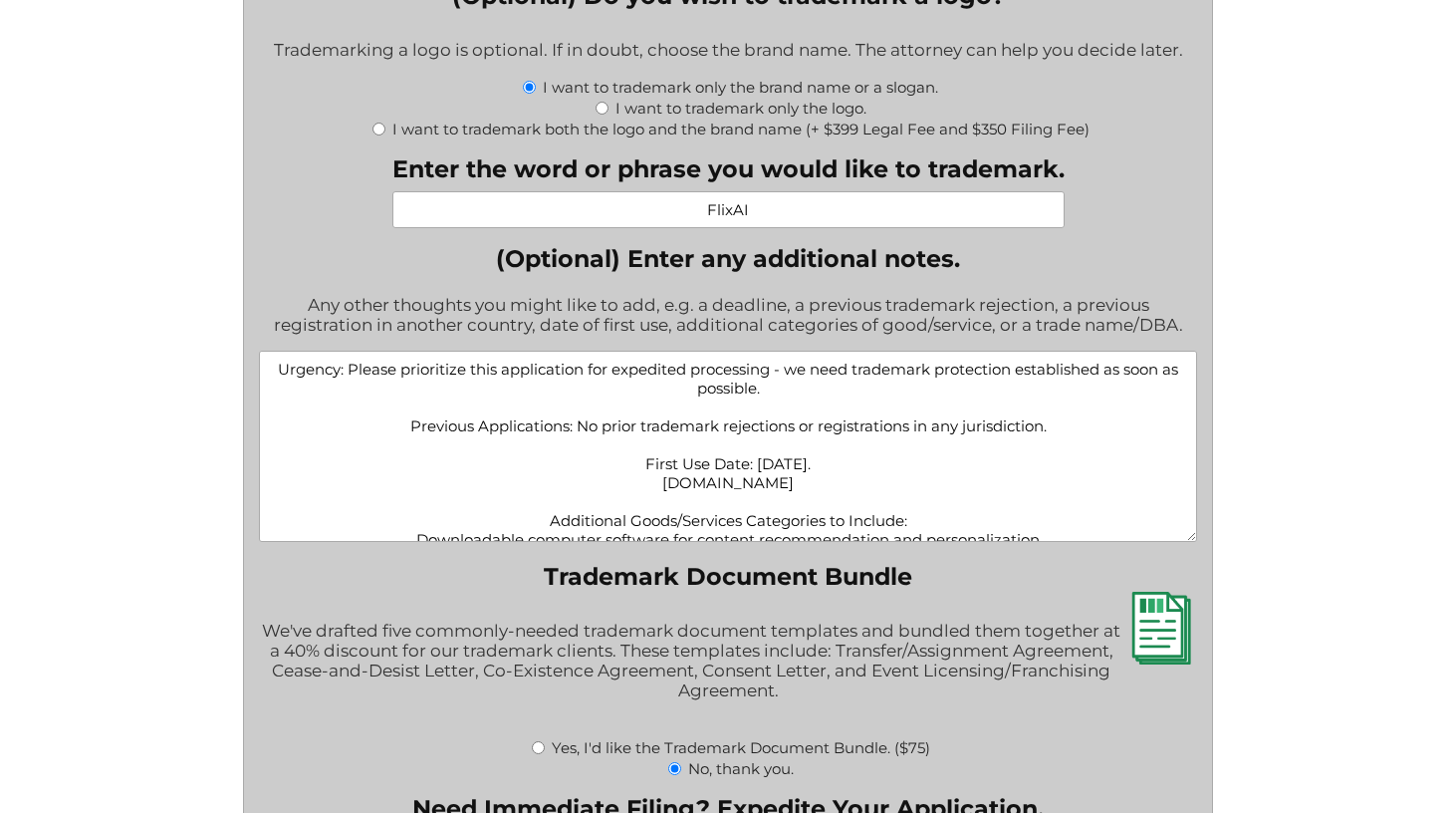 click on "Urgency: Please prioritize this application for expedited processing - we need trademark protection established as soon as possible.
Previous Applications: No prior trademark rejections or registrations in any jurisdiction.
First Use Date: July 25, 2025.
flixAI.com
Additional Goods/Services Categories to Include:
Downloadable computer software for content recommendation and personalization
Downloadable mobile applications for content recommendation and personalization
Downloadable artificial intelligence software for content recommendation and personalization
Related software features and functionalities to ensure comprehensive trademark protection" at bounding box center [728, 446] 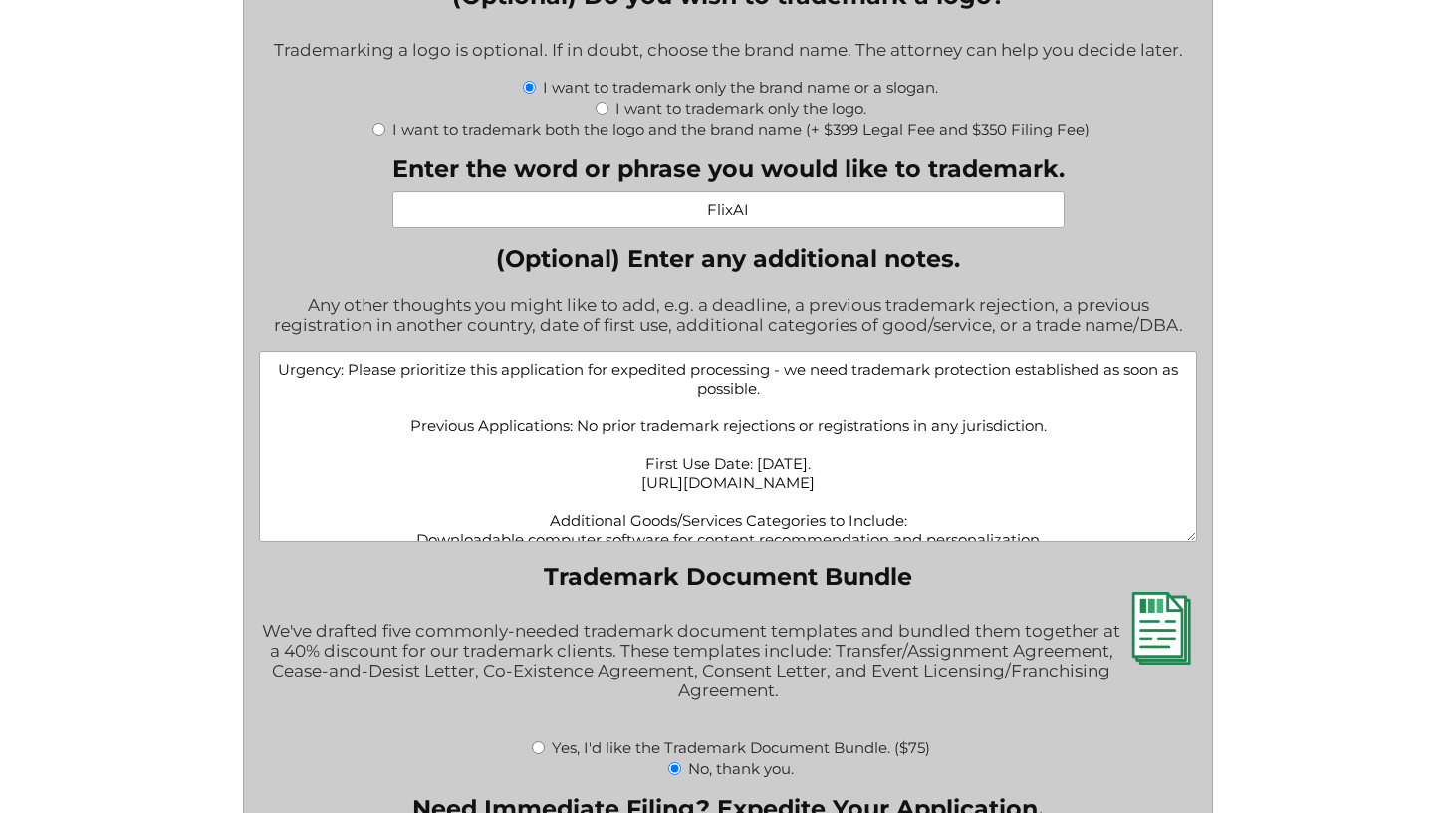 click on "Urgency: Please prioritize this application for expedited processing - we need trademark protection established as soon as possible.
Previous Applications: No prior trademark rejections or registrations in any jurisdiction.
First Use Date: July 25, 2025.
https://flixAI.com
Additional Goods/Services Categories to Include:
Downloadable computer software for content recommendation and personalization
Downloadable mobile applications for content recommendation and personalization
Downloadable artificial intelligence software for content recommendation and personalization
Related software features and functionalities to ensure comprehensive trademark protection" at bounding box center [728, 446] 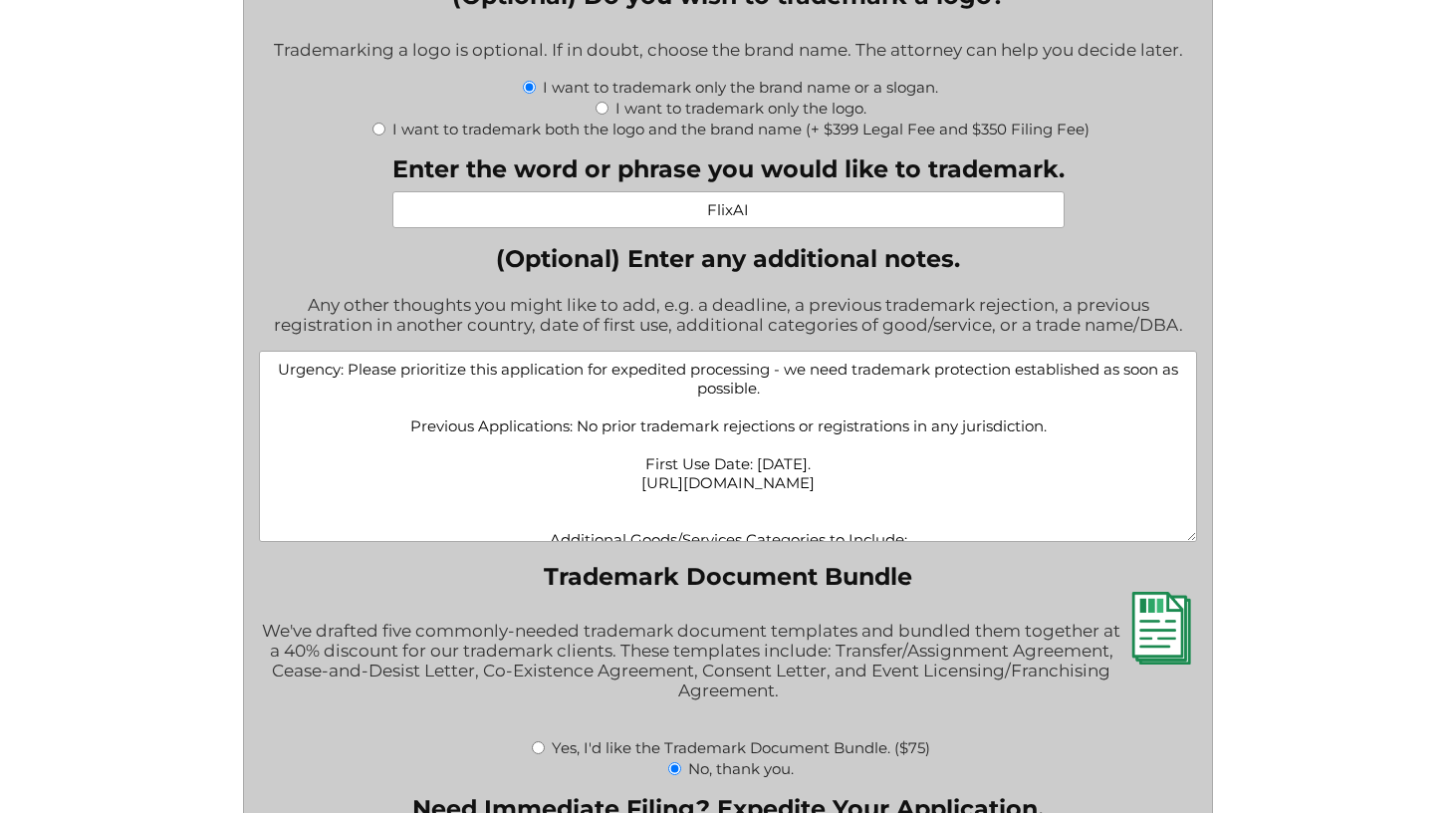 paste on "https://play.google.com/store/apps/details?id=text.to.video.aivideo.generator" 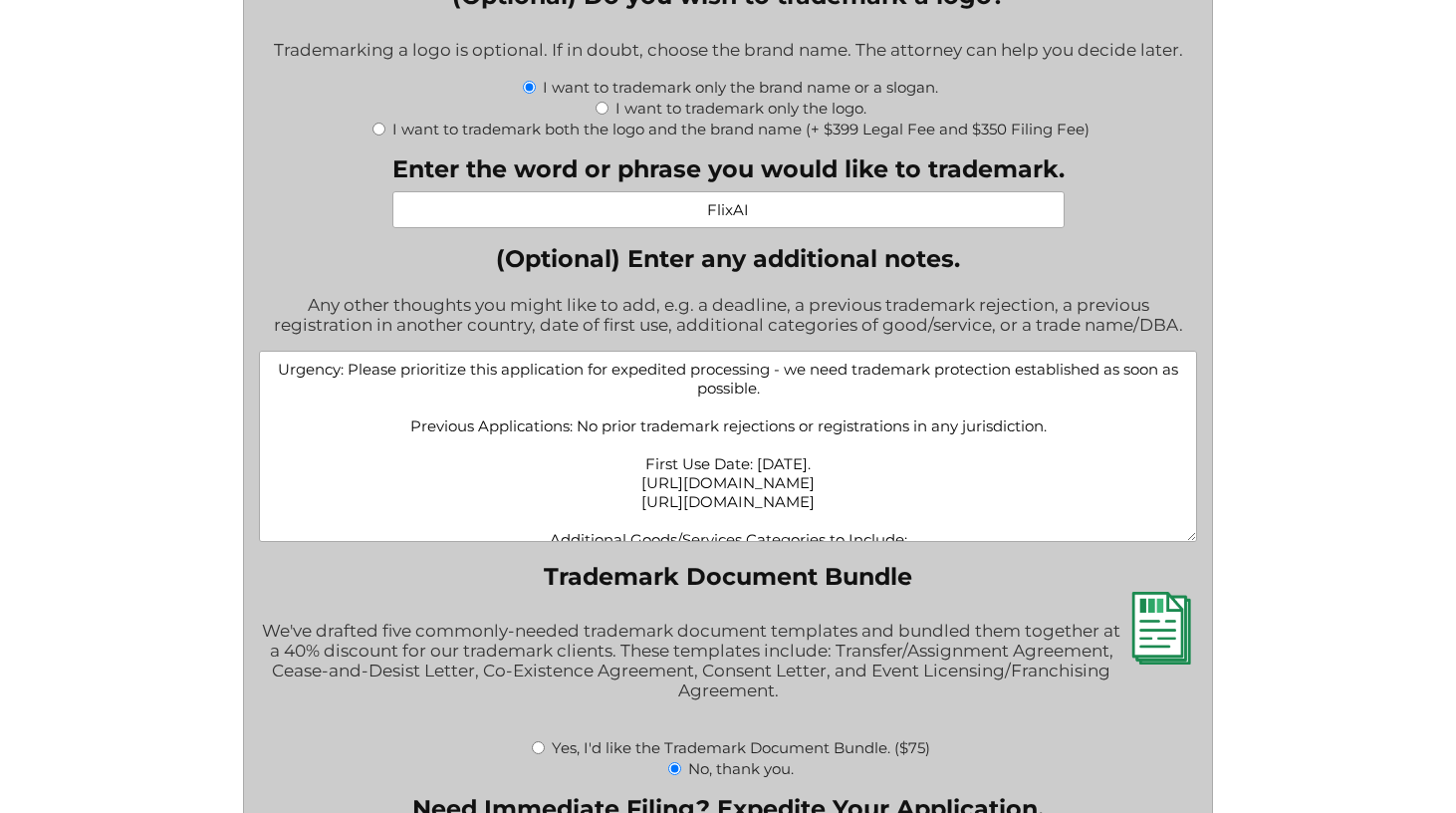 scroll, scrollTop: 85, scrollLeft: 0, axis: vertical 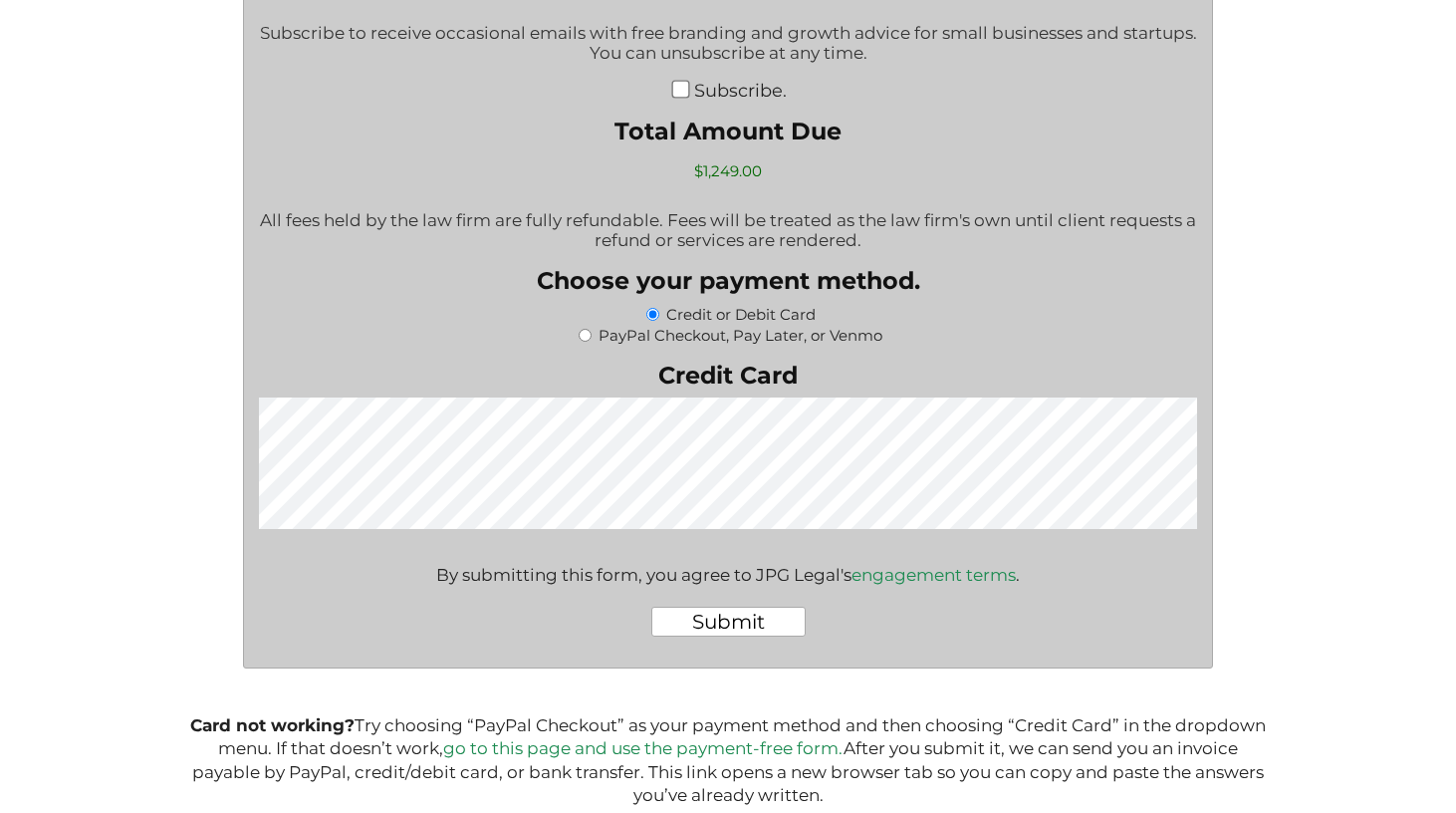 click on "Submit" at bounding box center (728, 622) 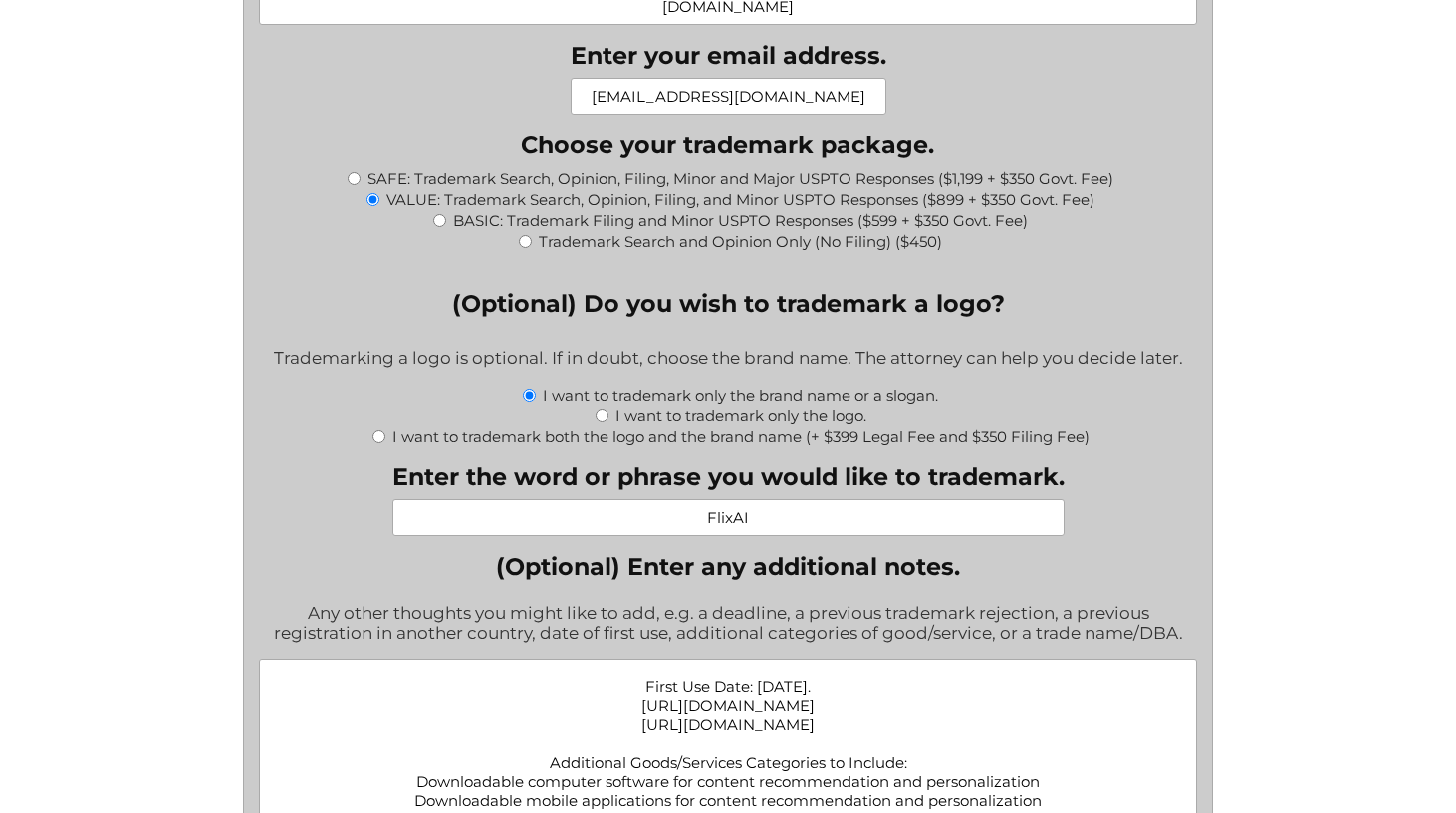 scroll, scrollTop: 2260, scrollLeft: 0, axis: vertical 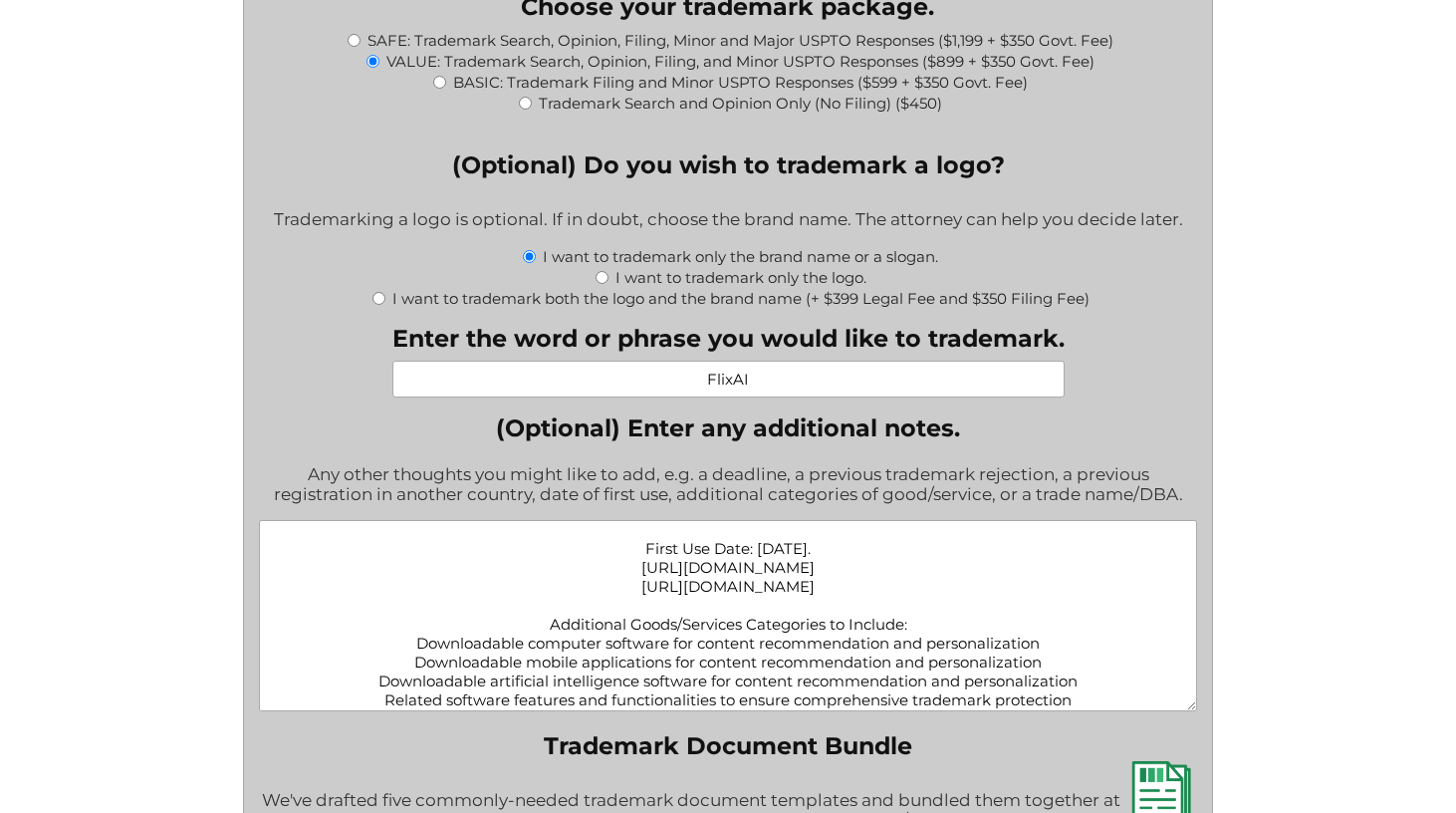 click on "Urgency: Please prioritize this application for expedited processing - we need trademark protection established as soon as possible.
Previous Applications: No prior trademark rejections or registrations in any jurisdiction.
First Use Date: July 25, 2025.
https://flixAI.com
https://play.google.com/store/apps/details?id=text.to.video.aivideo.generator
Additional Goods/Services Categories to Include:
Downloadable computer software for content recommendation and personalization
Downloadable mobile applications for content recommendation and personalization
Downloadable artificial intelligence software for content recommendation and personalization
Related software features and functionalities to ensure comprehensive trademark protection" at bounding box center [728, 616] 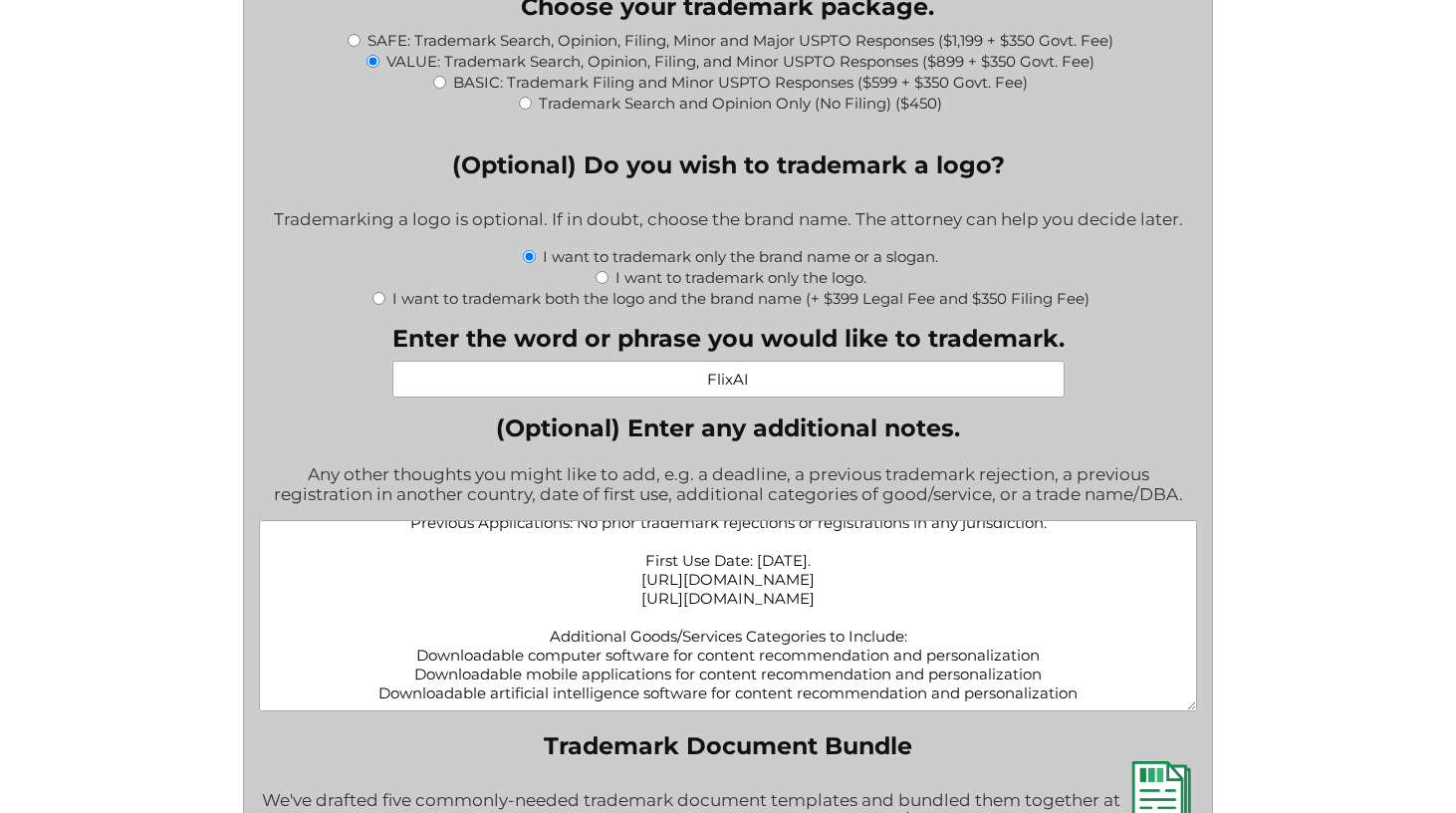 scroll, scrollTop: 66, scrollLeft: 0, axis: vertical 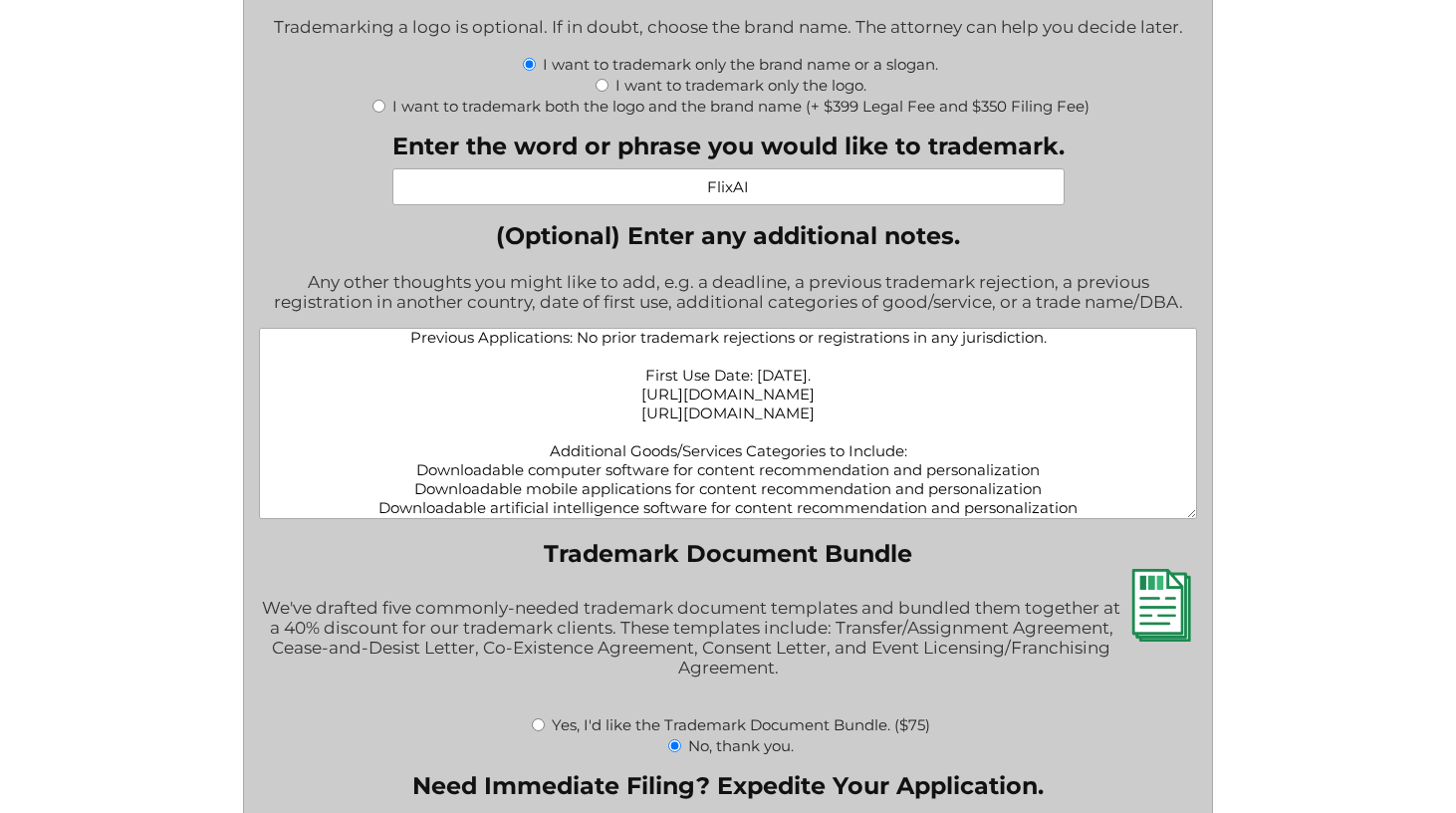 type on "Urgency: Please prioritize this application for expedited processing - we need trademark protection established as soon as possible.
Previous Applications: No prior trademark rejections or registrations in any jurisdiction.
First Use Date: July 25, 2025.
https://flixAI.com
https://play.google.com/store/apps/details?id=text.to.video.aivideo.generator
Additional Goods/Services Categories to Include:
Downloadable computer software for content recommendation and personalization
Downloadable mobile applications for content recommendation and personalization
Downloadable artificial intelligence software for content recommendation and personalization
Related software features and functionalities to ensure comprehensive trademark protection" 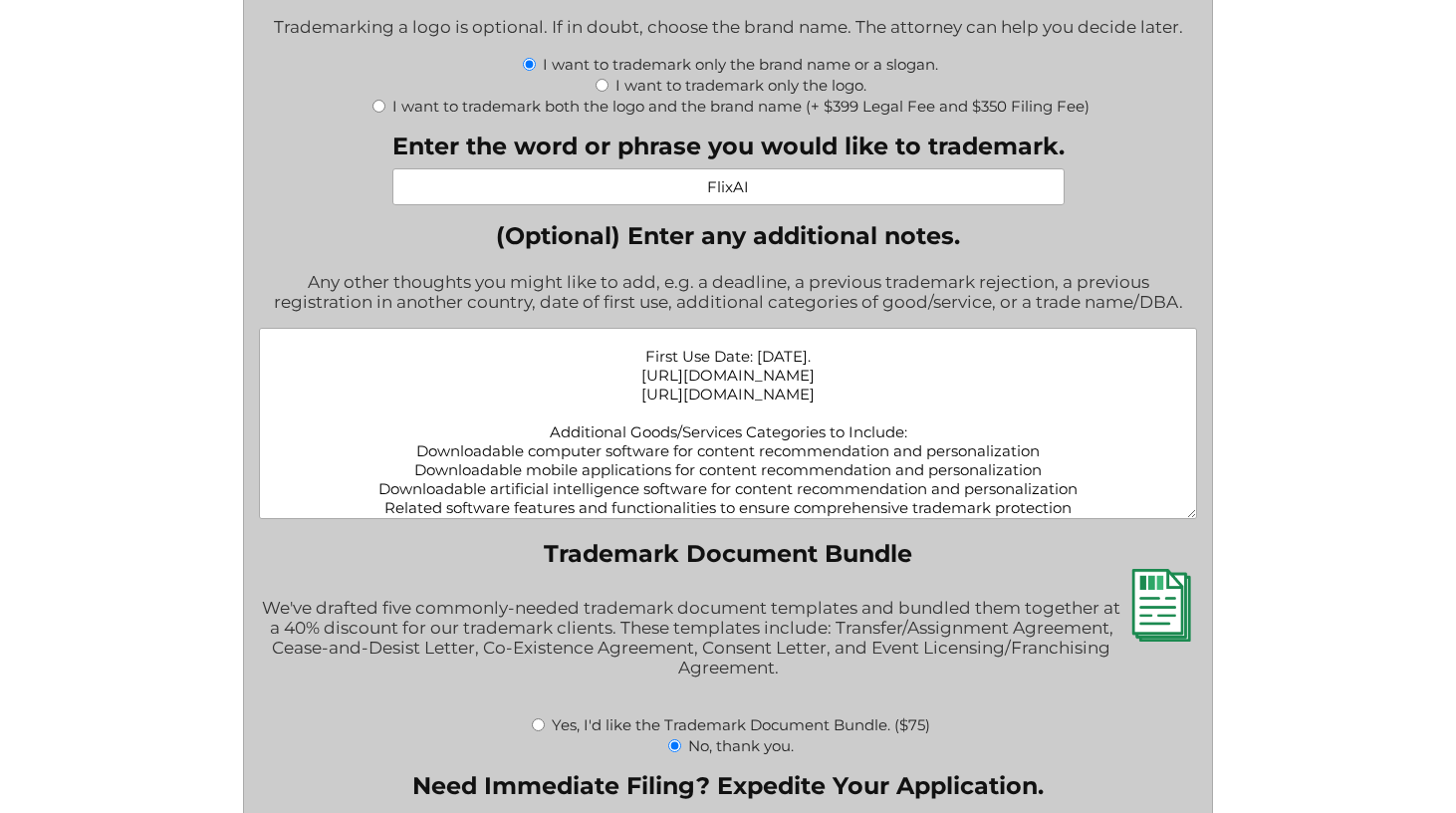 scroll, scrollTop: 0, scrollLeft: 0, axis: both 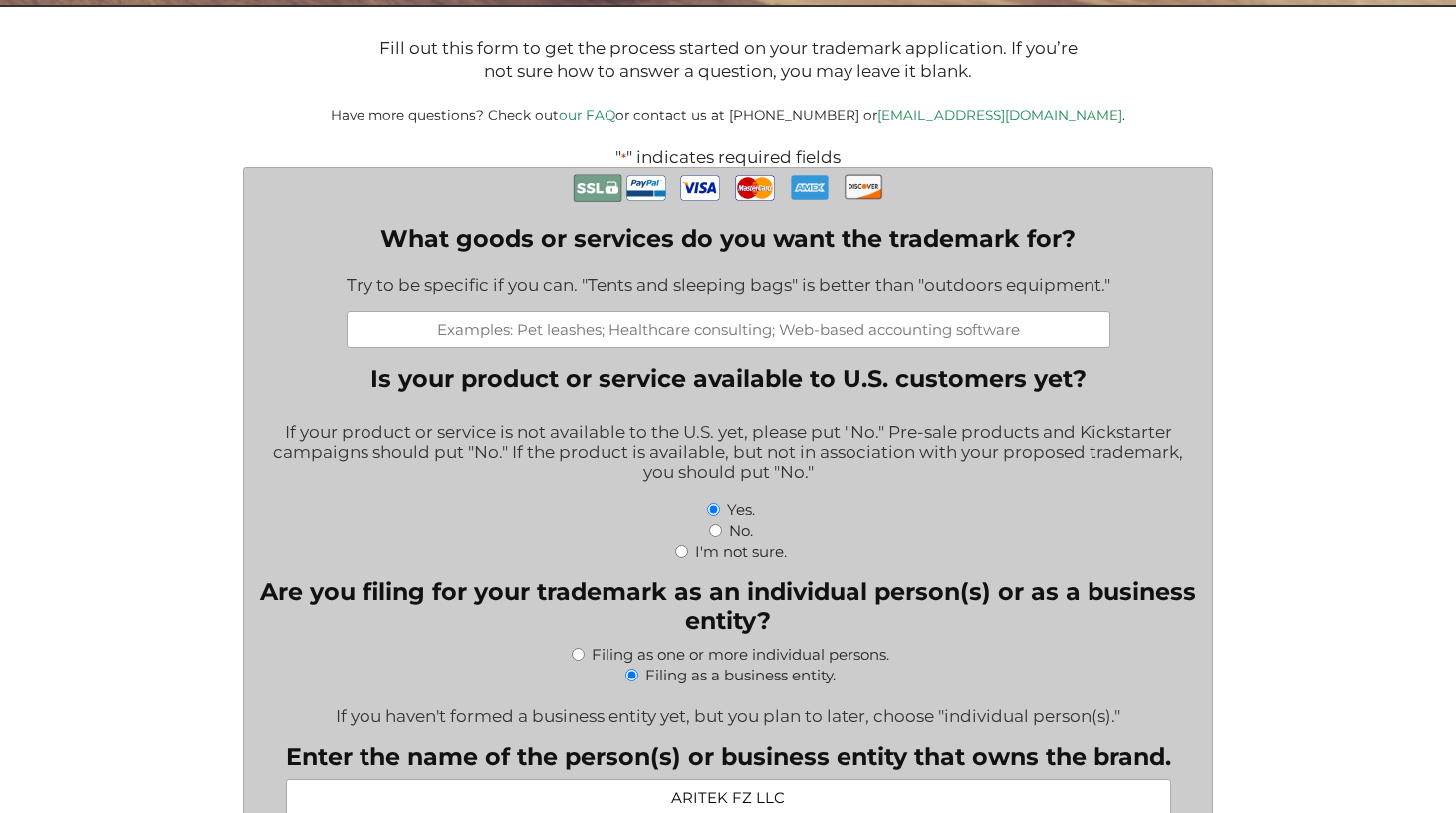 click on "What goods or services do you want the trademark for?" at bounding box center (728, 329) 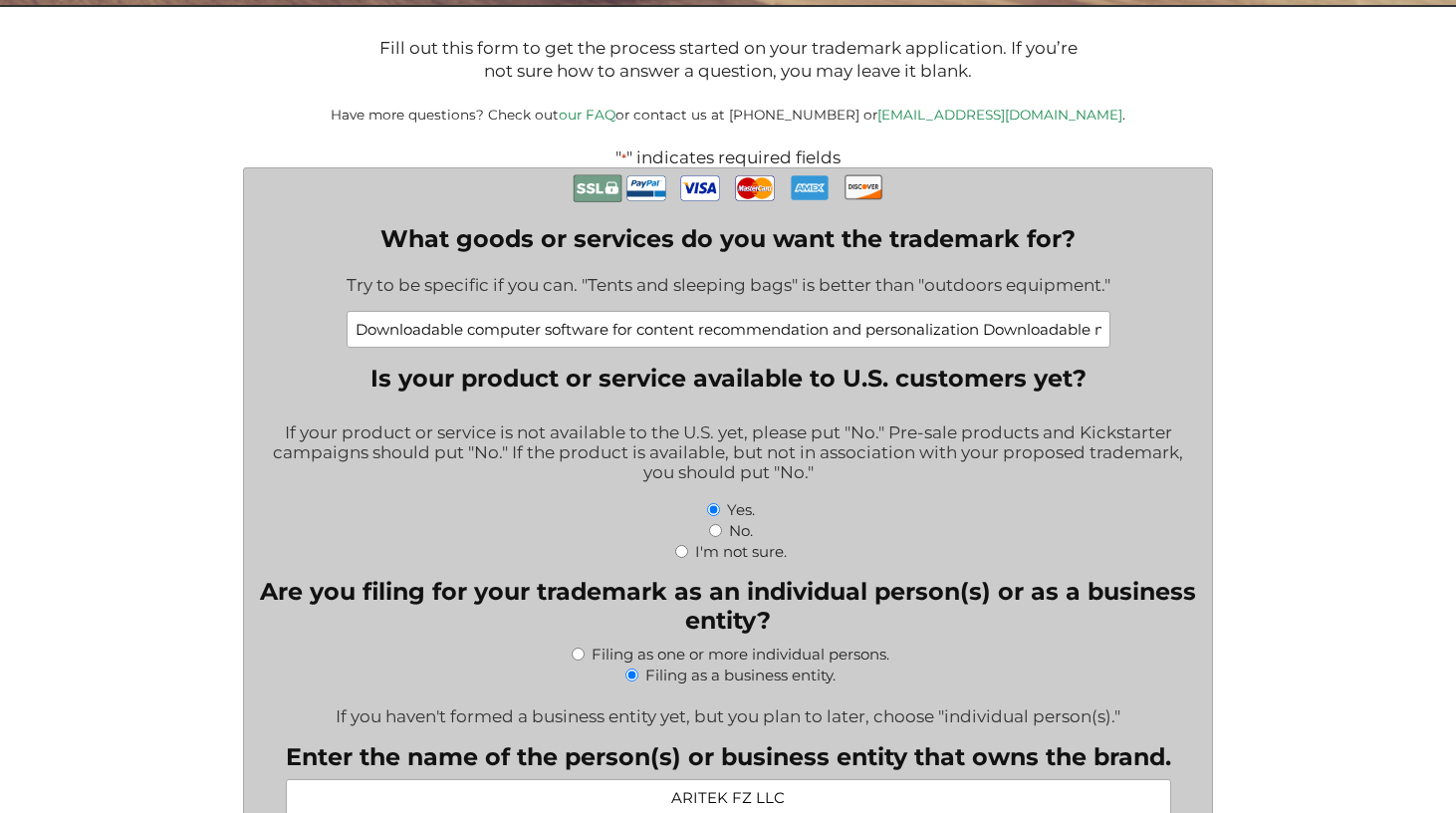 scroll, scrollTop: 0, scrollLeft: 1925, axis: horizontal 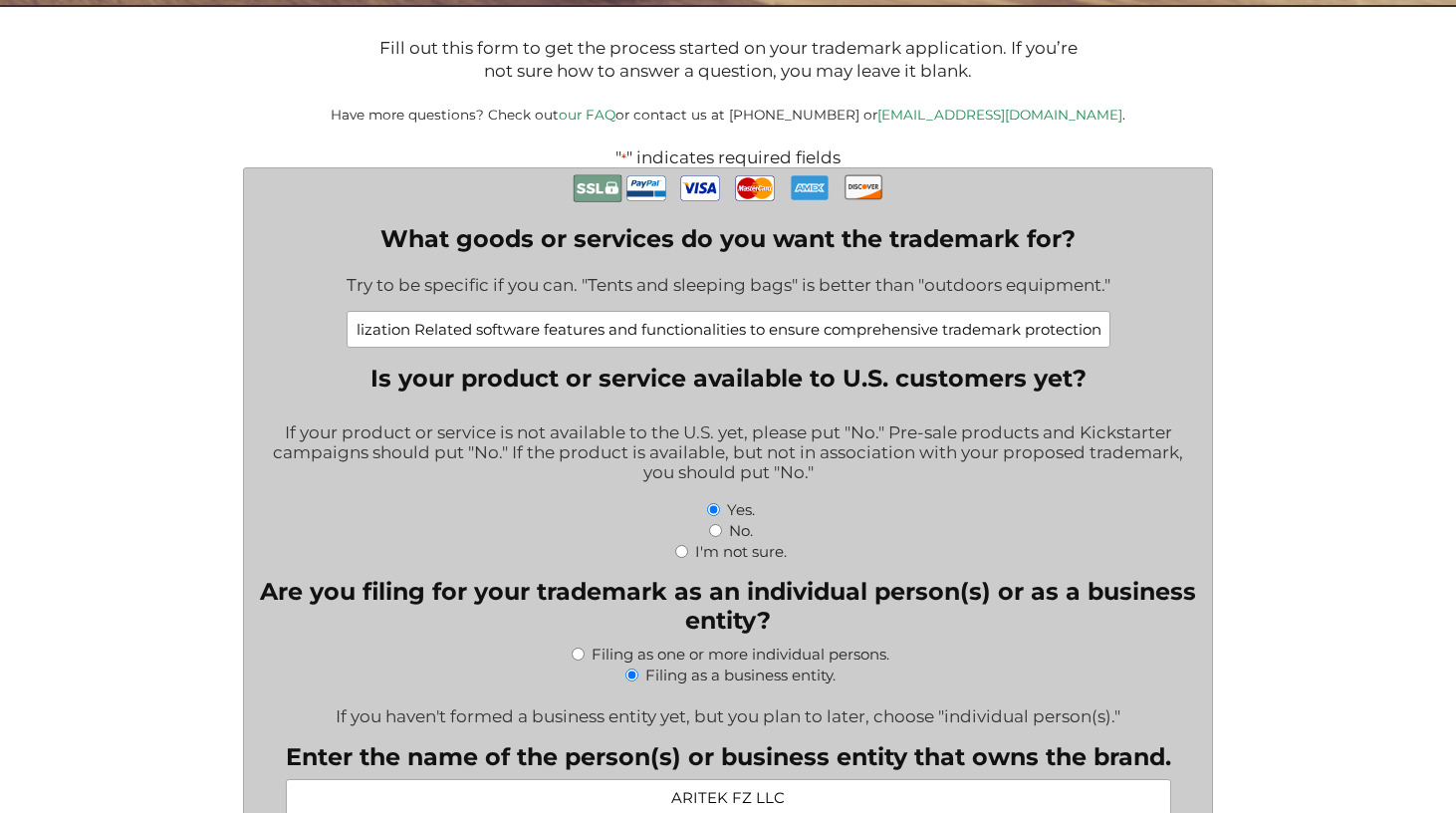 drag, startPoint x: 599, startPoint y: 323, endPoint x: -8, endPoint y: 300, distance: 607.43559 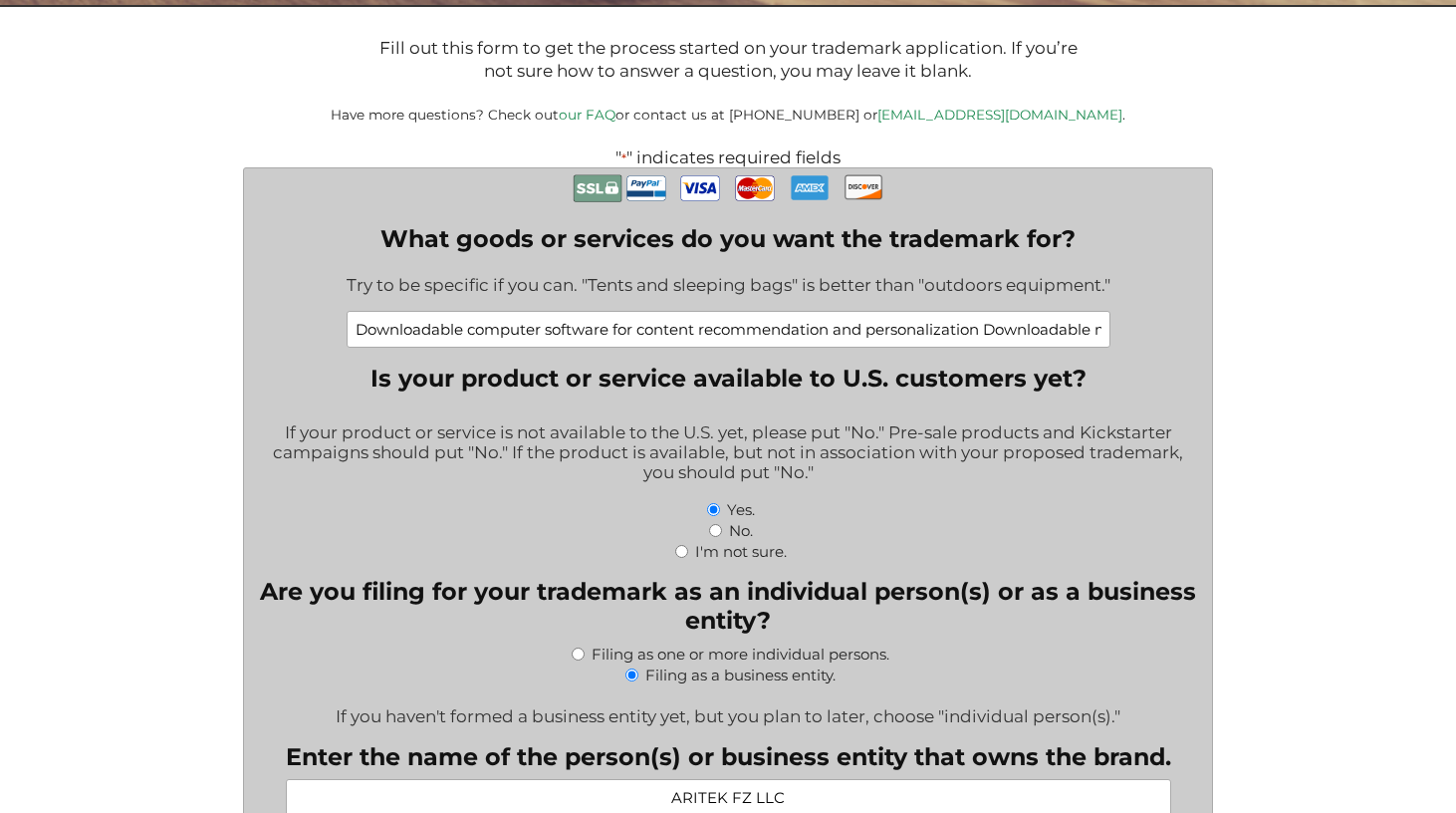 drag, startPoint x: 444, startPoint y: 337, endPoint x: 102, endPoint y: 338, distance: 342.00146 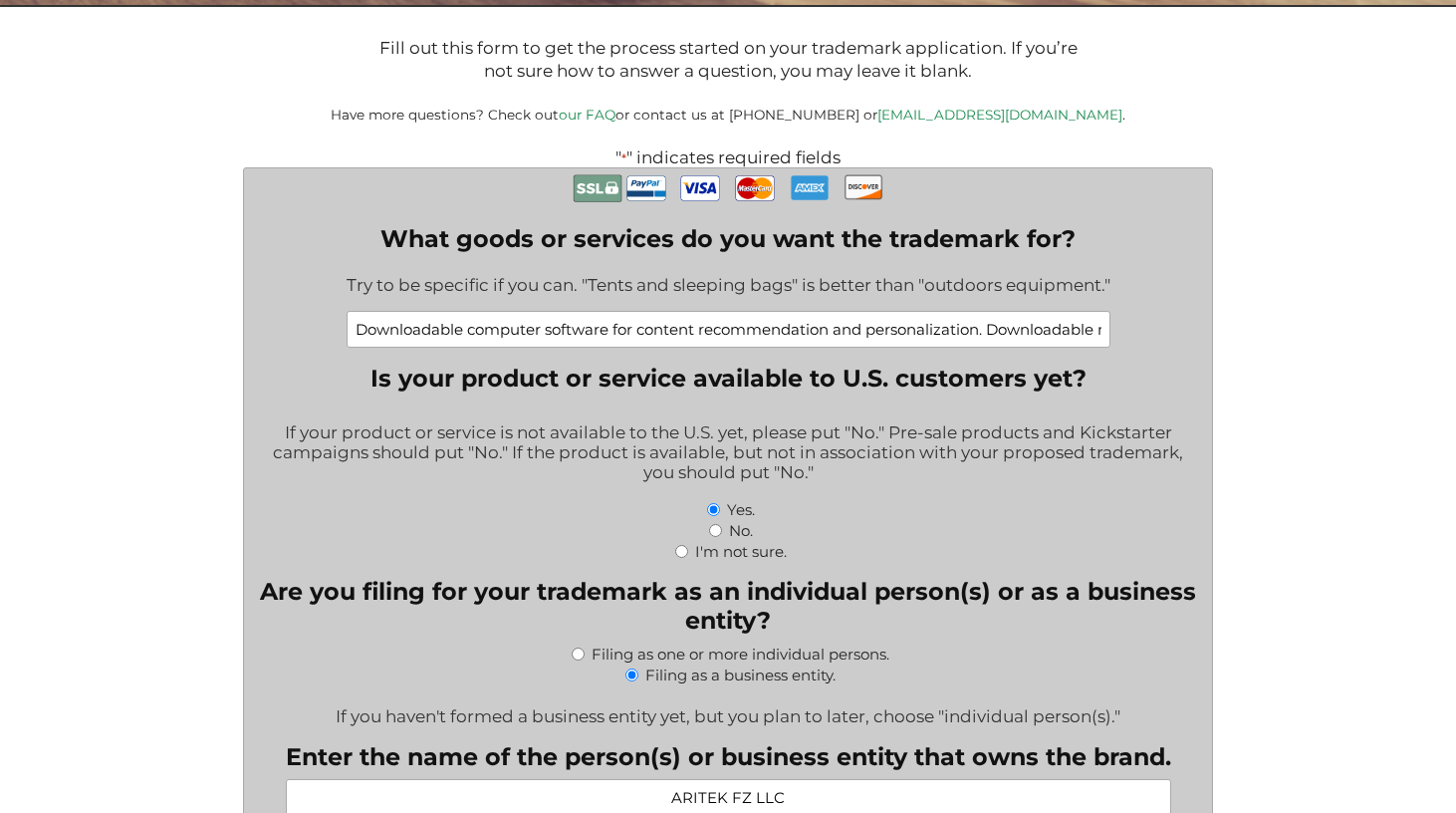 click on "Downloadable computer software for content recommendation and personalization. Downloadable mobile applications for content recommendation and personalization Downloadable artificial intelligence software for content recommendation and personalization Related software features and functionalities to ensure comprehensive trademark protection" at bounding box center (728, 329) 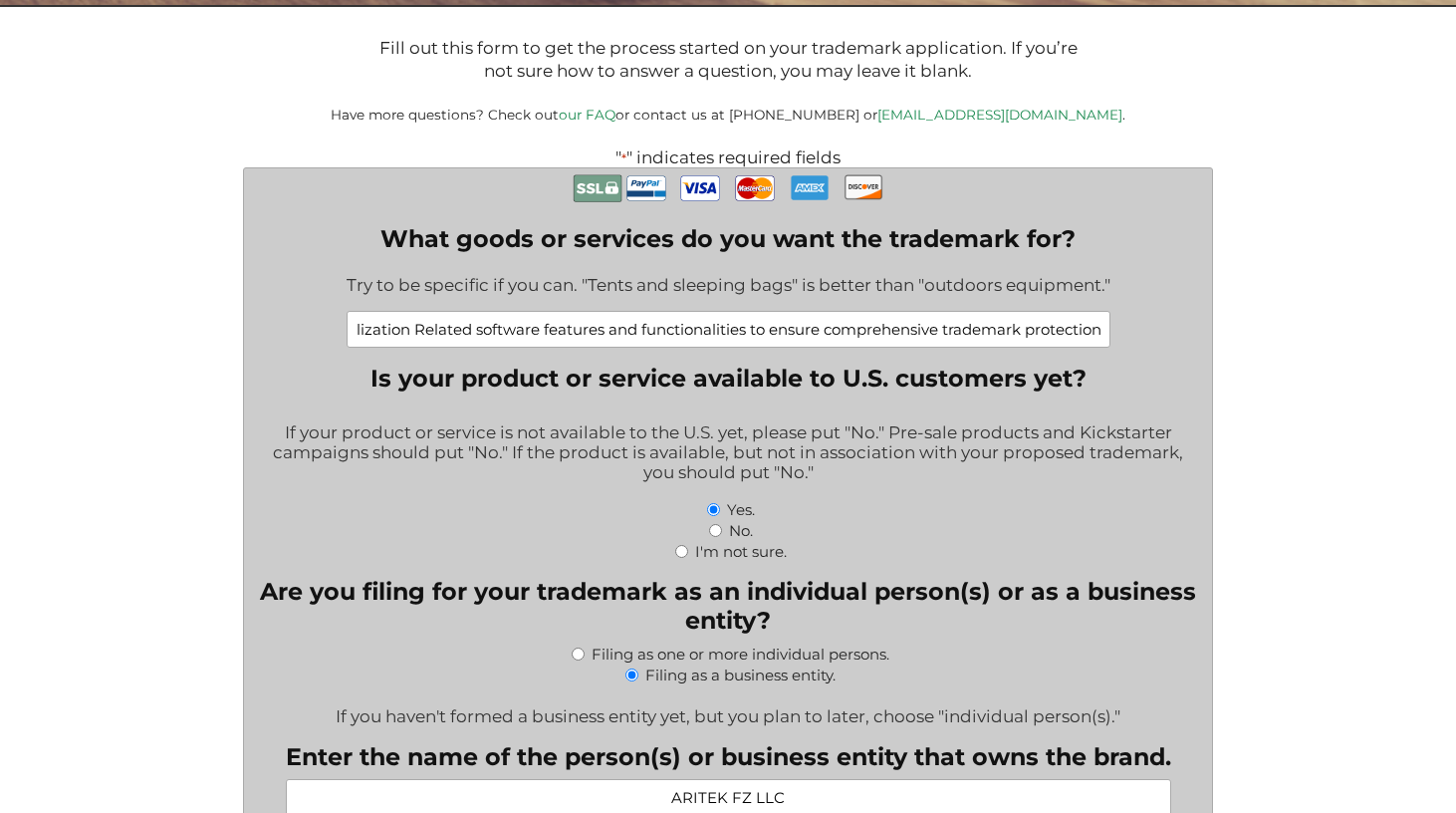 click on "Downloadable computer software for content recommendation and personalization. Downloadable mobile applications for content recommendation and personalization Downloadable artificial intelligence software for content recommendation and personalization Related software features and functionalities to ensure comprehensive trademark protection" at bounding box center (728, 329) 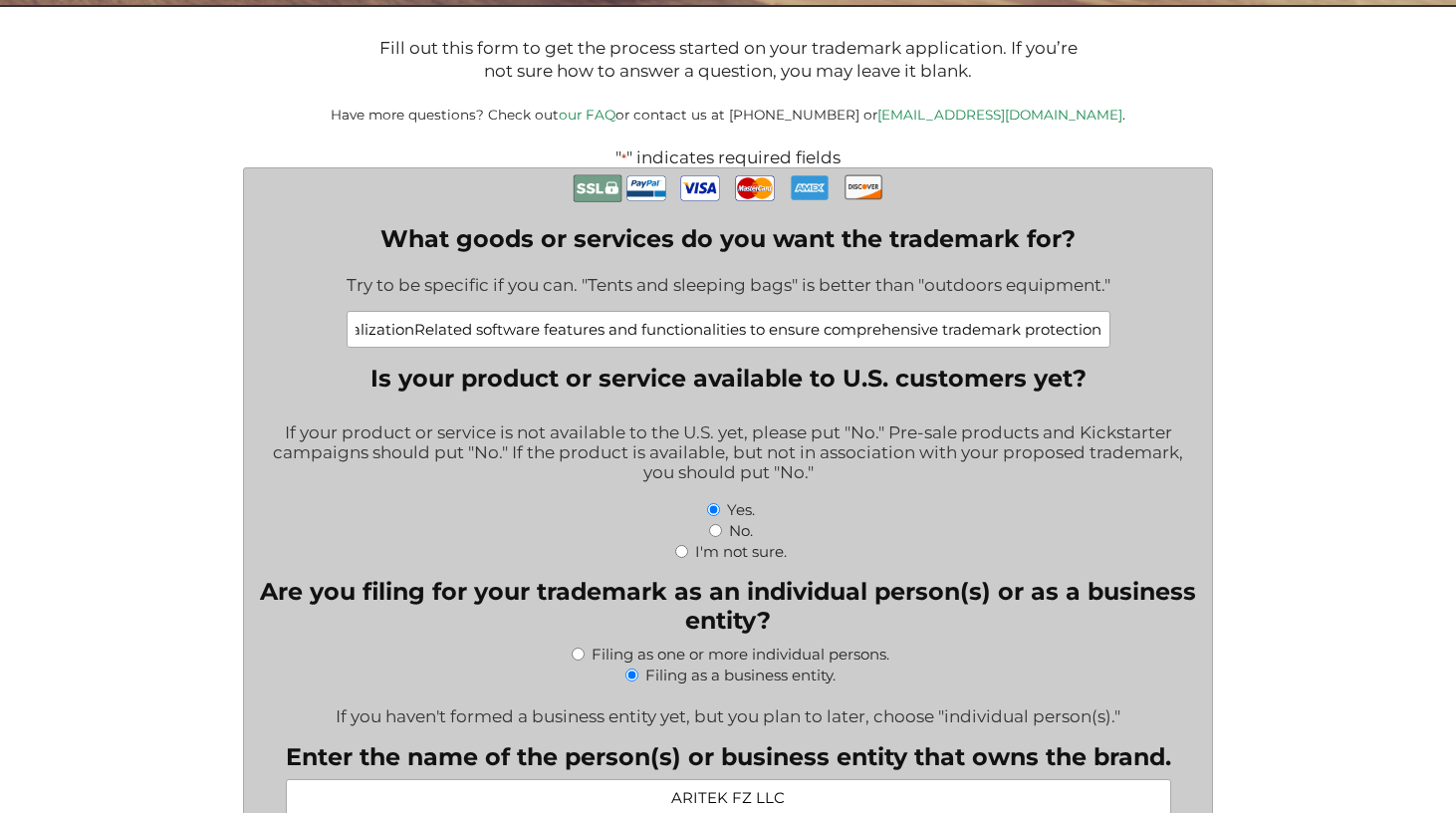 scroll, scrollTop: 0, scrollLeft: 1924, axis: horizontal 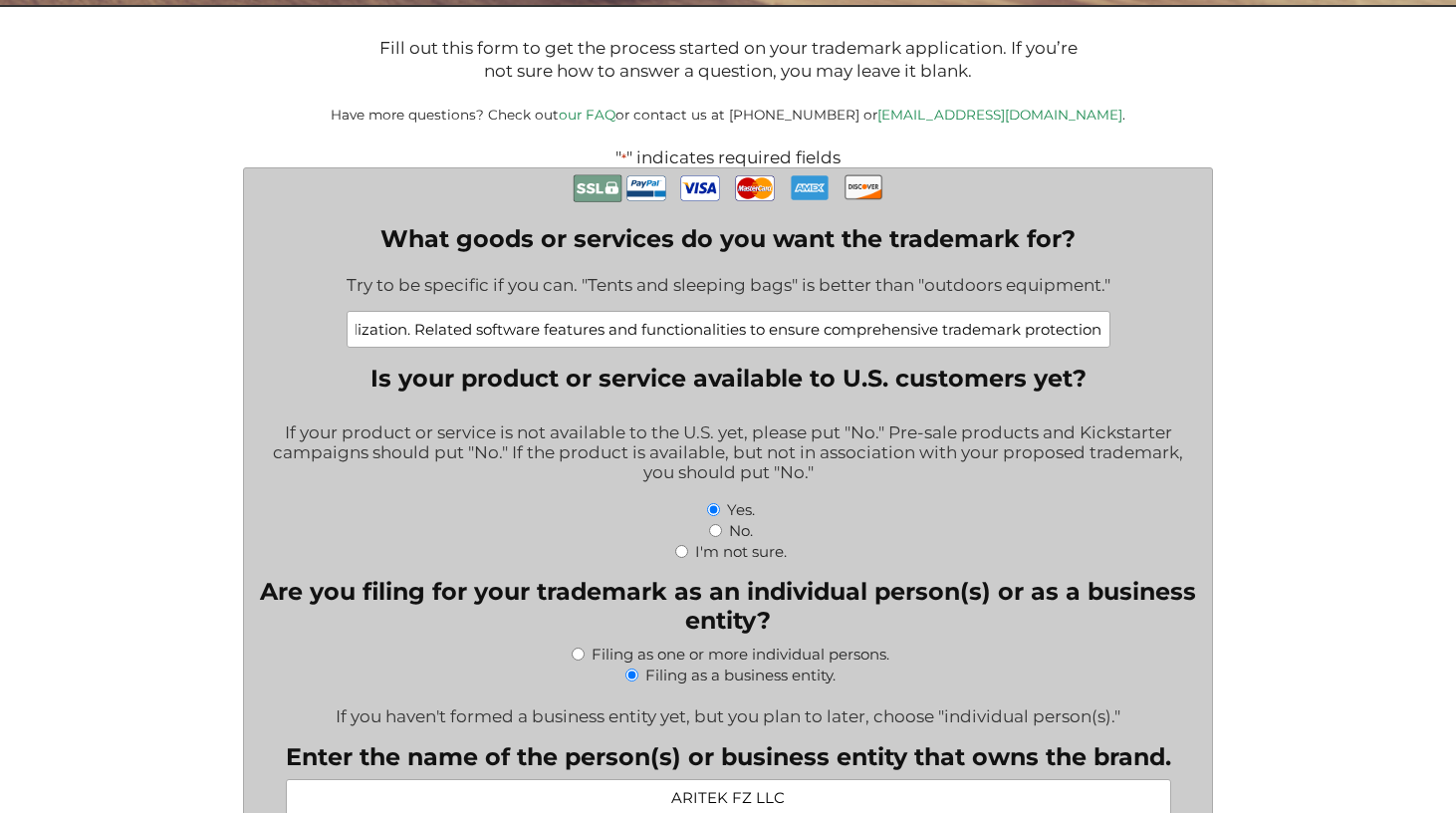 drag, startPoint x: 1020, startPoint y: 325, endPoint x: 1105, endPoint y: 319, distance: 85.211502 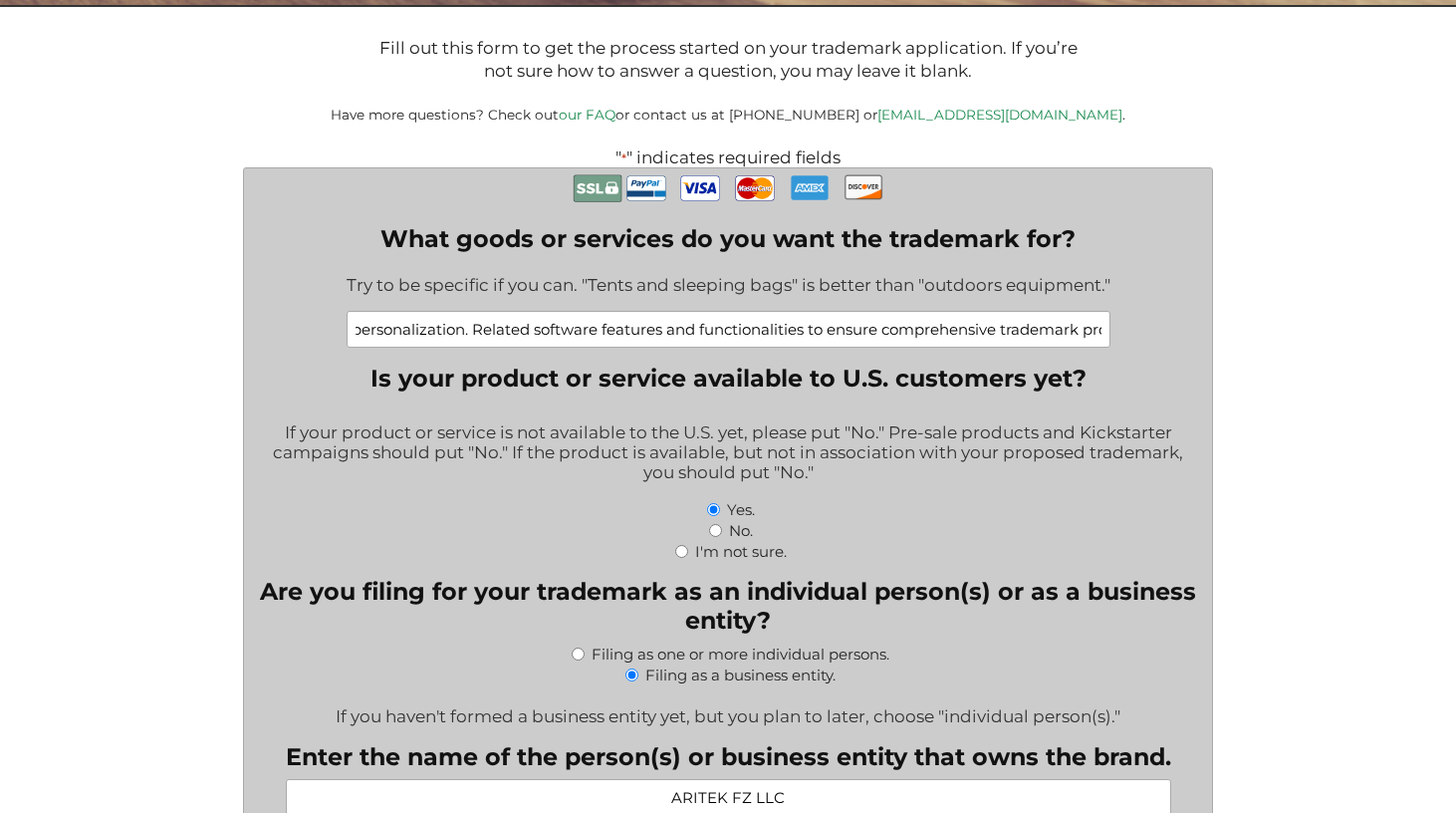 scroll, scrollTop: 0, scrollLeft: 1761, axis: horizontal 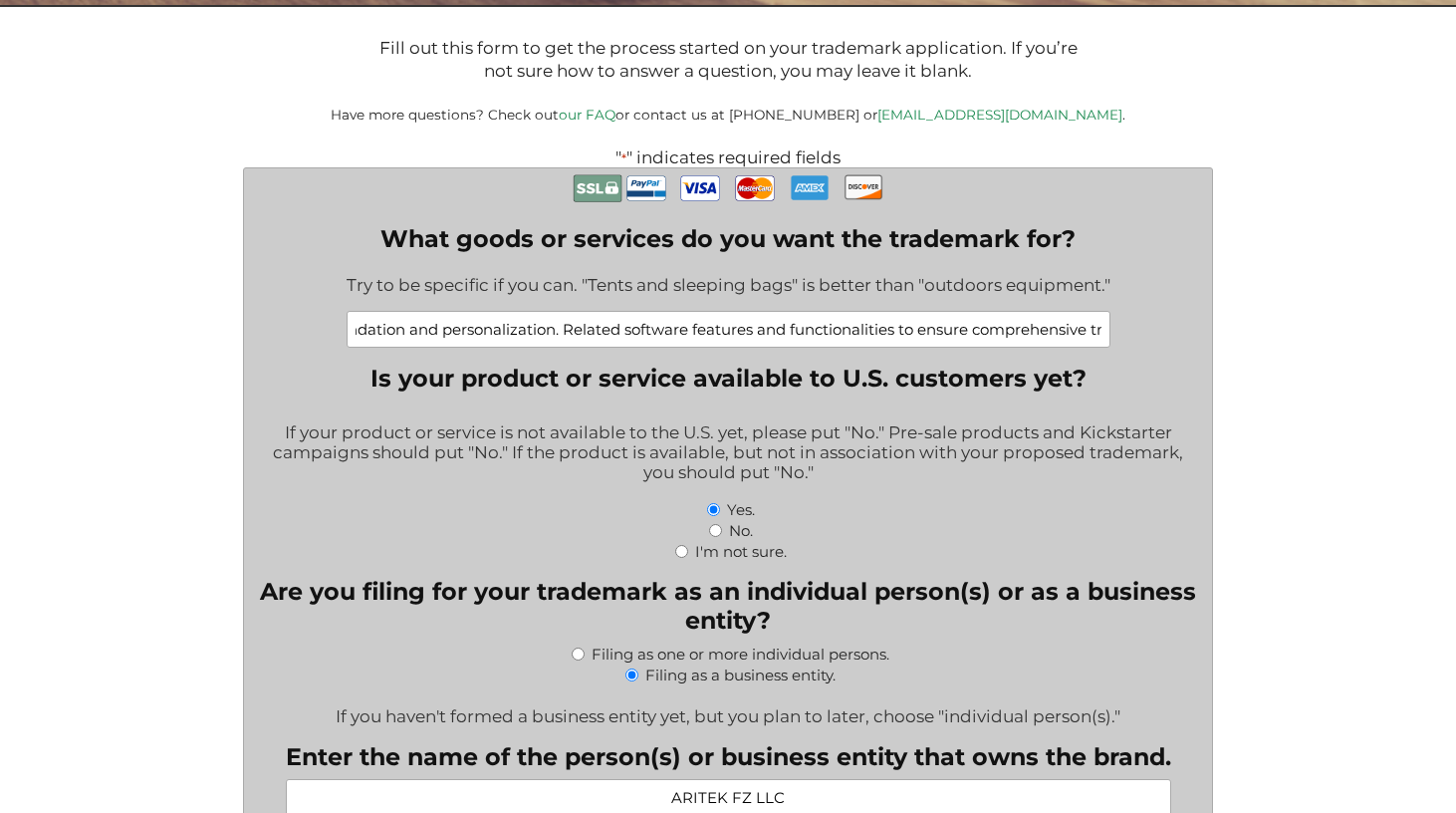 drag, startPoint x: 463, startPoint y: 330, endPoint x: 354, endPoint y: 334, distance: 109.0734 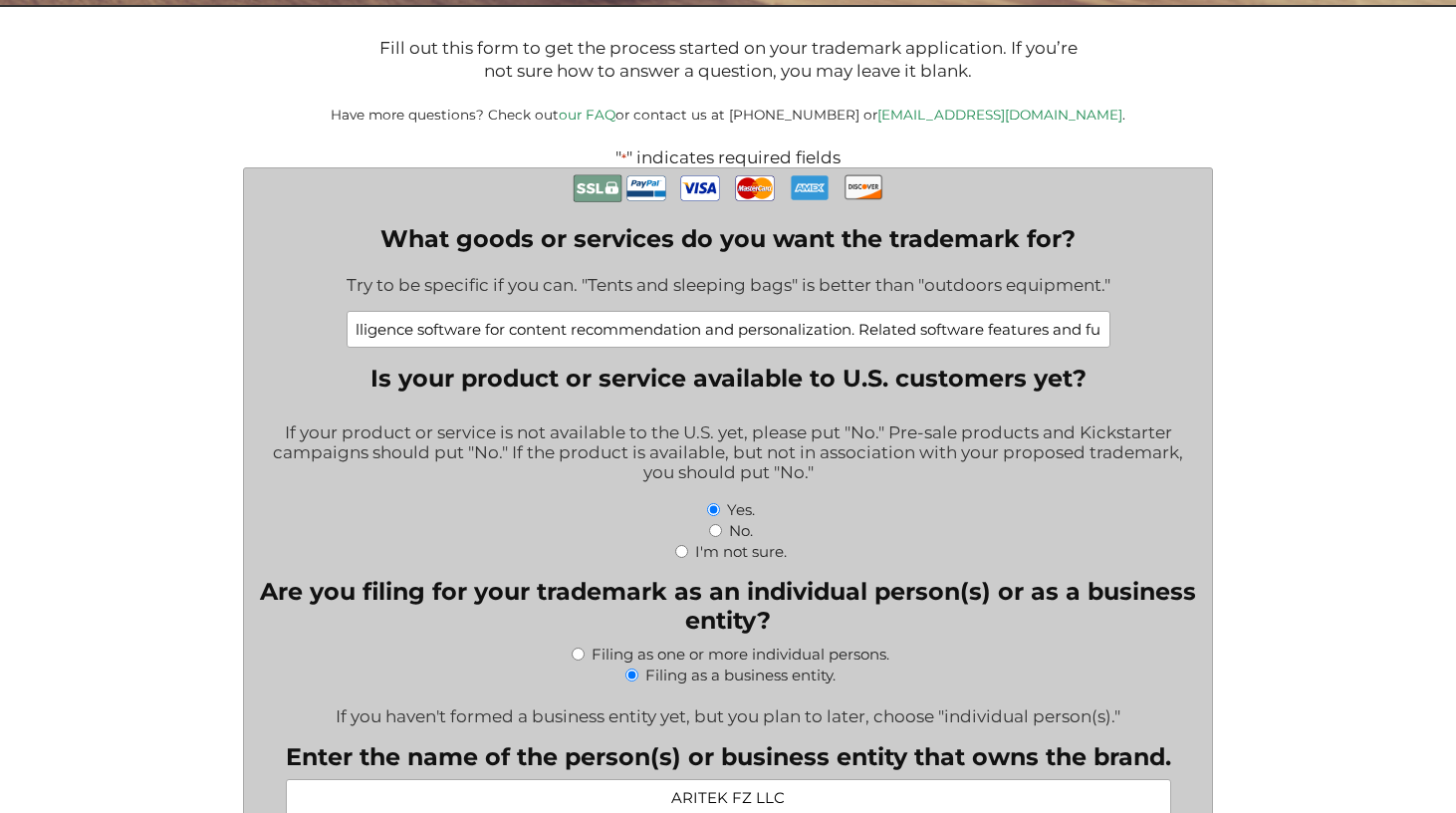 scroll, scrollTop: 0, scrollLeft: 1272, axis: horizontal 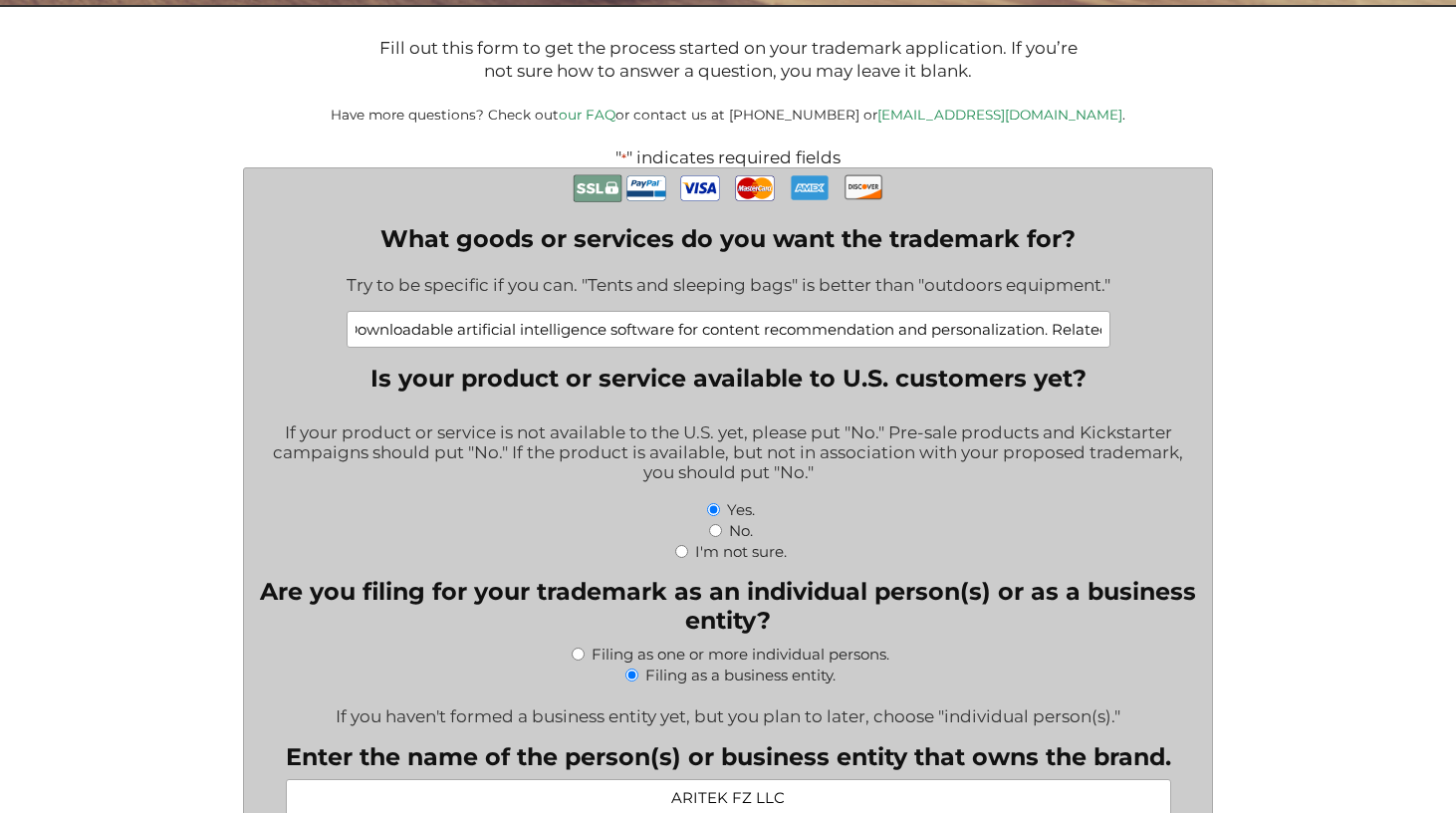 drag, startPoint x: 439, startPoint y: 336, endPoint x: 556, endPoint y: 322, distance: 117.83463 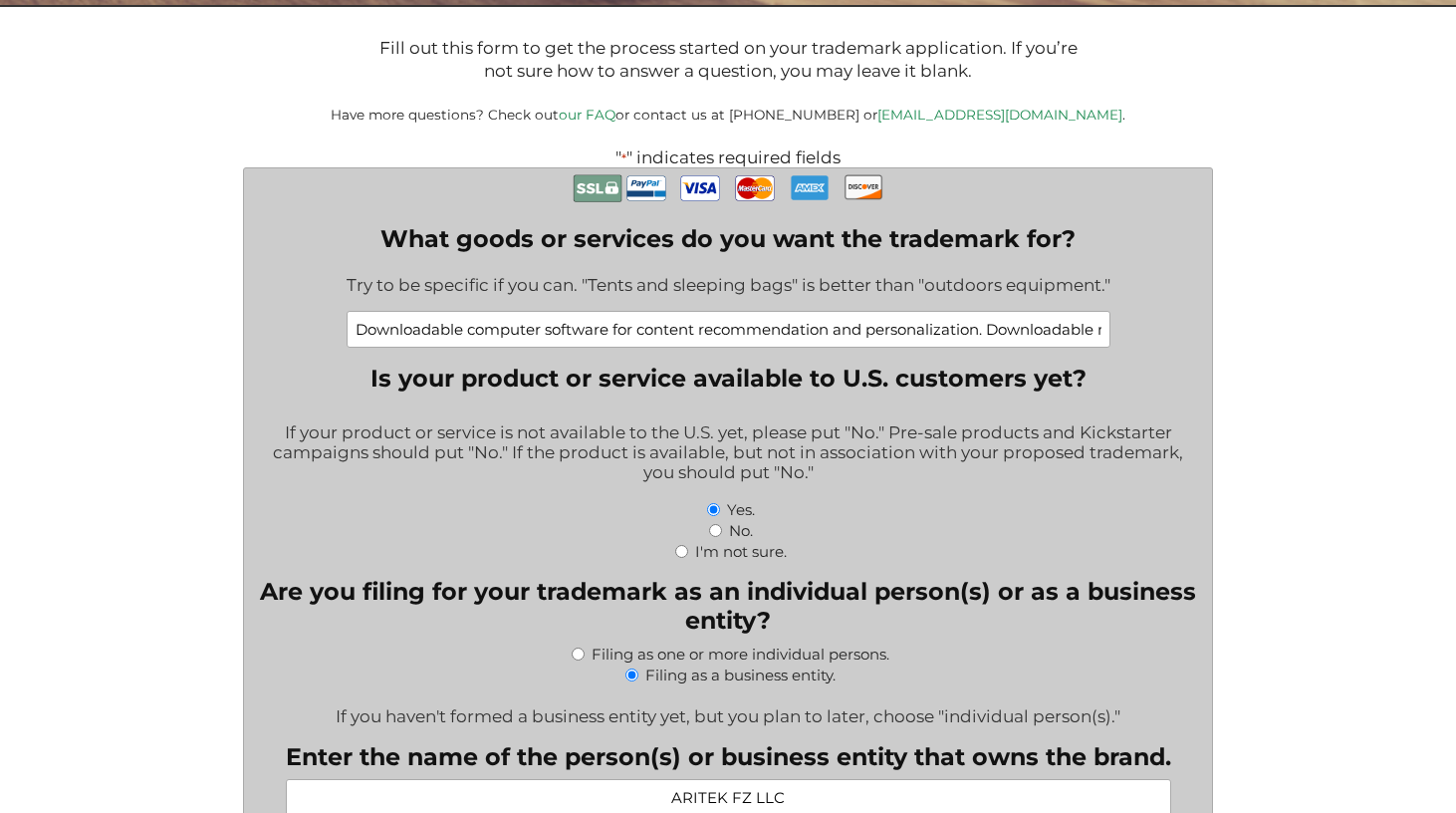 click on "Downloadable computer software for content recommendation and personalization. Downloadable mobile applications for content recommendation and personalization Downloadable artificial intelligence software for content recommendation and personalization. Related software features and functionalities to ensure comprehensive trademark protection" at bounding box center [728, 329] 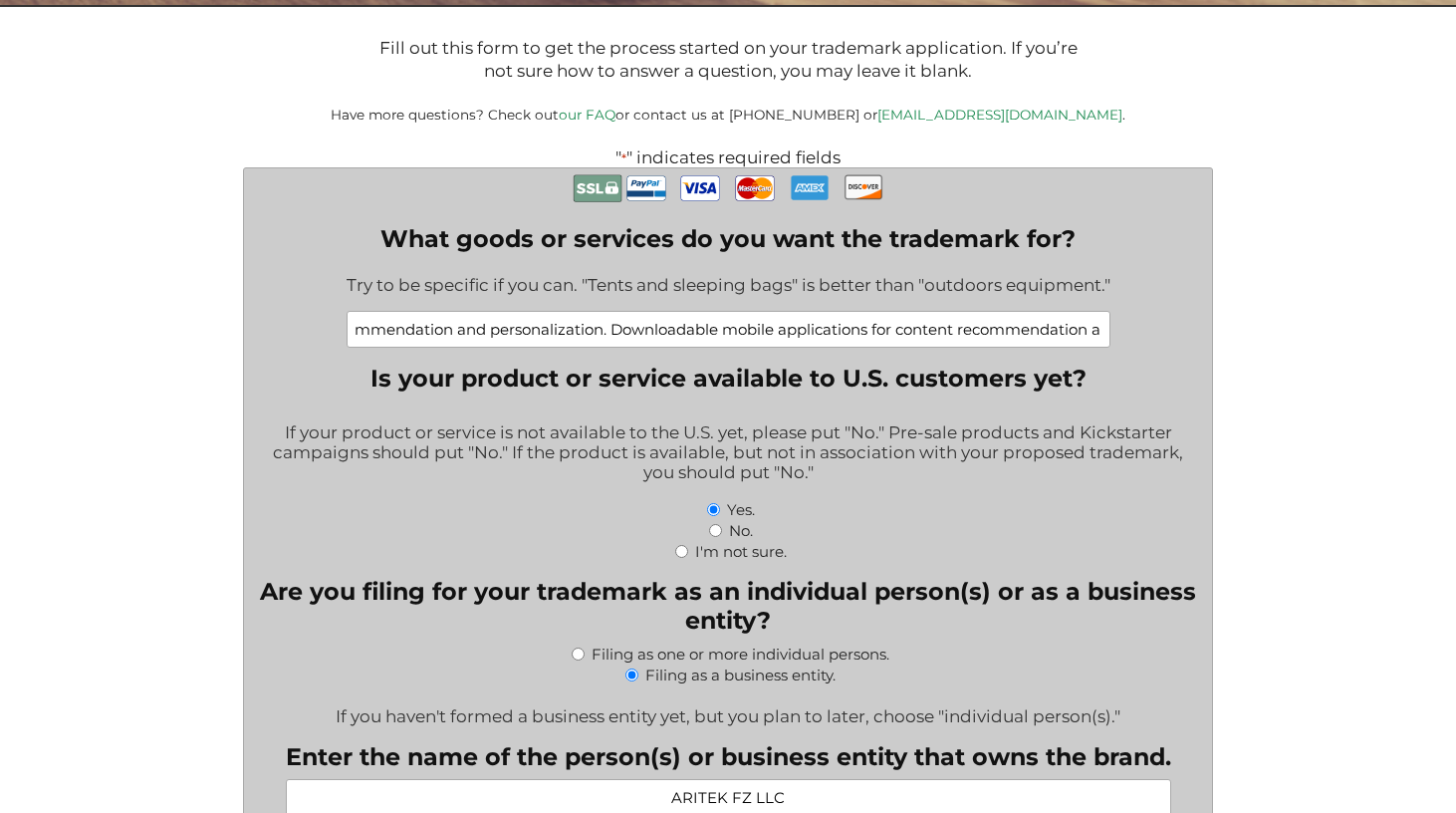 click on "Downloadable computer software for content recommendation and personalization. Downloadable mobile applications for content recommendation and personalization Downloadable artificial intelligence software for content recommendation and personalization. Related software features and functionalities to ensure comprehensive trademark protection" at bounding box center (728, 329) 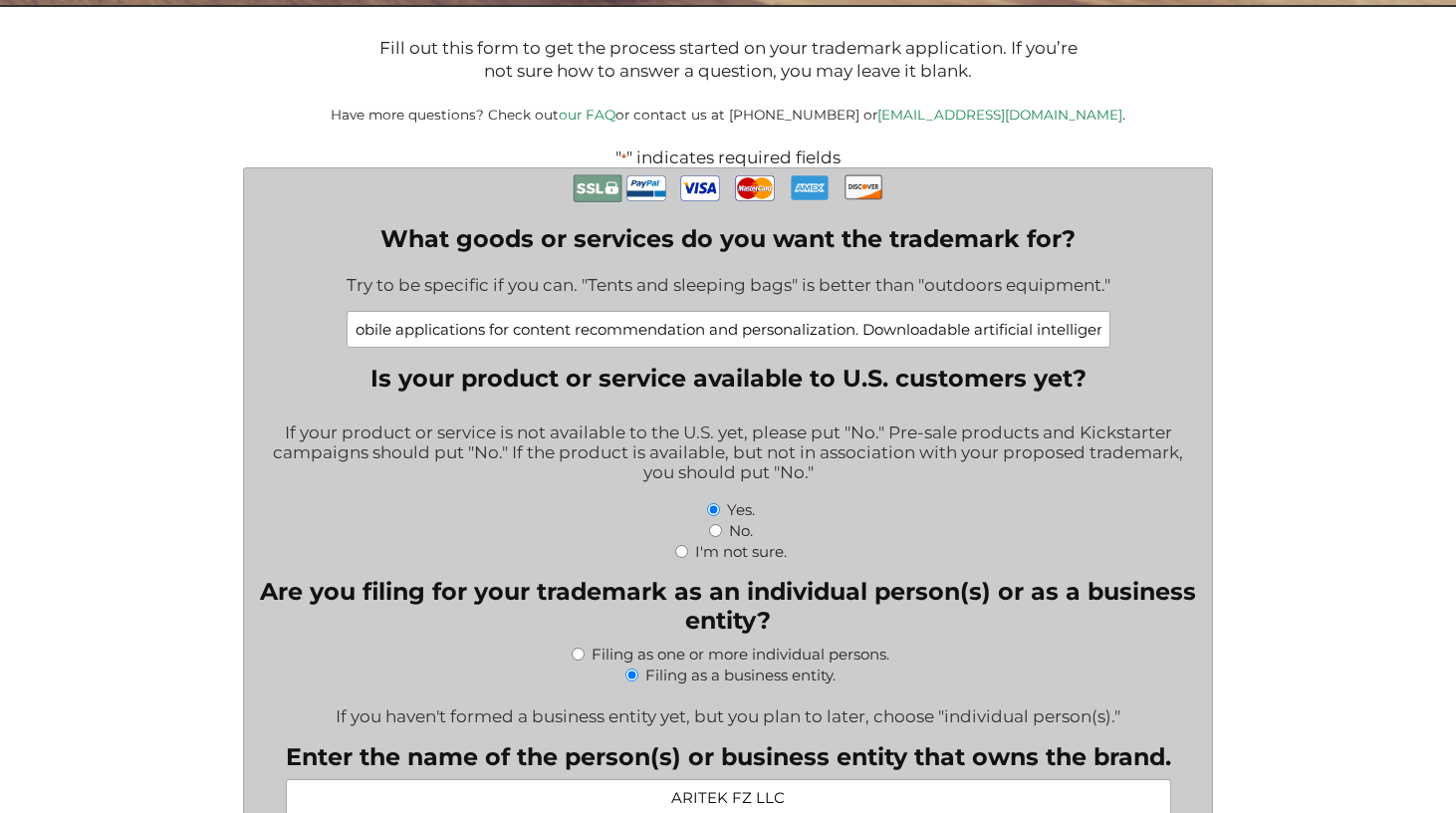 drag, startPoint x: 862, startPoint y: 339, endPoint x: 554, endPoint y: 328, distance: 308.1964 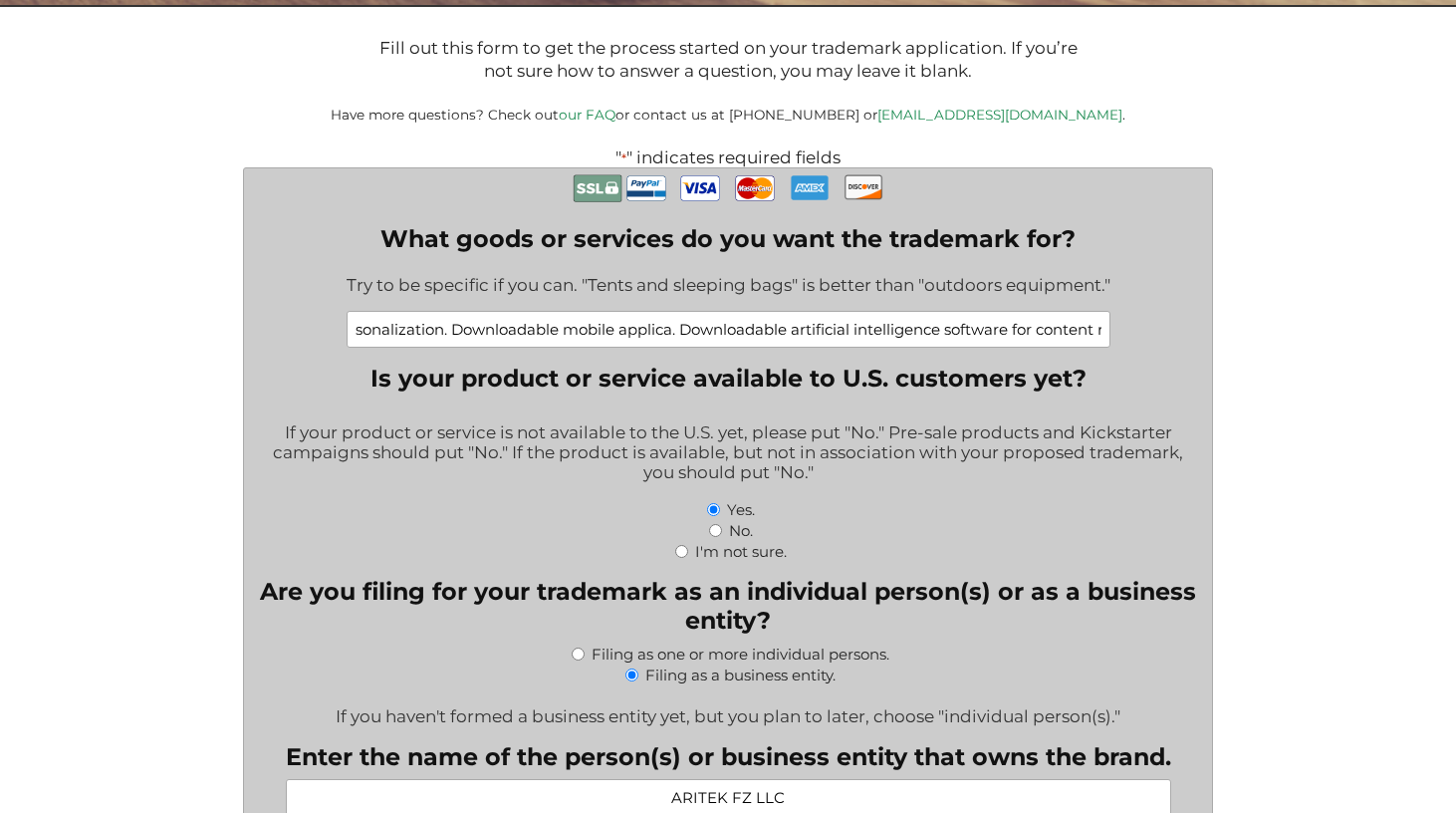 scroll, scrollTop: 0, scrollLeft: 519, axis: horizontal 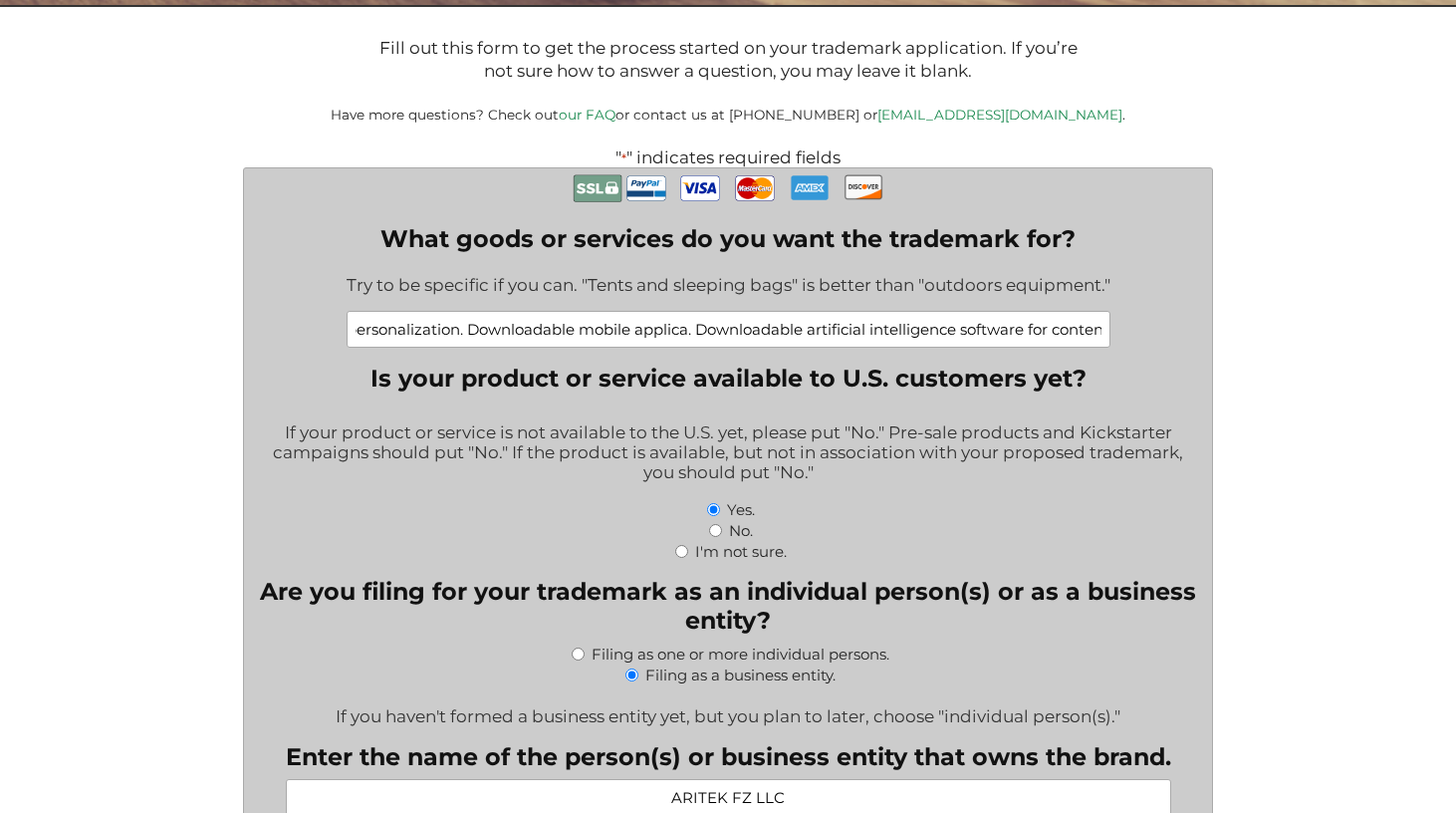 drag, startPoint x: 473, startPoint y: 335, endPoint x: 696, endPoint y: 335, distance: 223 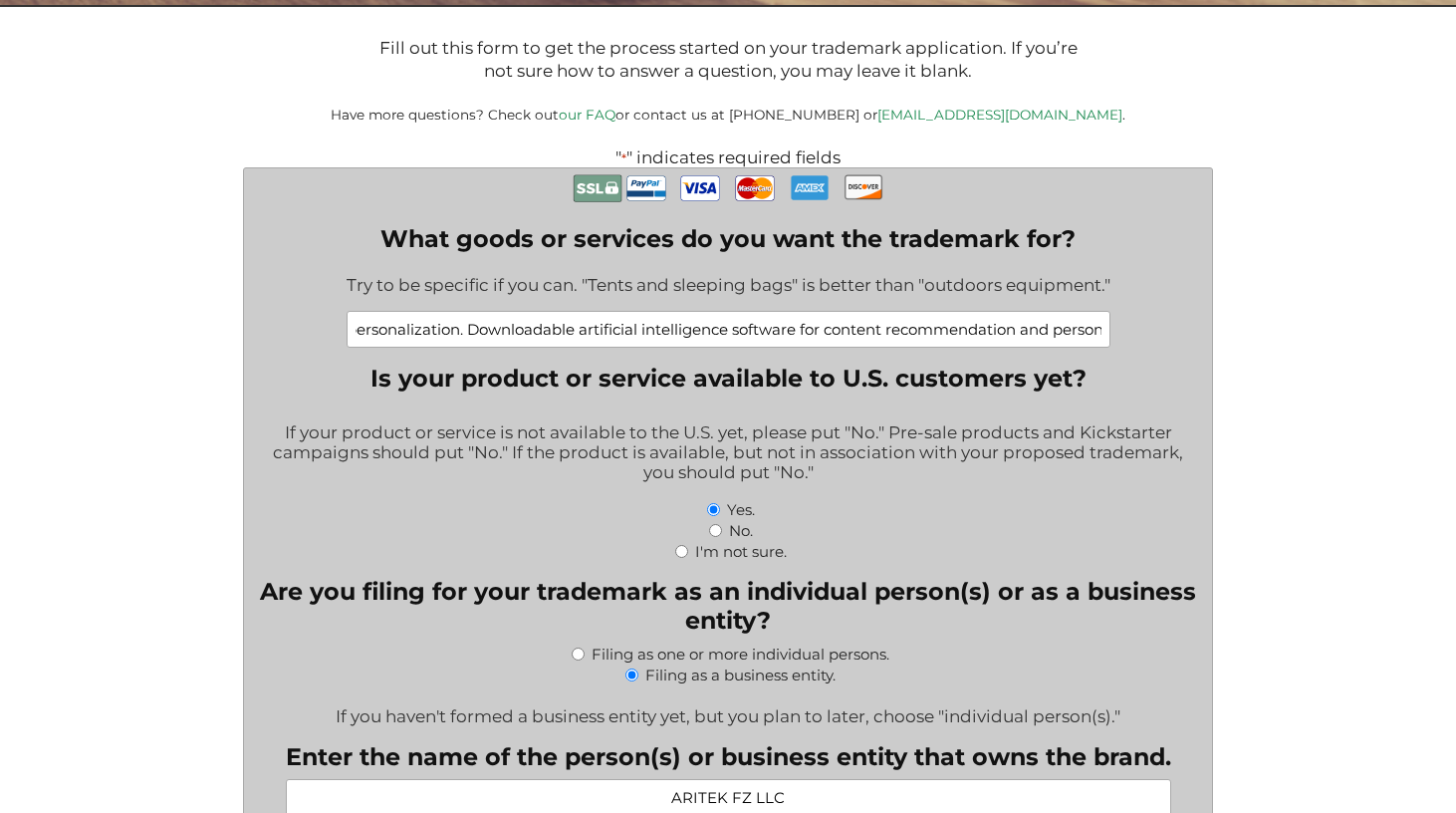 scroll, scrollTop: 0, scrollLeft: 0, axis: both 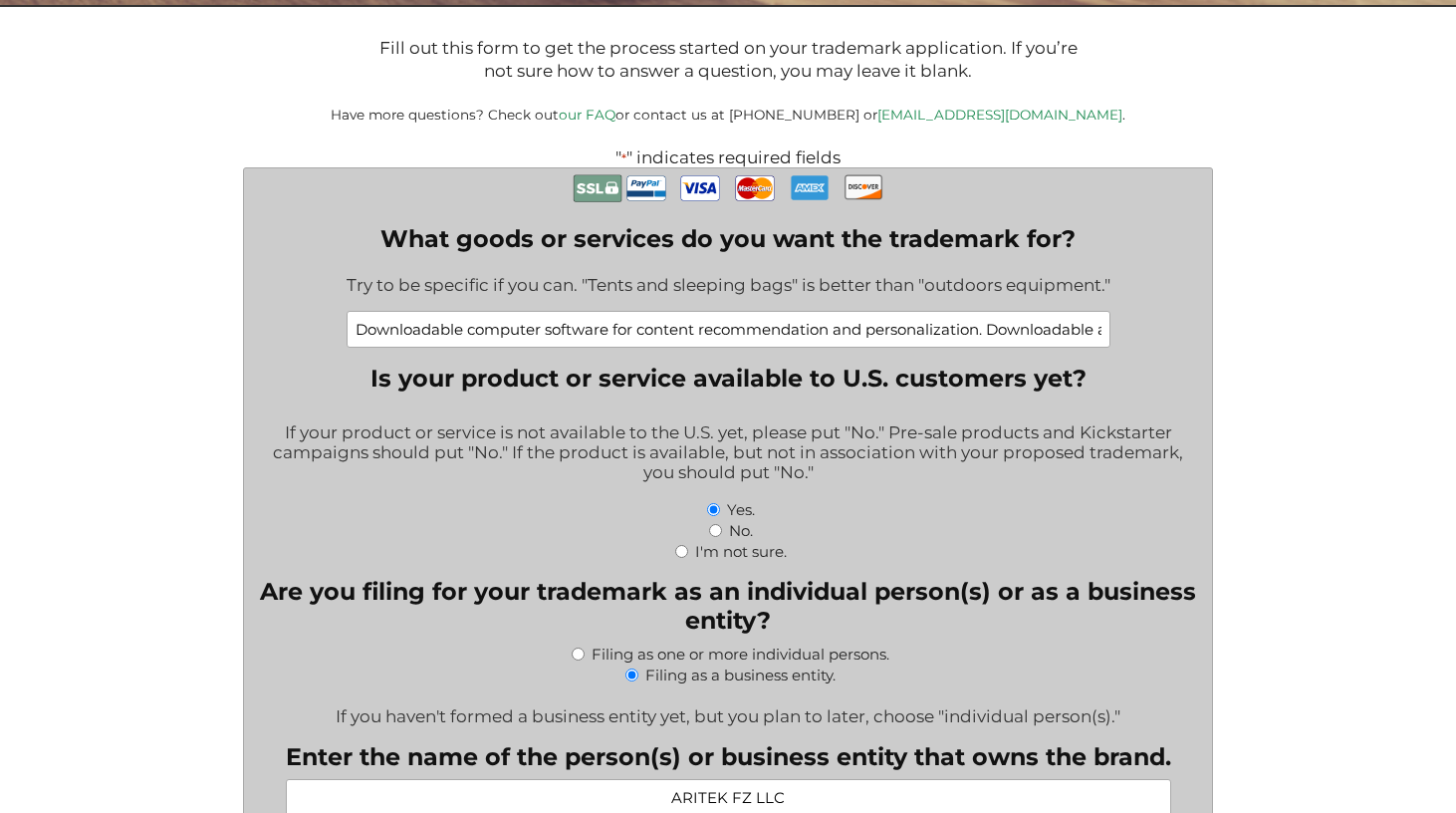 drag, startPoint x: 605, startPoint y: 330, endPoint x: 205, endPoint y: 326, distance: 400.02 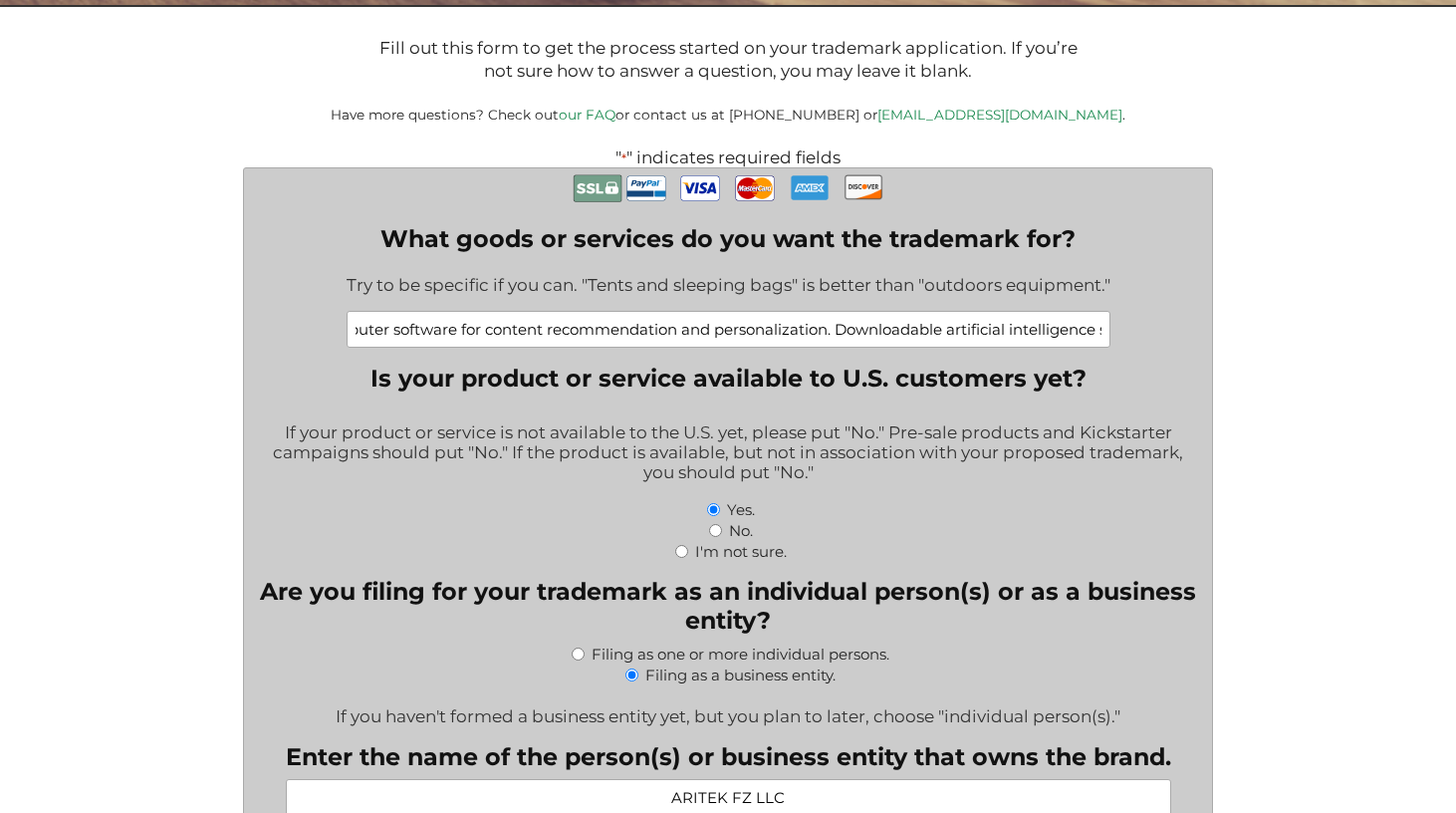 drag, startPoint x: 958, startPoint y: 341, endPoint x: 1108, endPoint y: 337, distance: 150.05332 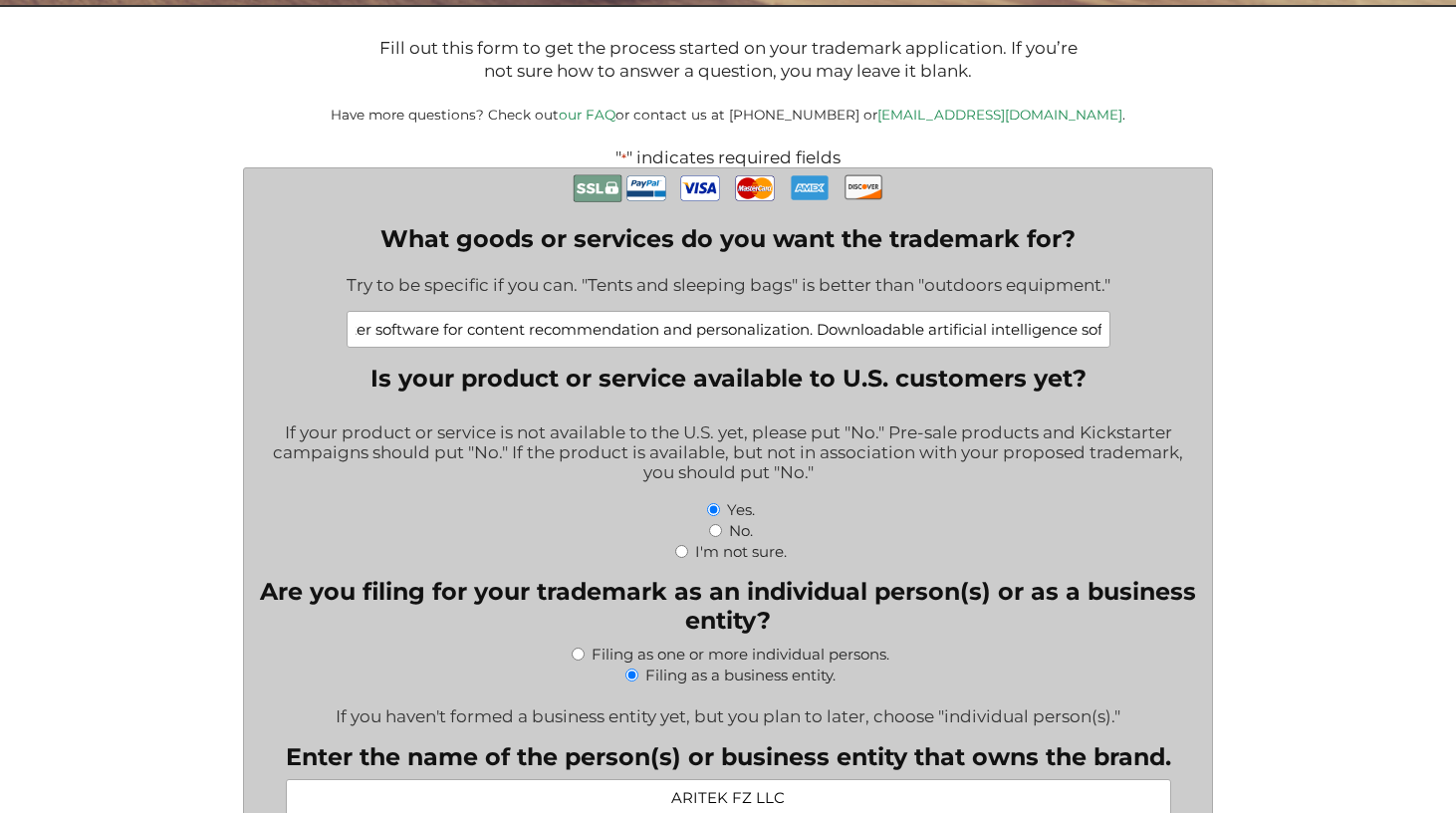 click on "Downloadable computer software for content recommendation and personalization. Downloadable artificial intelligence software for content recommendation and personalization. Related software features and functionalities to ensure comprehensive trademark protection" at bounding box center (728, 329) 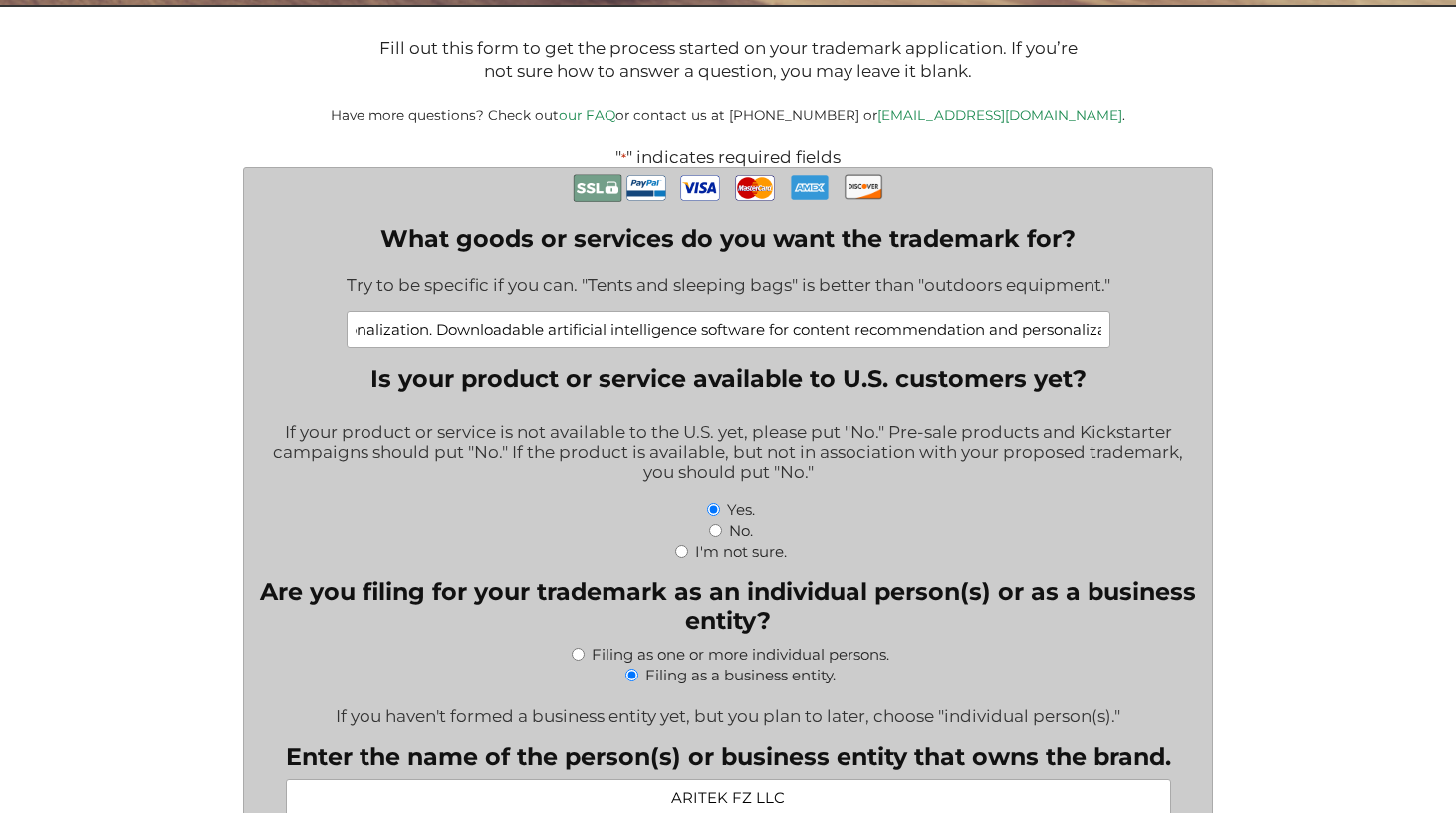 drag, startPoint x: 967, startPoint y: 333, endPoint x: 1092, endPoint y: 332, distance: 125.004 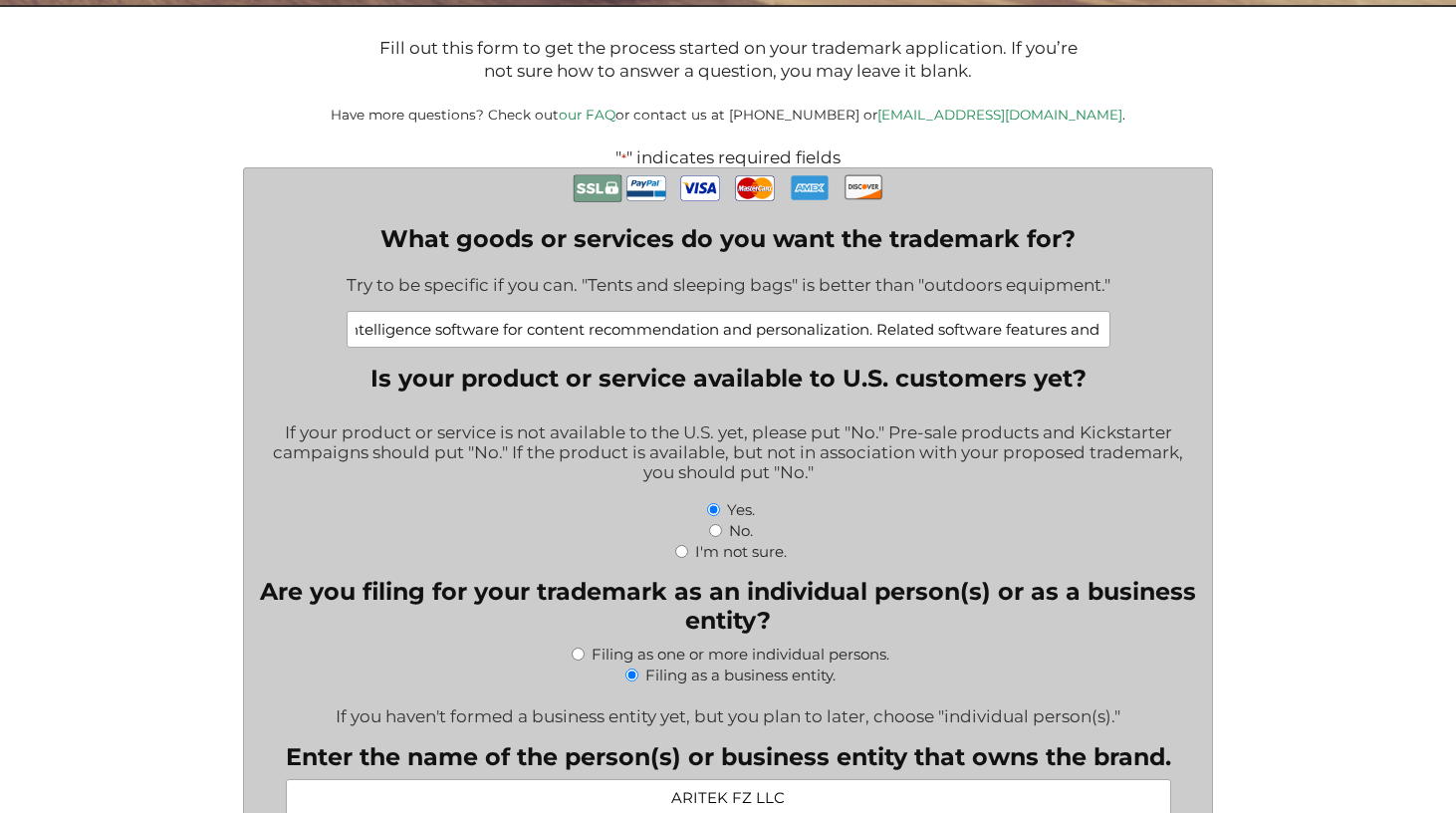 click on "Downloadable computer software for content recommendation and personalization. Downloadable artificial intelligence software for content recommendation and personalization. Related software features and functionalities to ensure comprehensive trademark protection" at bounding box center (728, 329) 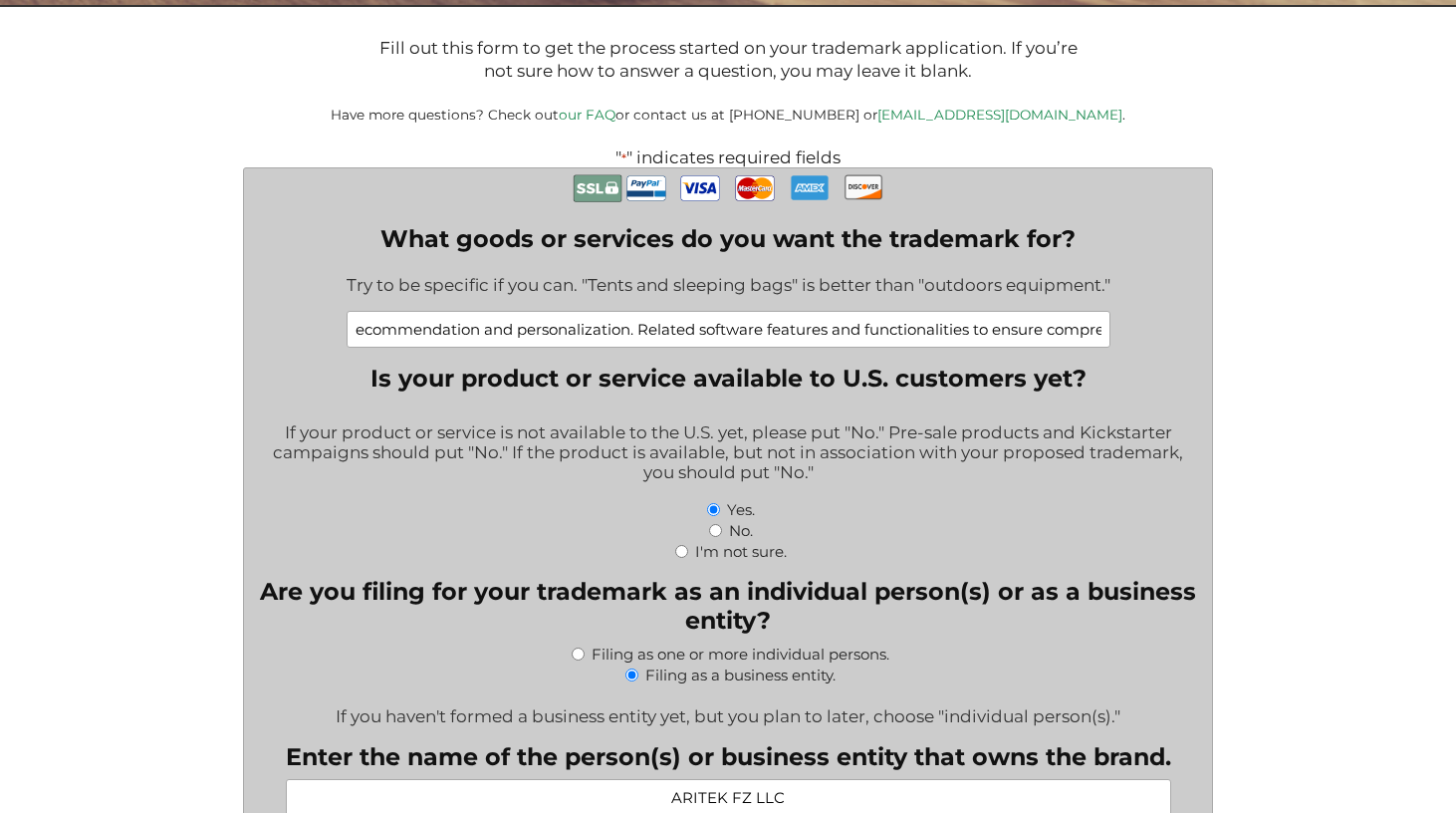 drag, startPoint x: 902, startPoint y: 330, endPoint x: 1130, endPoint y: 335, distance: 228.05482 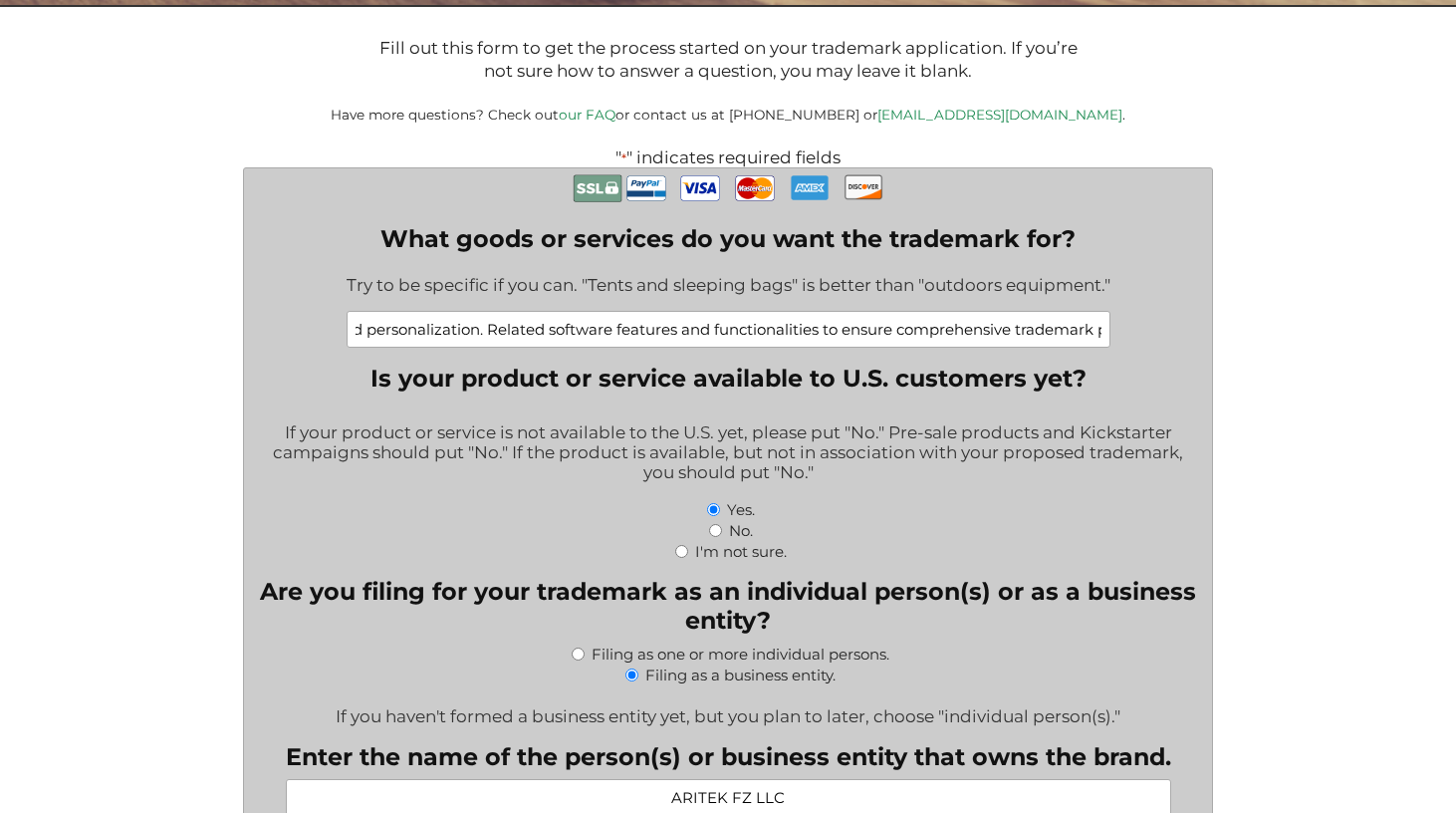 click on "Downloadable computer software for content recommendation and personalization. Downloadable artificial intelligence software for content recommendation and personalization. Related software features and functionalities to ensure comprehensive trademark protection" at bounding box center [728, 329] 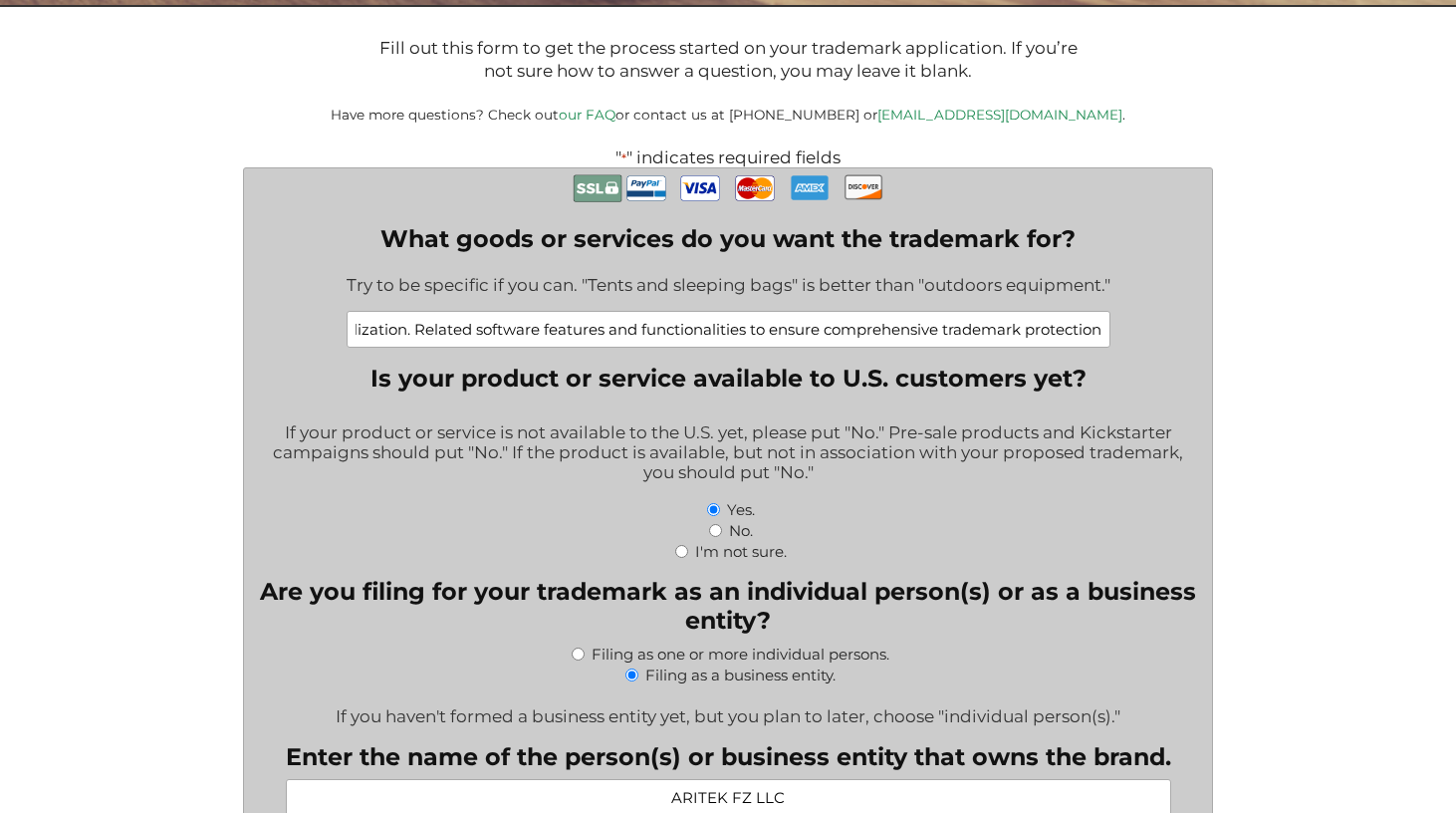 drag, startPoint x: 1046, startPoint y: 329, endPoint x: 1160, endPoint y: 328, distance: 114.00439 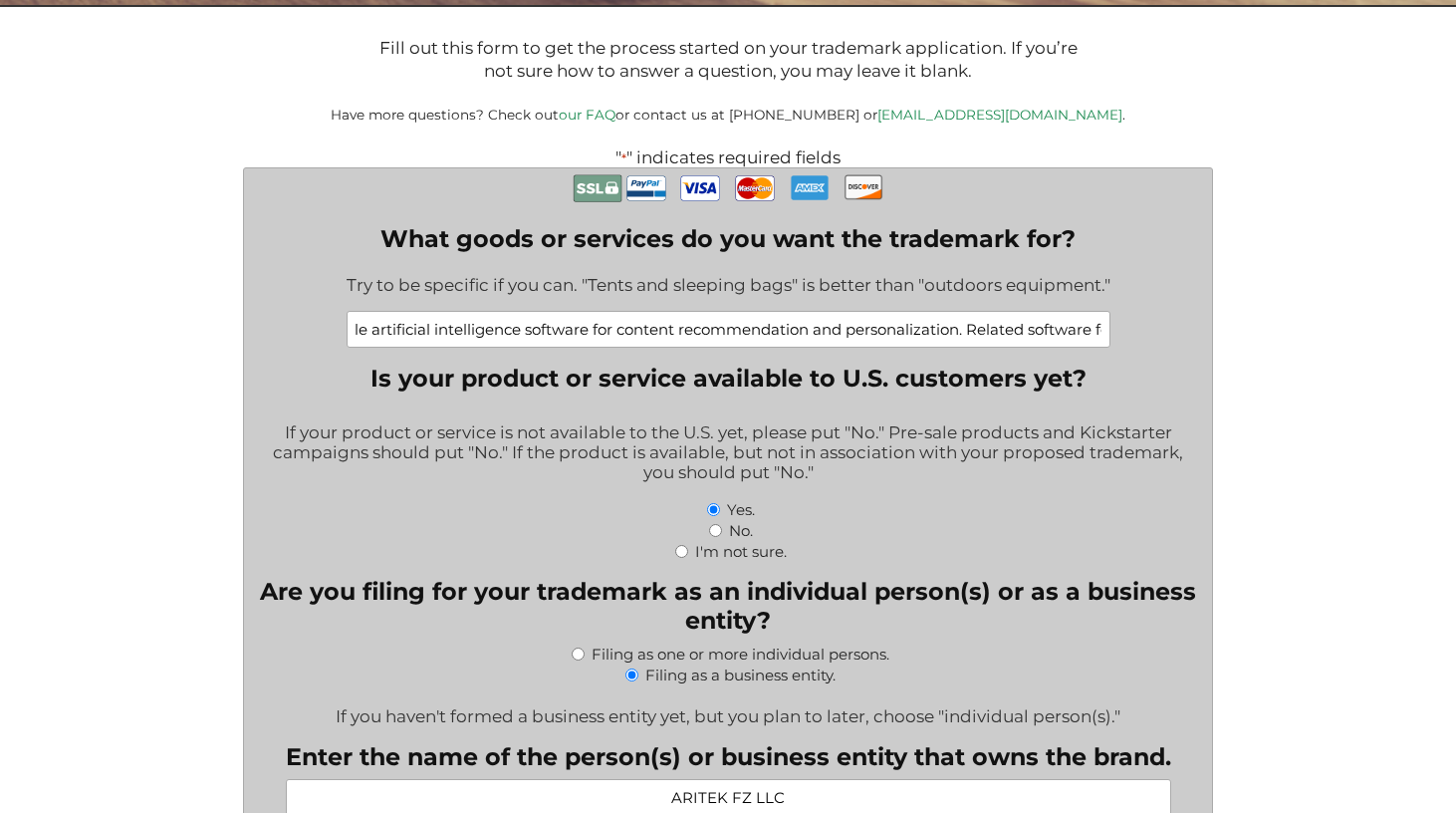drag, startPoint x: 1025, startPoint y: 328, endPoint x: 1370, endPoint y: 343, distance: 345.32593 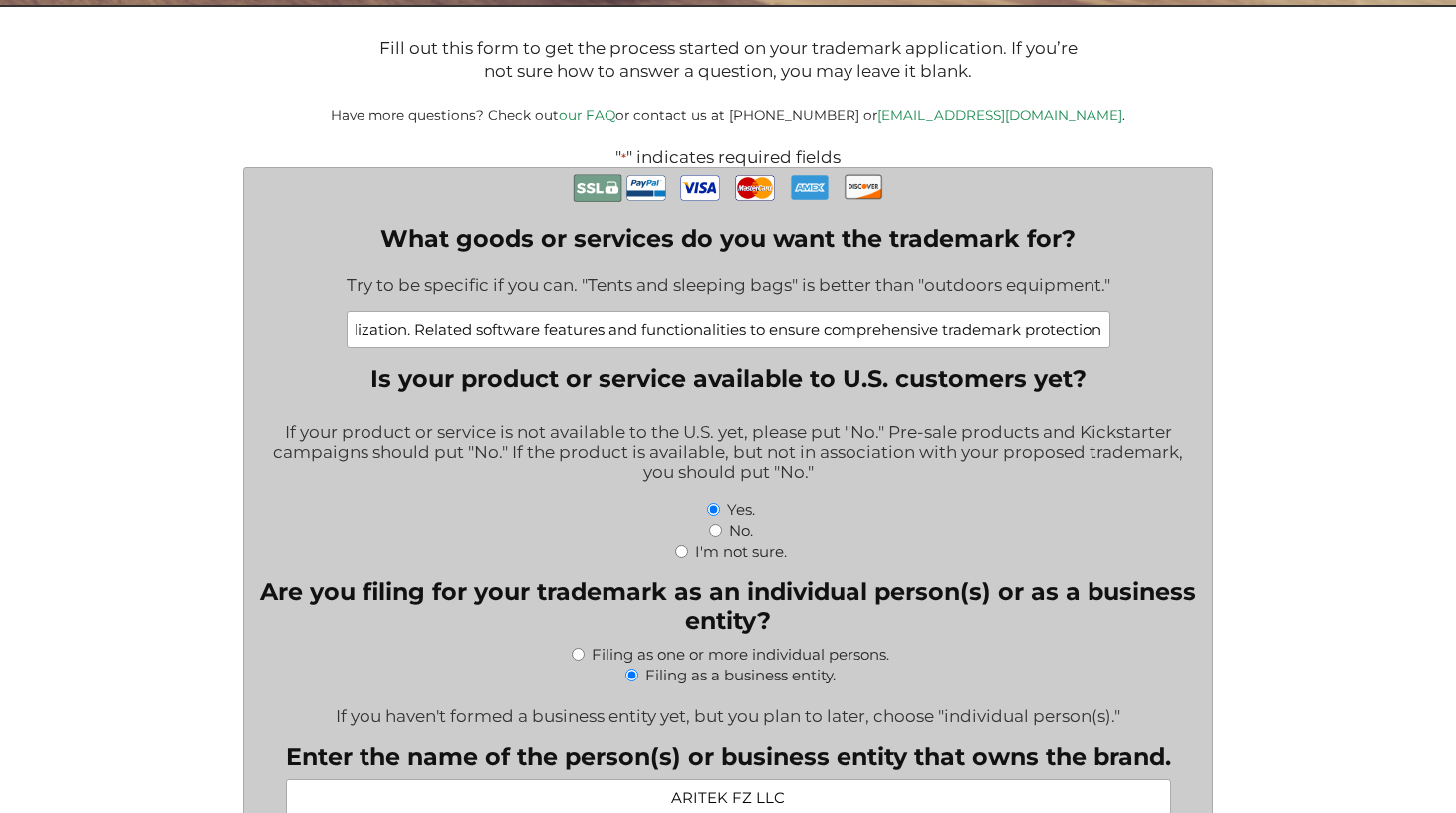 click on "Downloadable computer software for content recommendation and personalization. Downloadable artificial intelligence software for content recommendation and personalization. Related software features and functionalities to ensure comprehensive trademark protection" at bounding box center [728, 329] 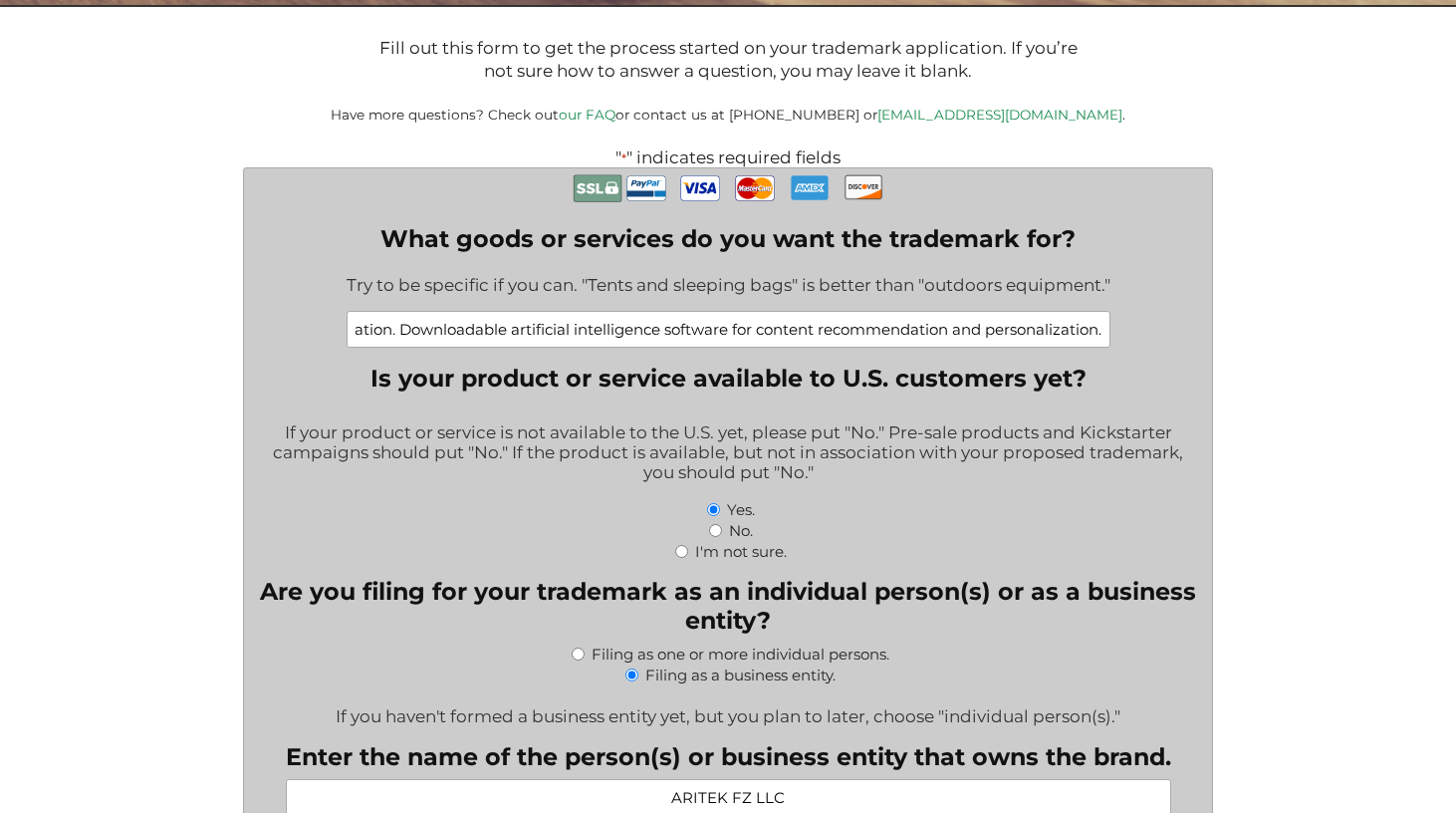 scroll, scrollTop: 0, scrollLeft: 601, axis: horizontal 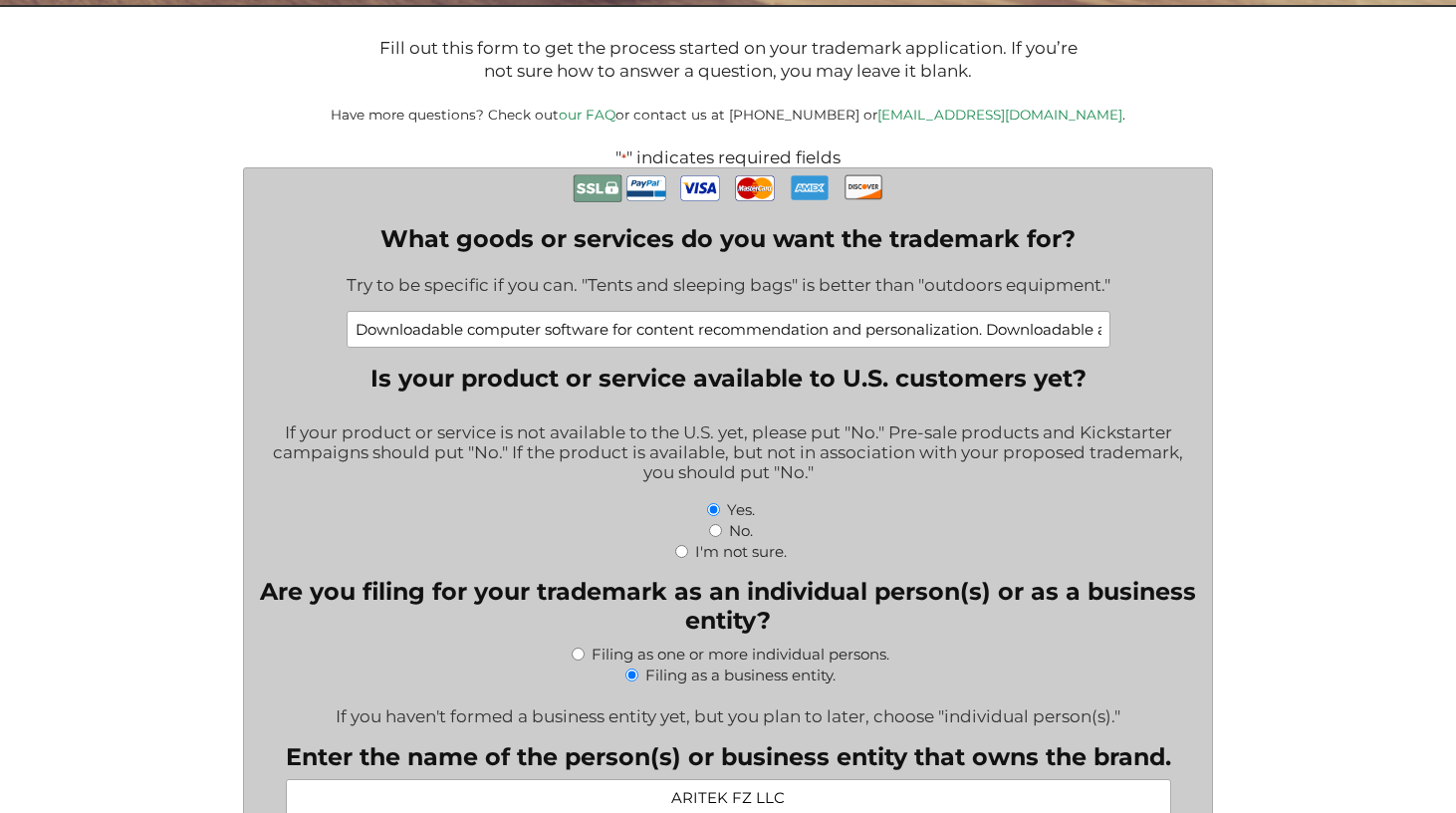 drag, startPoint x: 735, startPoint y: 330, endPoint x: 235, endPoint y: 361, distance: 500.96008 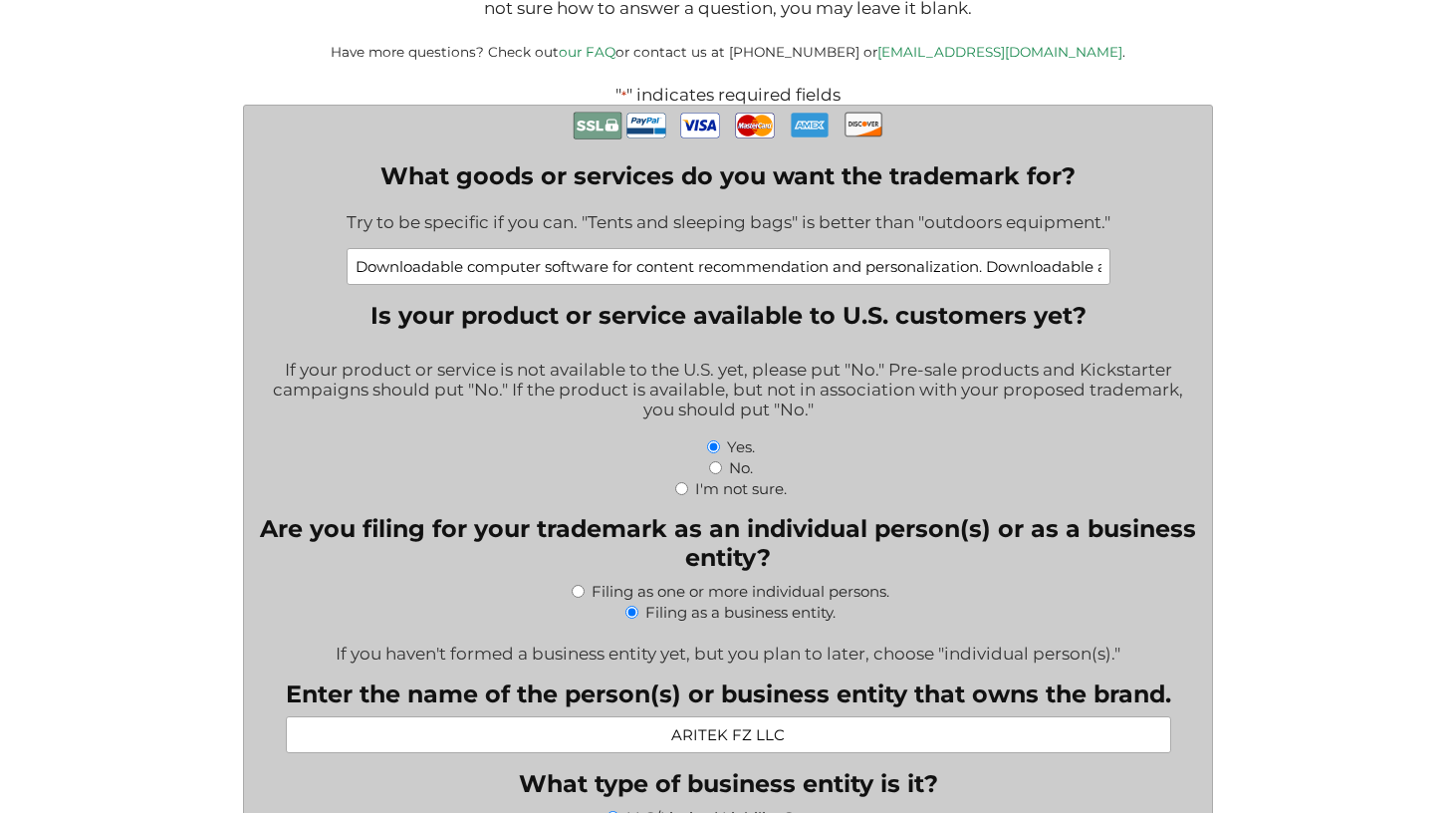 scroll, scrollTop: 445, scrollLeft: 0, axis: vertical 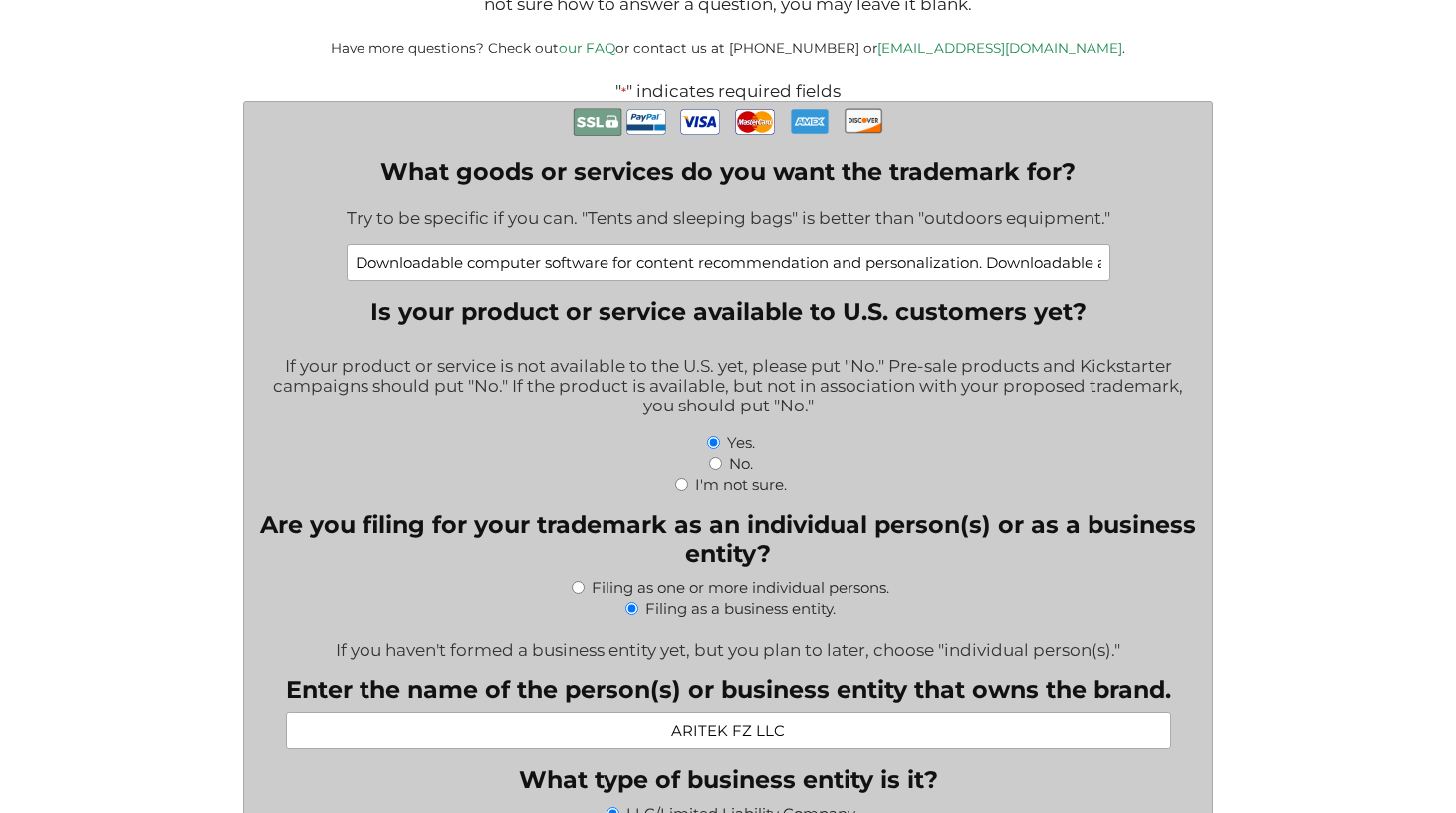 click on "Downloadable computer software for content recommendation and personalization. Downloadable artificial intelligence software for content recommendation and personalization." at bounding box center (728, 262) 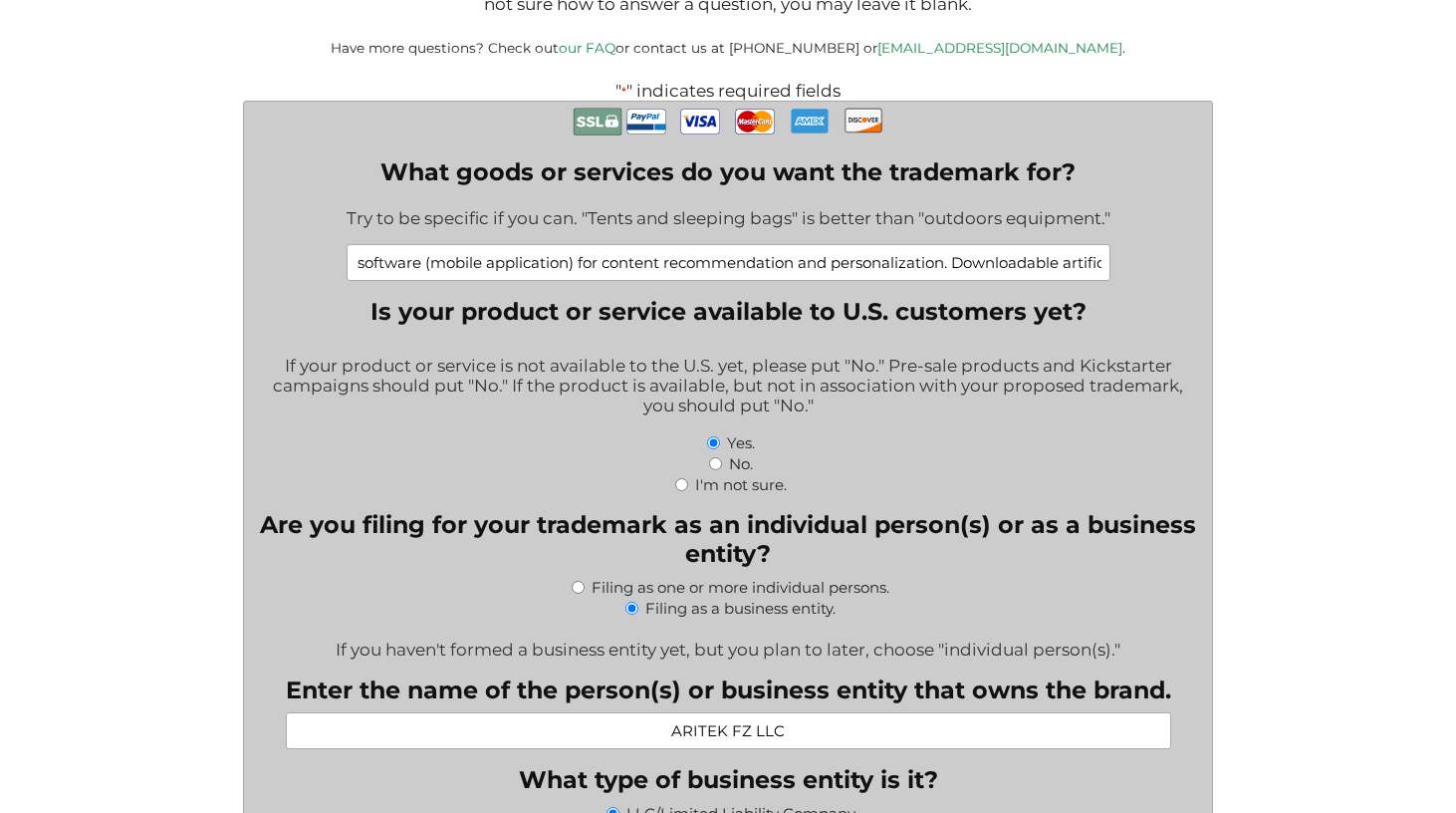 scroll, scrollTop: 0, scrollLeft: 515, axis: horizontal 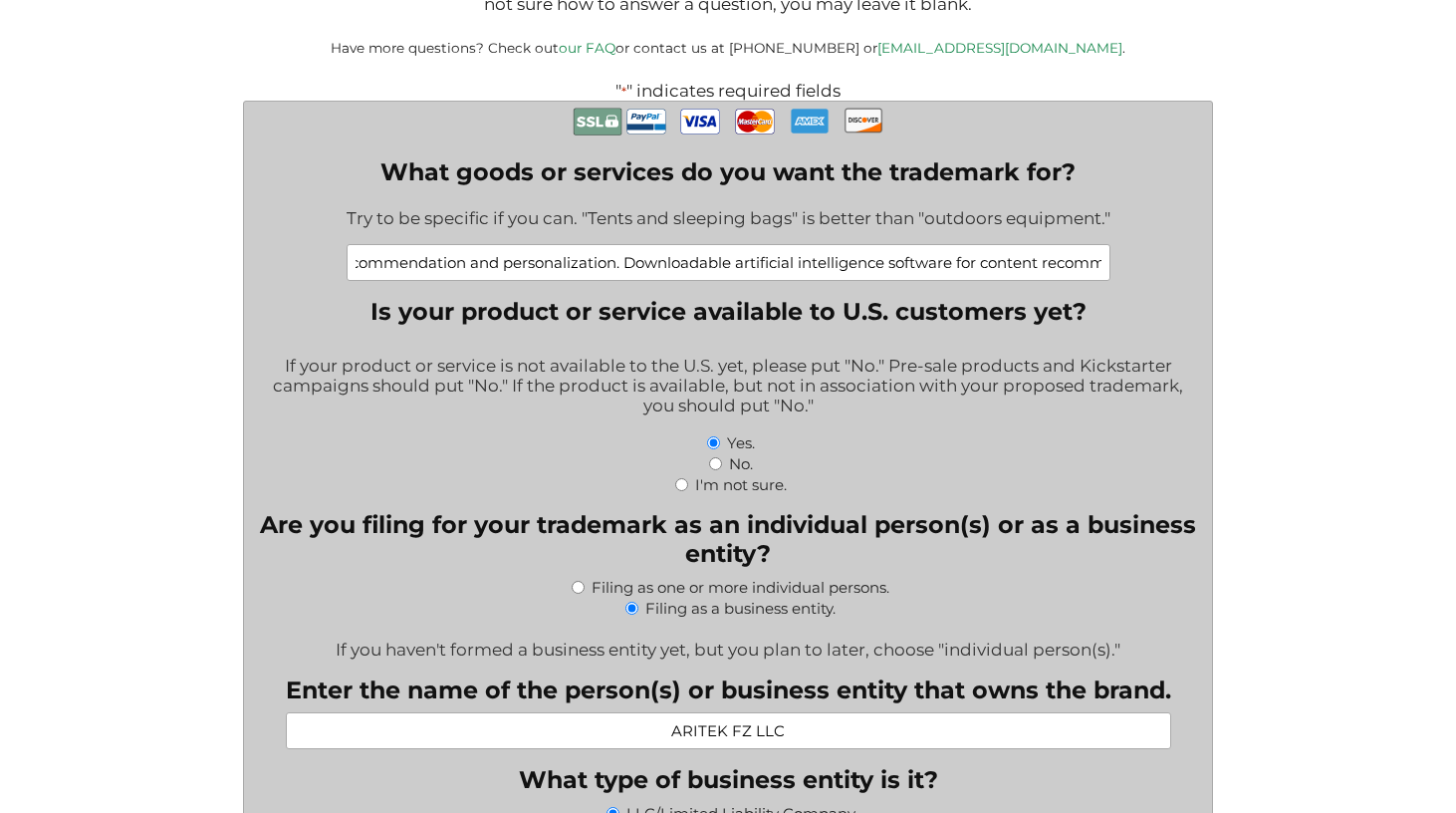 drag, startPoint x: 886, startPoint y: 270, endPoint x: 1137, endPoint y: 269, distance: 251.00199 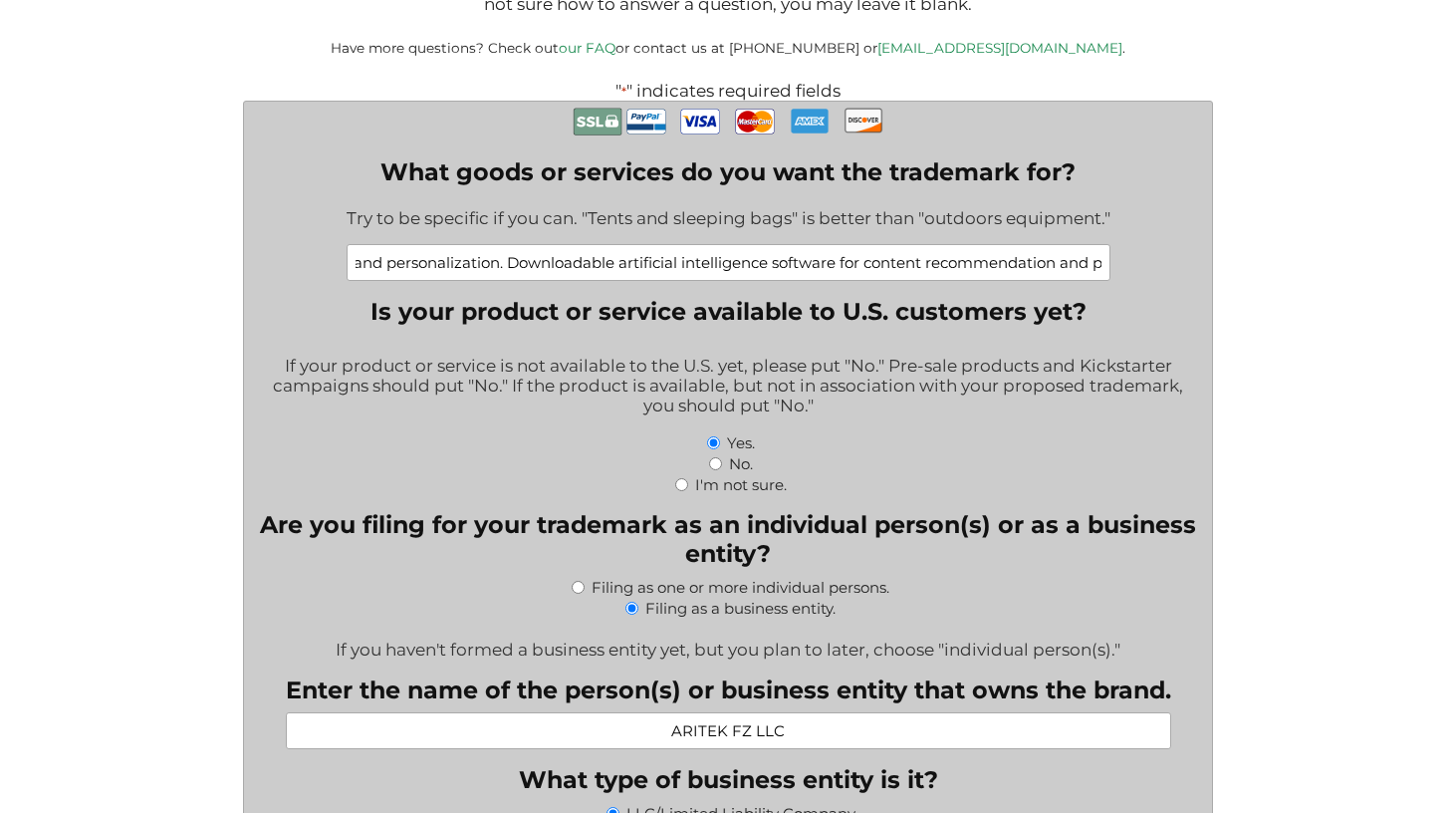 scroll, scrollTop: 0, scrollLeft: 755, axis: horizontal 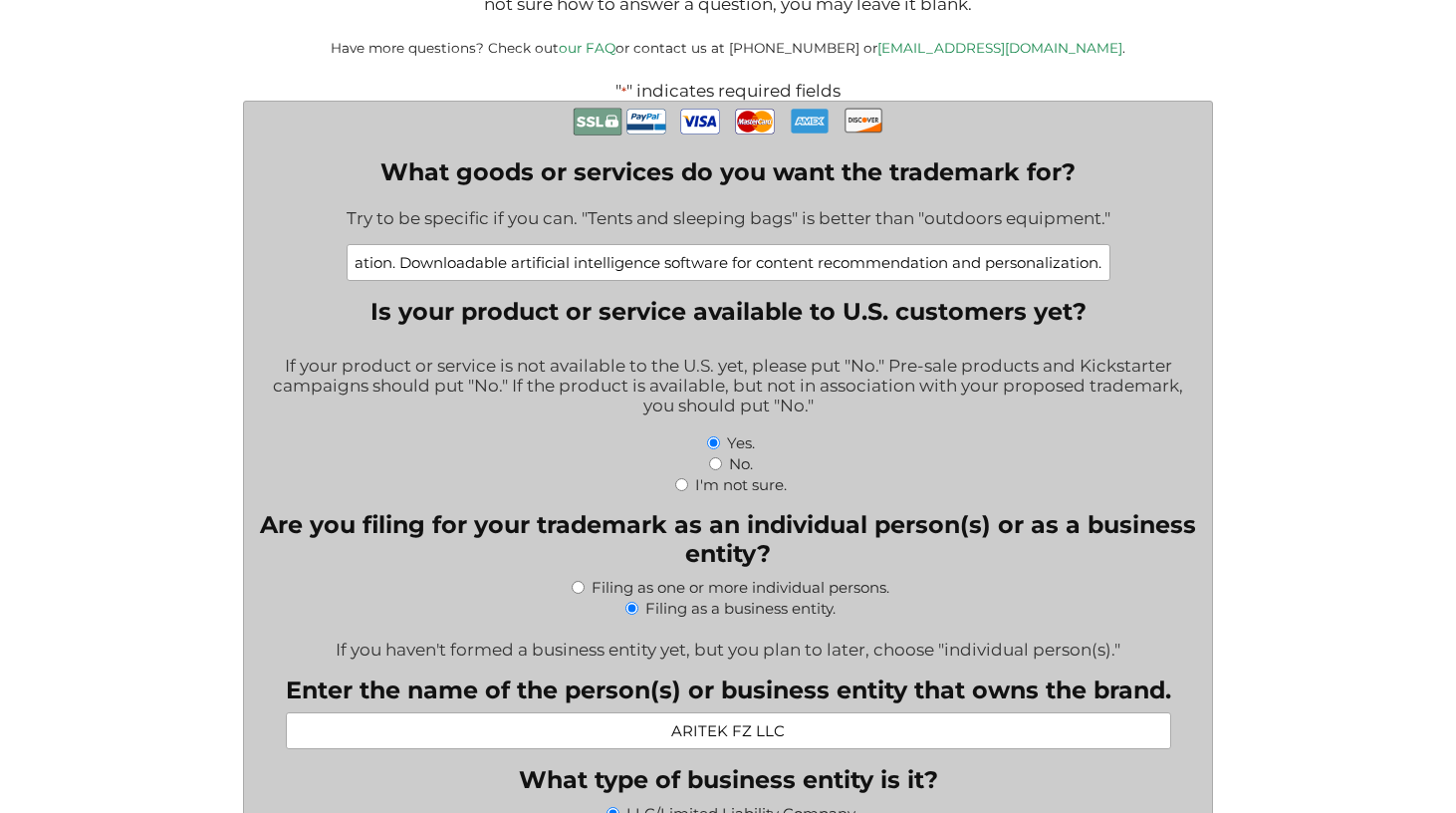 drag, startPoint x: 1023, startPoint y: 264, endPoint x: 1032, endPoint y: 251, distance: 15.811388 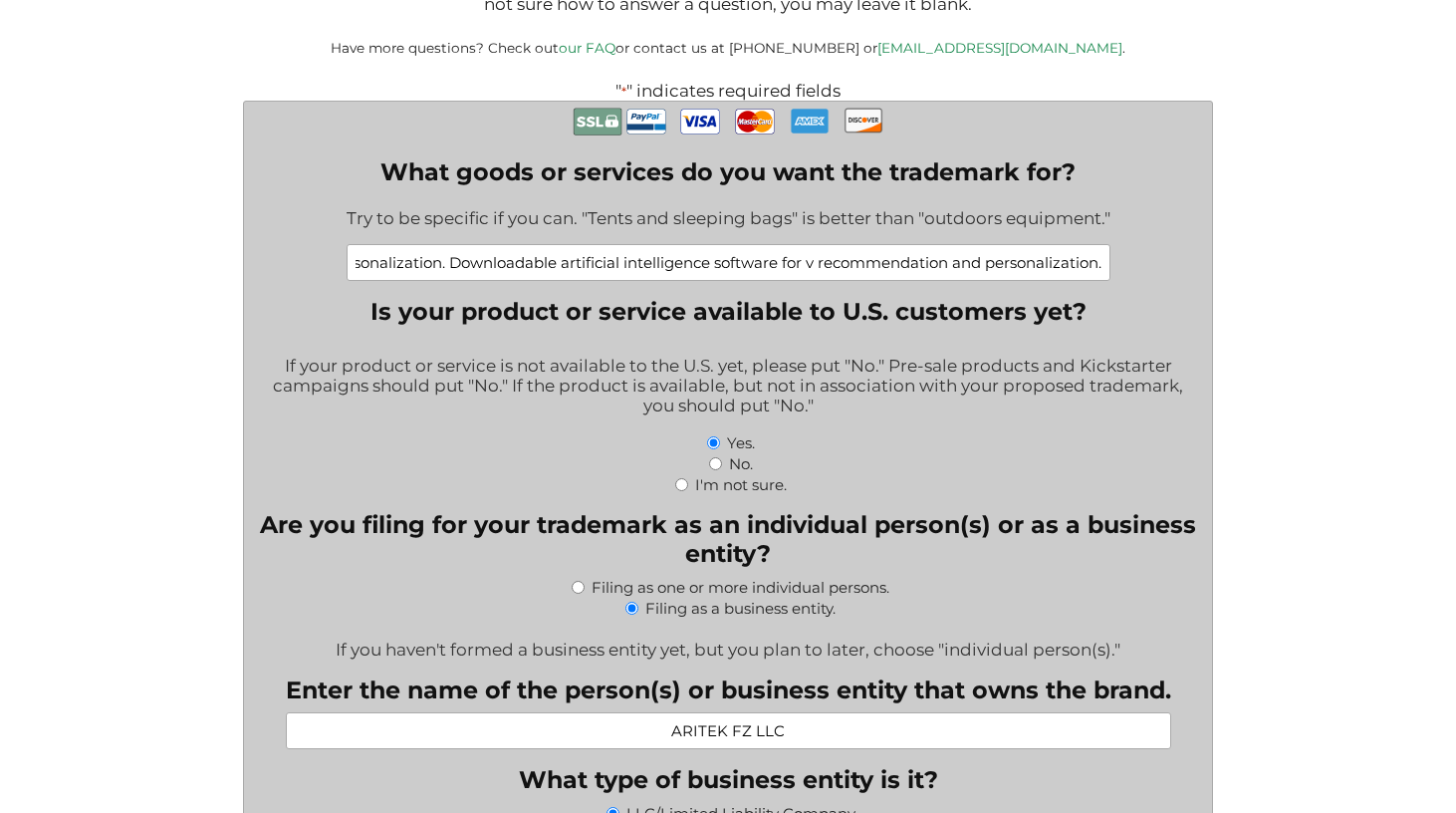 scroll, scrollTop: 0, scrollLeft: 704, axis: horizontal 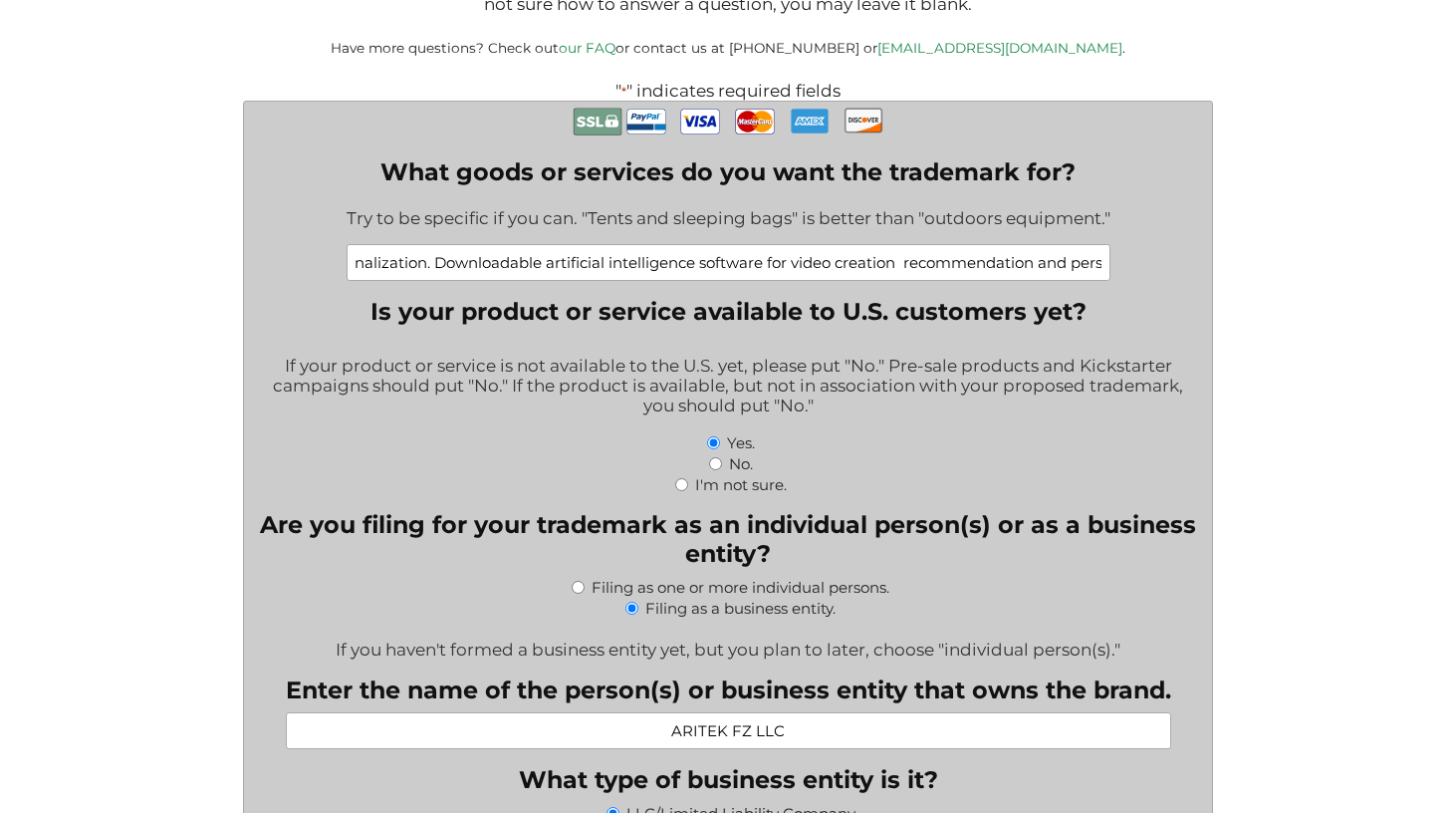 click on "Downloadable computer software (mobile application) for content recommendation and personalization. Downloadable artificial intelligence software for video creation  recommendation and personalization." at bounding box center [728, 262] 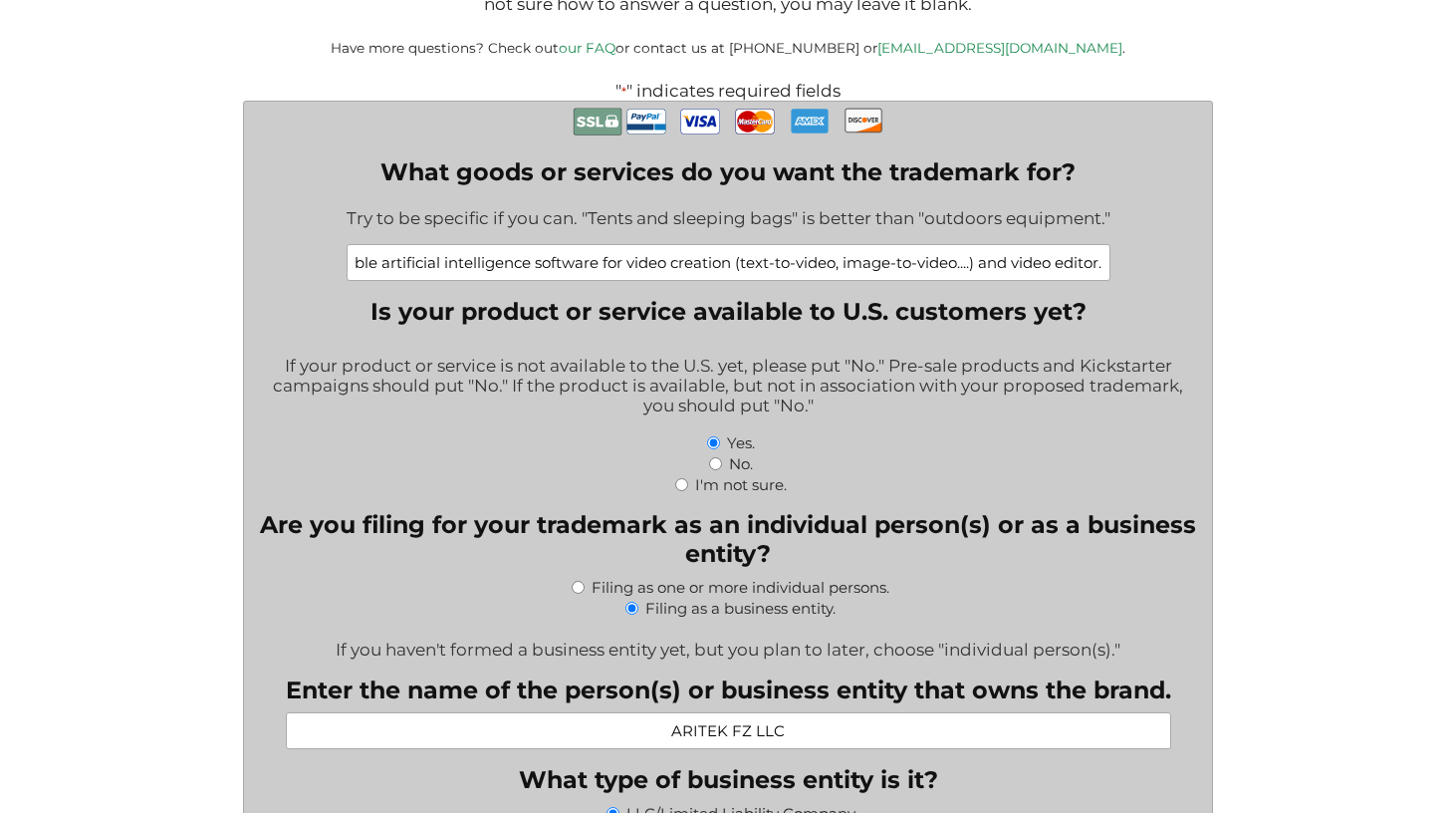 scroll, scrollTop: 0, scrollLeft: 884, axis: horizontal 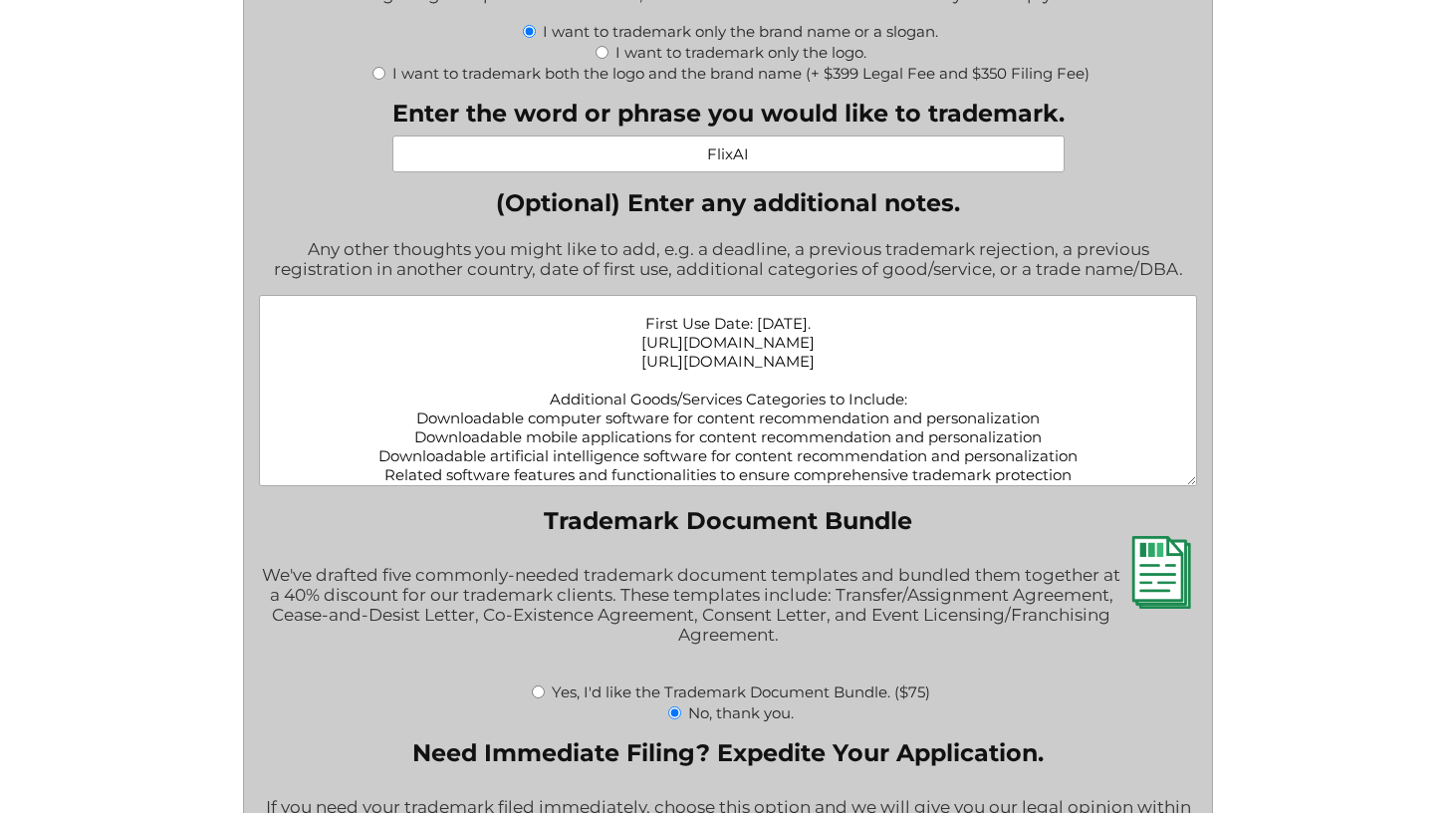 type on "Downloadable computer software (mobile application) for content recommendation and personalization. Downloadable artificial intelligence software for video creation (text-to-video, image-to-video....) and video editor." 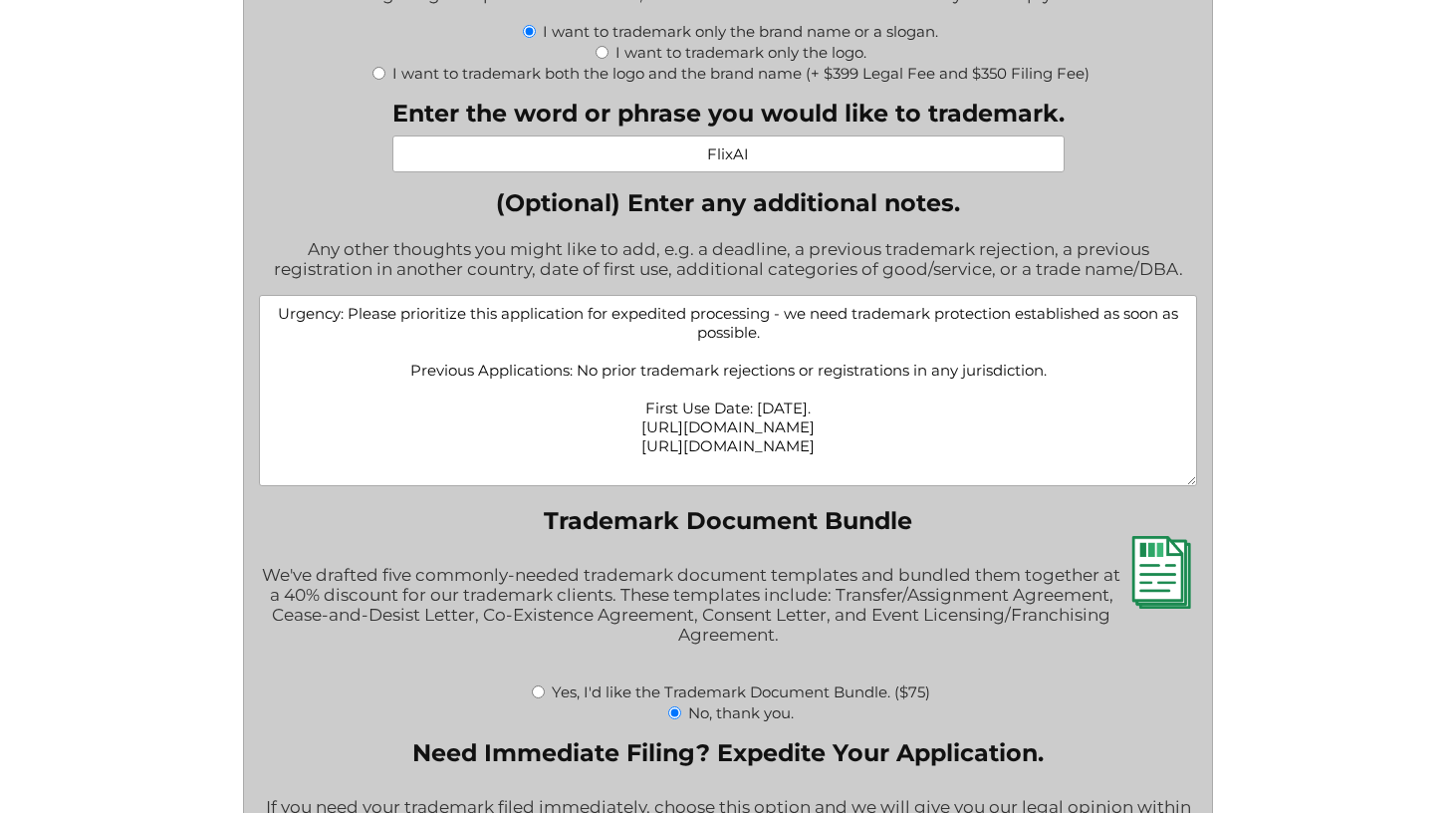 scroll, scrollTop: 0, scrollLeft: 0, axis: both 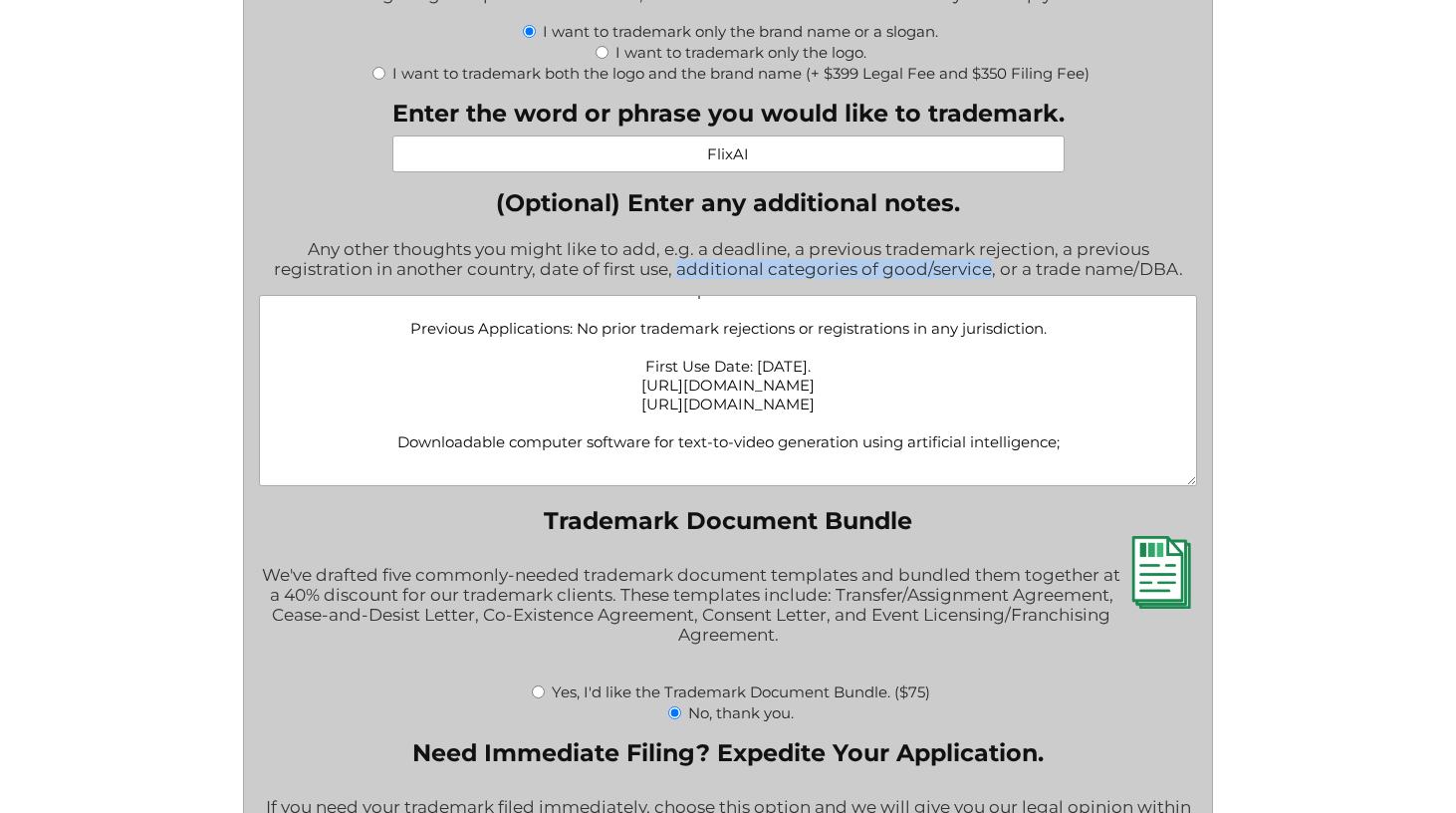 drag, startPoint x: 680, startPoint y: 281, endPoint x: 988, endPoint y: 276, distance: 308.04058 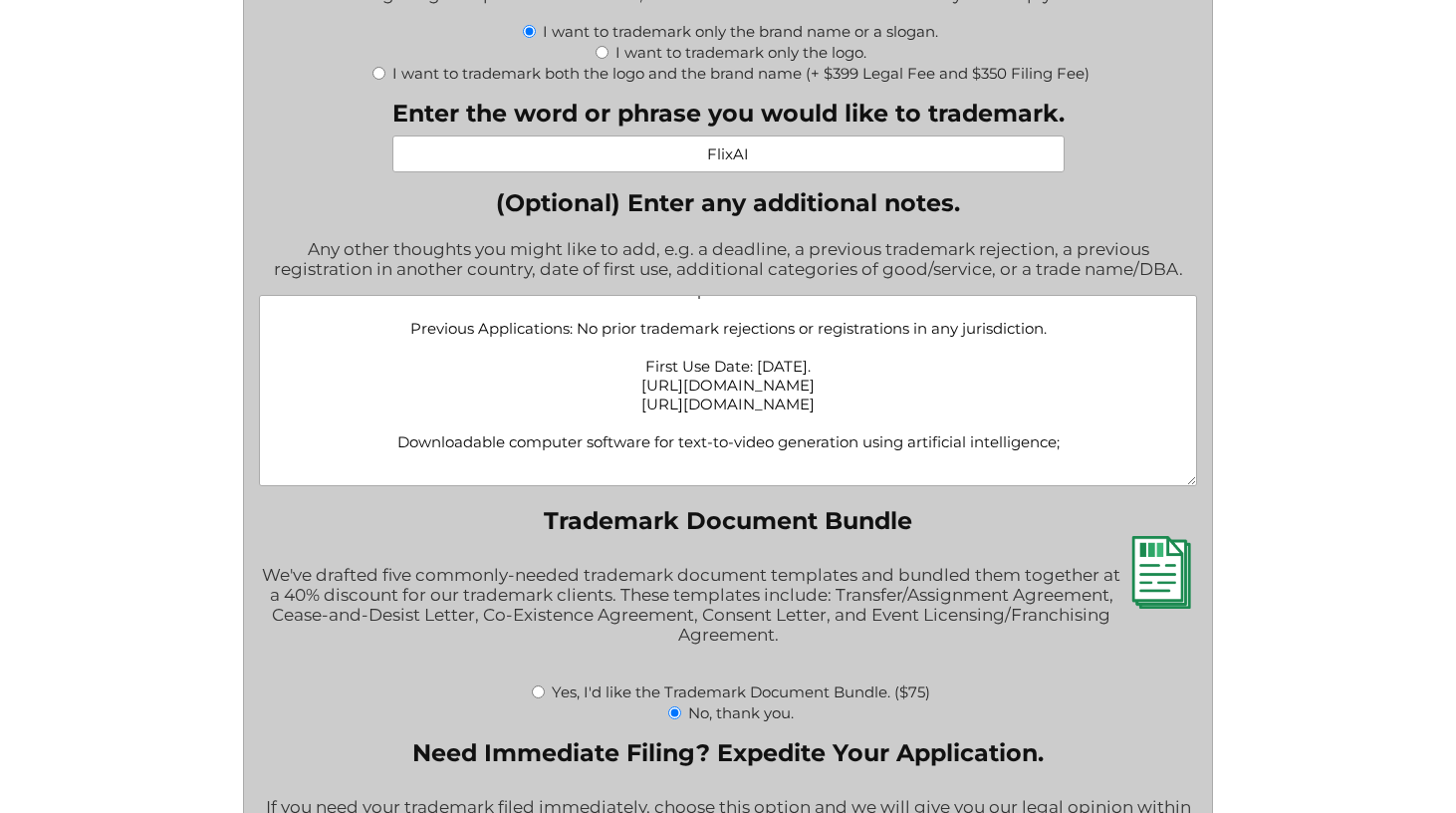 click on "Urgency: Please prioritize this application for expedited processing - we need trademark protection established as soon as possible.
Previous Applications: No prior trademark rejections or registrations in any jurisdiction.
First Use Date: July 25, 2025.
https://flixAI.com
https://play.google.com/store/apps/details?id=text.to.video.aivideo.generator
Downloadable computer software for text-to-video generation using artificial intelligence;
Downloadable mobile applications for text-to-video generation using artificial intelligence;
Downloadable artificial intelligence software for text-to-video generation;
And related software features to ensure comprehensive protection." at bounding box center [728, 391] 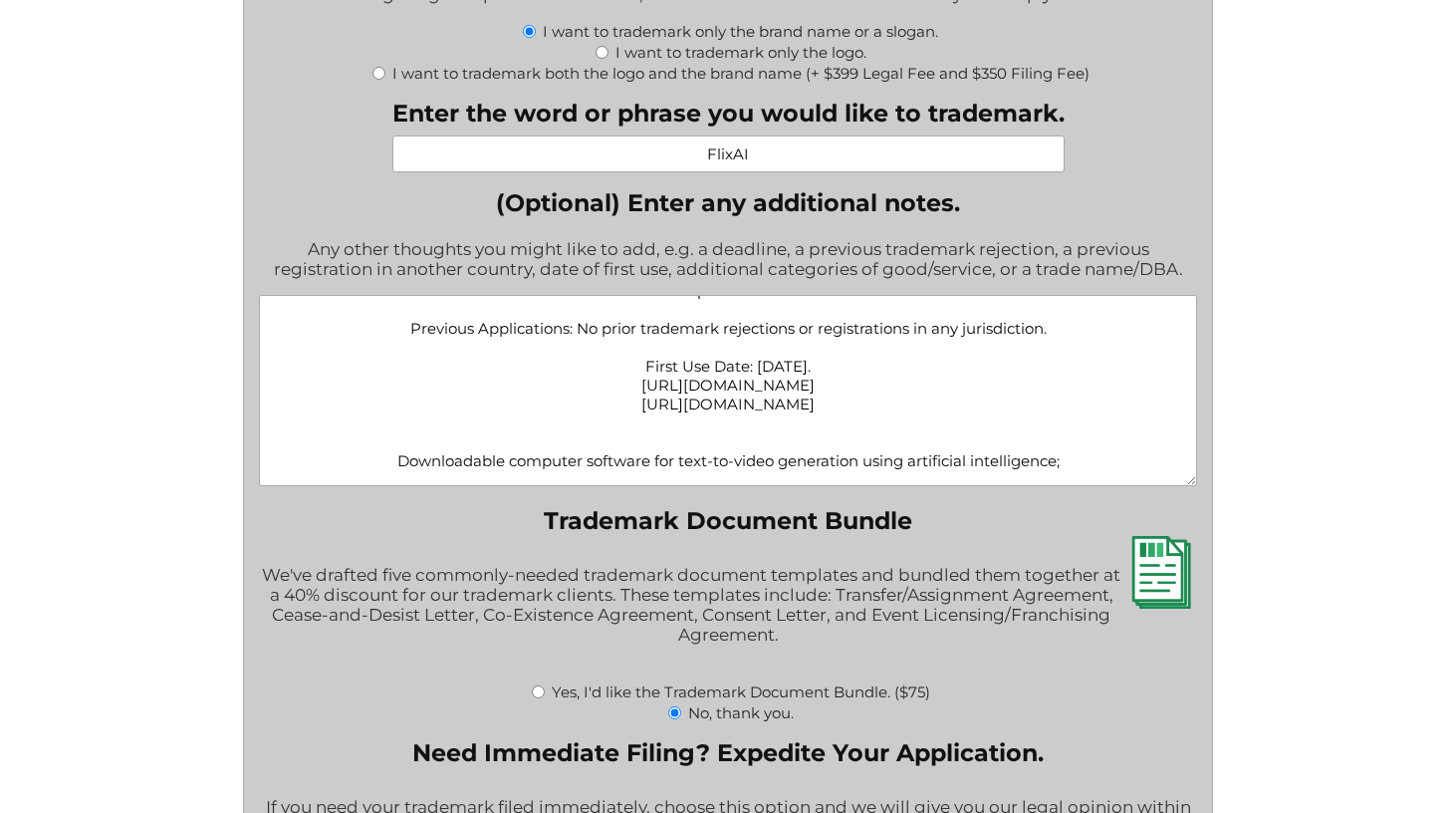 paste on "additional categories of good/service" 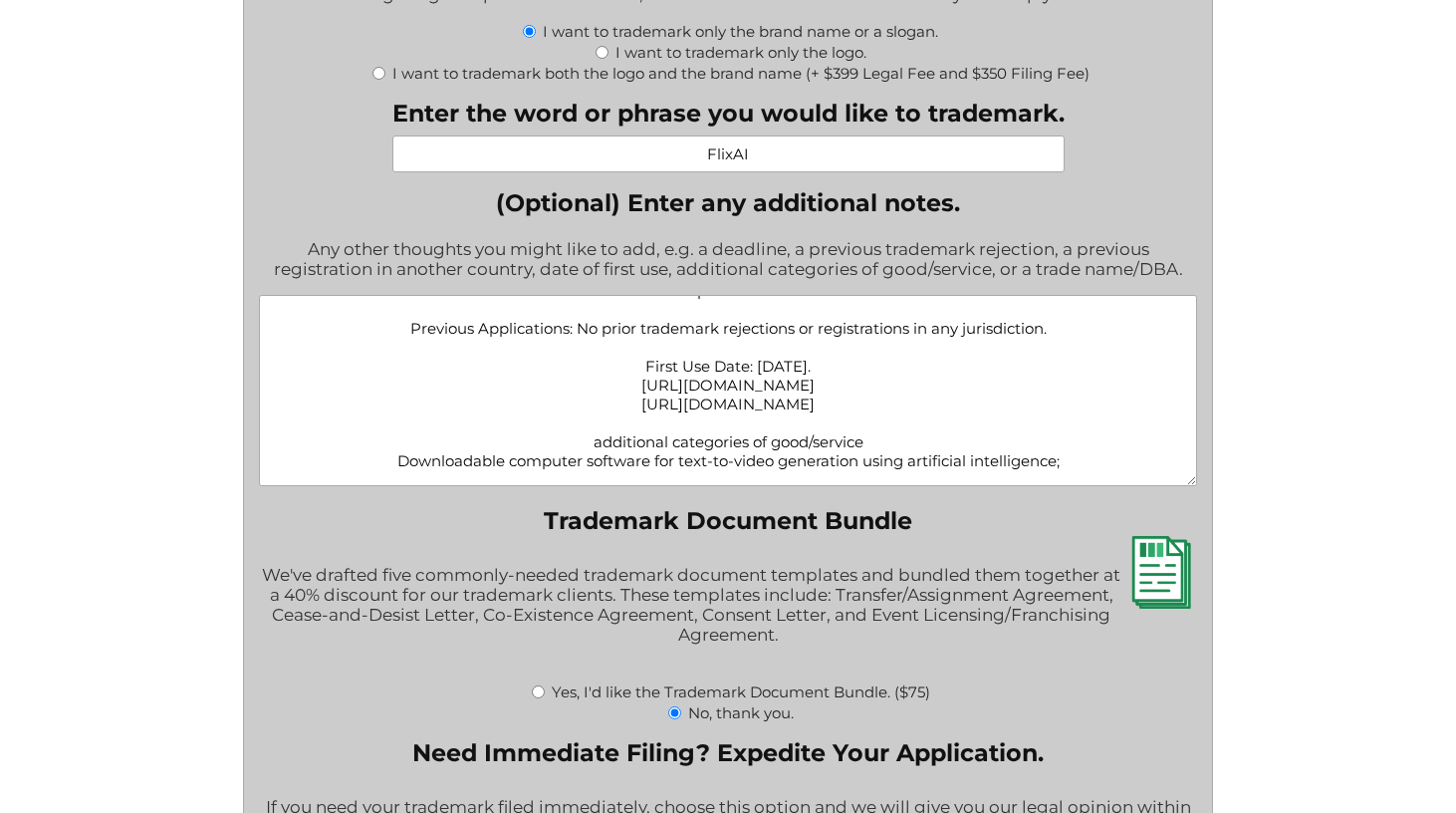 click on "Urgency: Please prioritize this application for expedited processing - we need trademark protection established as soon as possible.
Previous Applications: No prior trademark rejections or registrations in any jurisdiction.
First Use Date: July 25, 2025.
https://flixAI.com
https://play.google.com/store/apps/details?id=text.to.video.aivideo.generator
additional categories of good/service
Downloadable computer software for text-to-video generation using artificial intelligence;
Downloadable mobile applications for text-to-video generation using artificial intelligence;
Downloadable artificial intelligence software for text-to-video generation;
And related software features to ensure comprehensive protection." at bounding box center [728, 391] 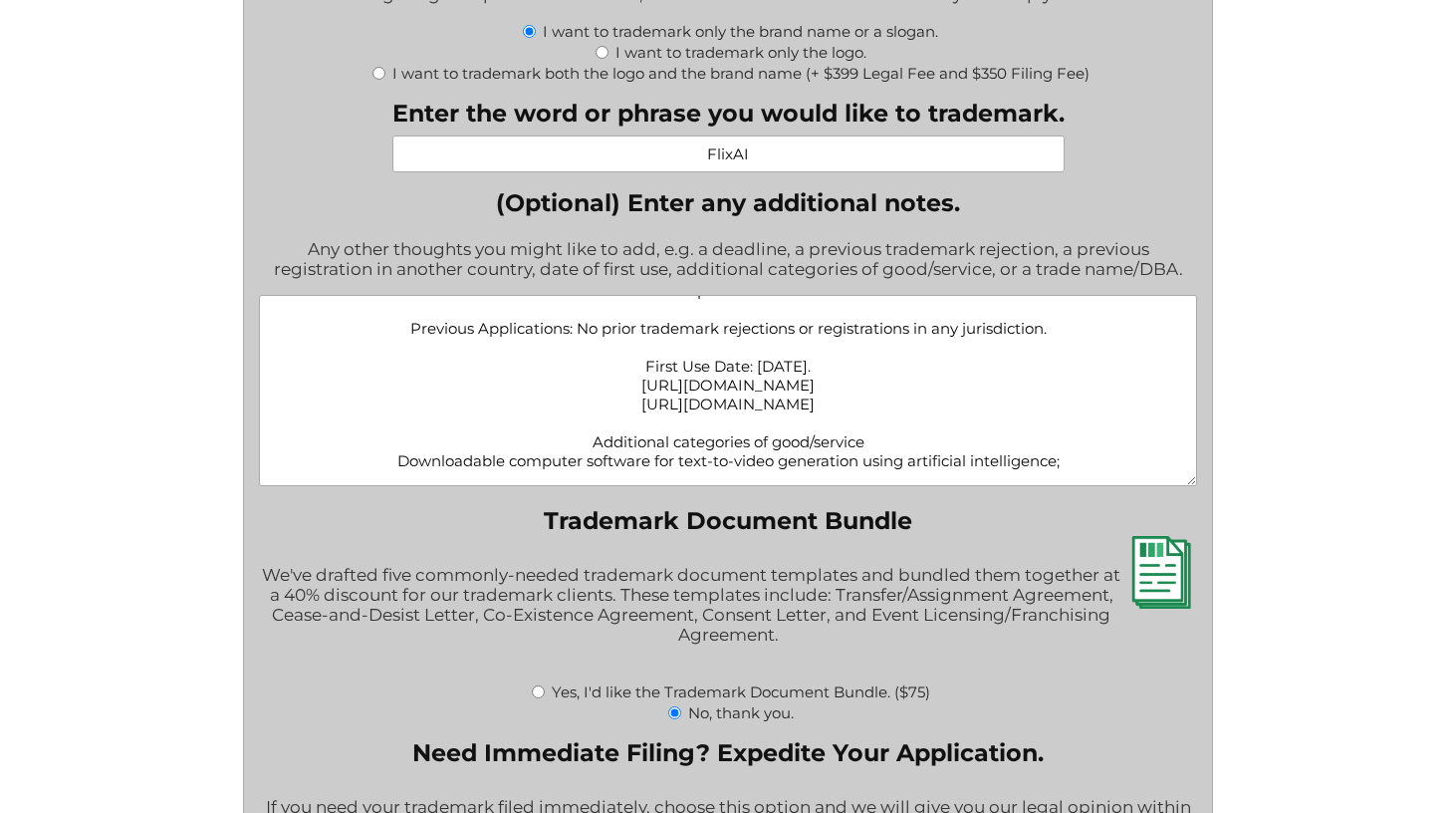 click on "Urgency: Please prioritize this application for expedited processing - we need trademark protection established as soon as possible.
Previous Applications: No prior trademark rejections or registrations in any jurisdiction.
First Use Date: July 25, 2025.
https://flixAI.com
https://play.google.com/store/apps/details?id=text.to.video.aivideo.generator
Additional categories of good/service
Downloadable computer software for text-to-video generation using artificial intelligence;
Downloadable mobile applications for text-to-video generation using artificial intelligence;
Downloadable artificial intelligence software for text-to-video generation;
And related software features to ensure comprehensive protection." at bounding box center (728, 391) 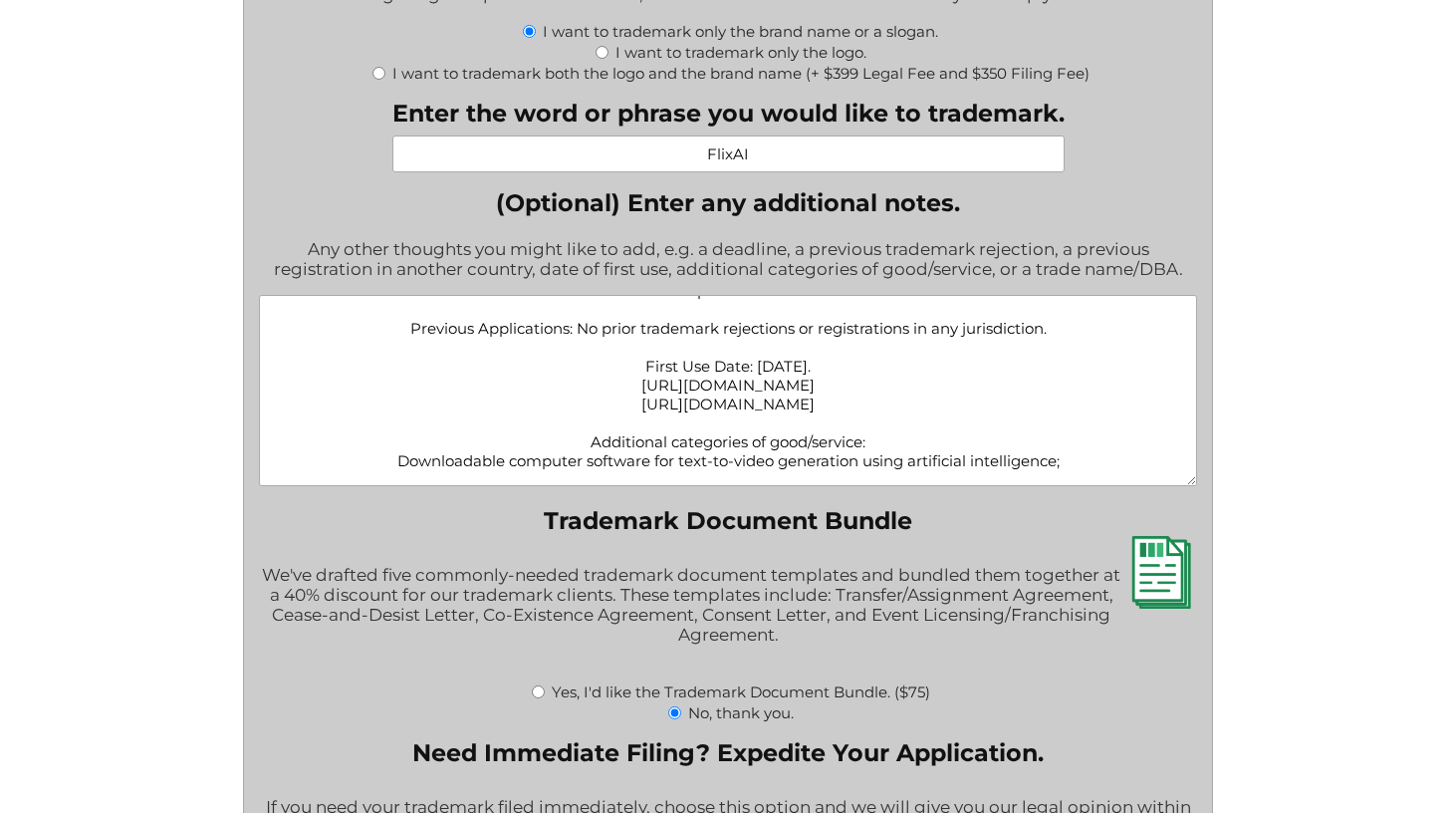 click on "Urgency: Please prioritize this application for expedited processing - we need trademark protection established as soon as possible.
Previous Applications: No prior trademark rejections or registrations in any jurisdiction.
First Use Date: July 25, 2025.
https://flixAI.com
https://play.google.com/store/apps/details?id=text.to.video.aivideo.generator
Additional categories of good/service:
Downloadable computer software for text-to-video generation using artificial intelligence;
Downloadable mobile applications for text-to-video generation using artificial intelligence;
Downloadable artificial intelligence software for text-to-video generation;
And related software features to ensure comprehensive protection." at bounding box center (728, 391) 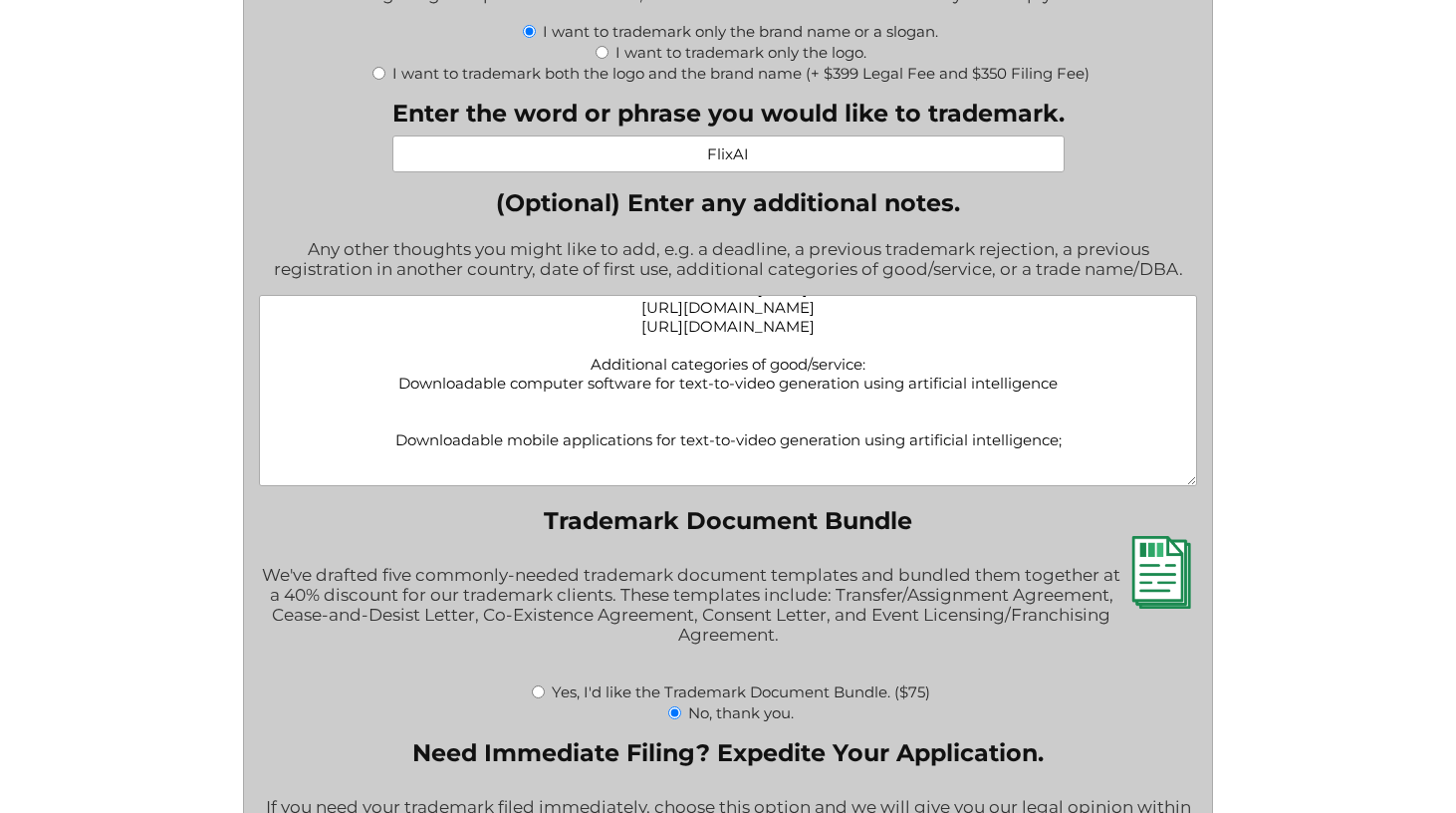 scroll, scrollTop: 131, scrollLeft: 0, axis: vertical 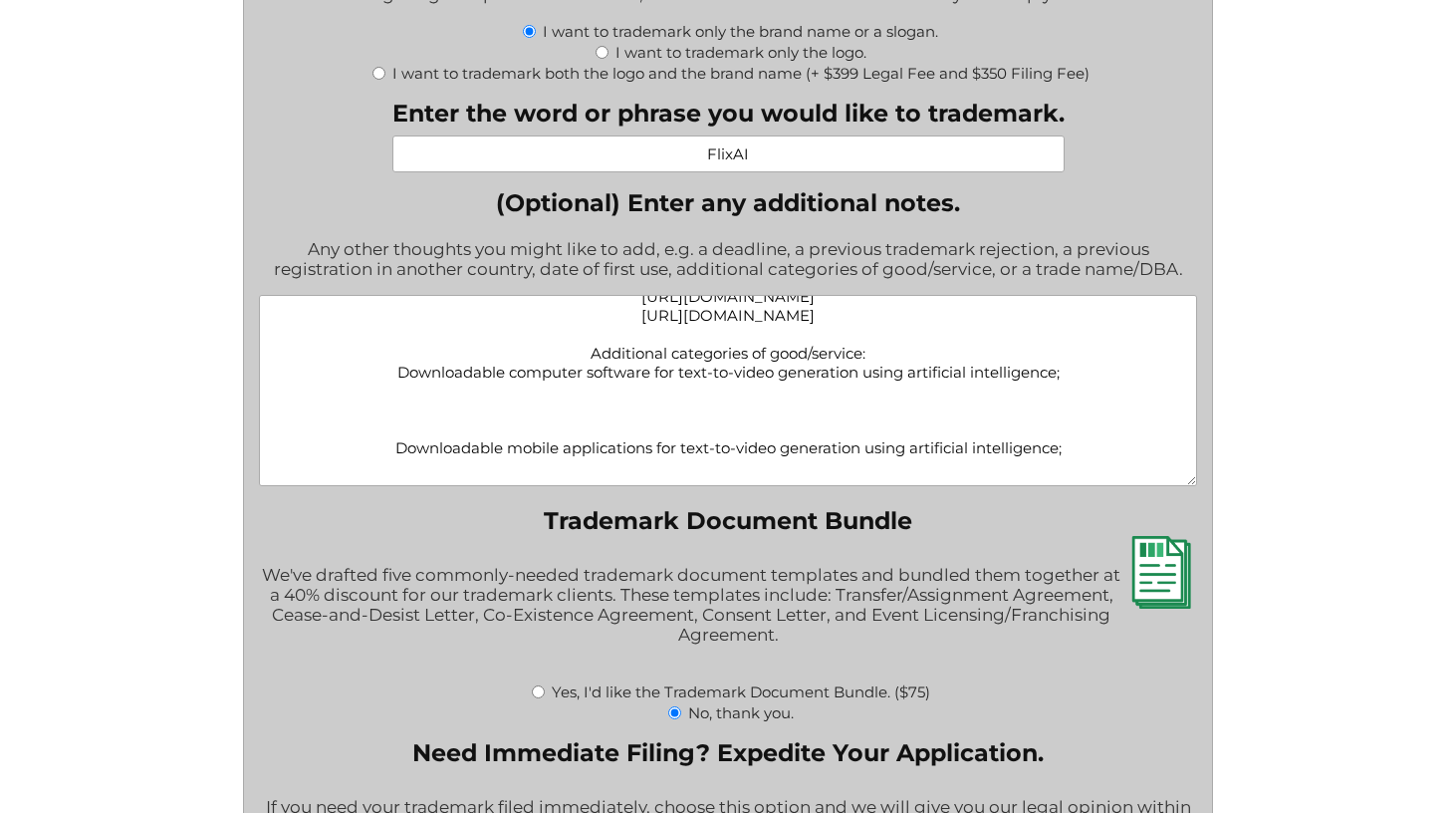 click on "Urgency: Please prioritize this application for expedited processing - we need trademark protection established as soon as possible.
Previous Applications: No prior trademark rejections or registrations in any jurisdiction.
First Use Date: July 25, 2025.
https://flixAI.com
https://play.google.com/store/apps/details?id=text.to.video.aivideo.generator
Additional categories of good/service:
Downloadable computer software for text-to-video generation using artificial intelligence;
Downloadable mobile applications for text-to-video generation using artificial intelligence;
Downloadable artificial intelligence software for text-to-video generation;
And related software features to ensure comprehensive protection." at bounding box center [728, 391] 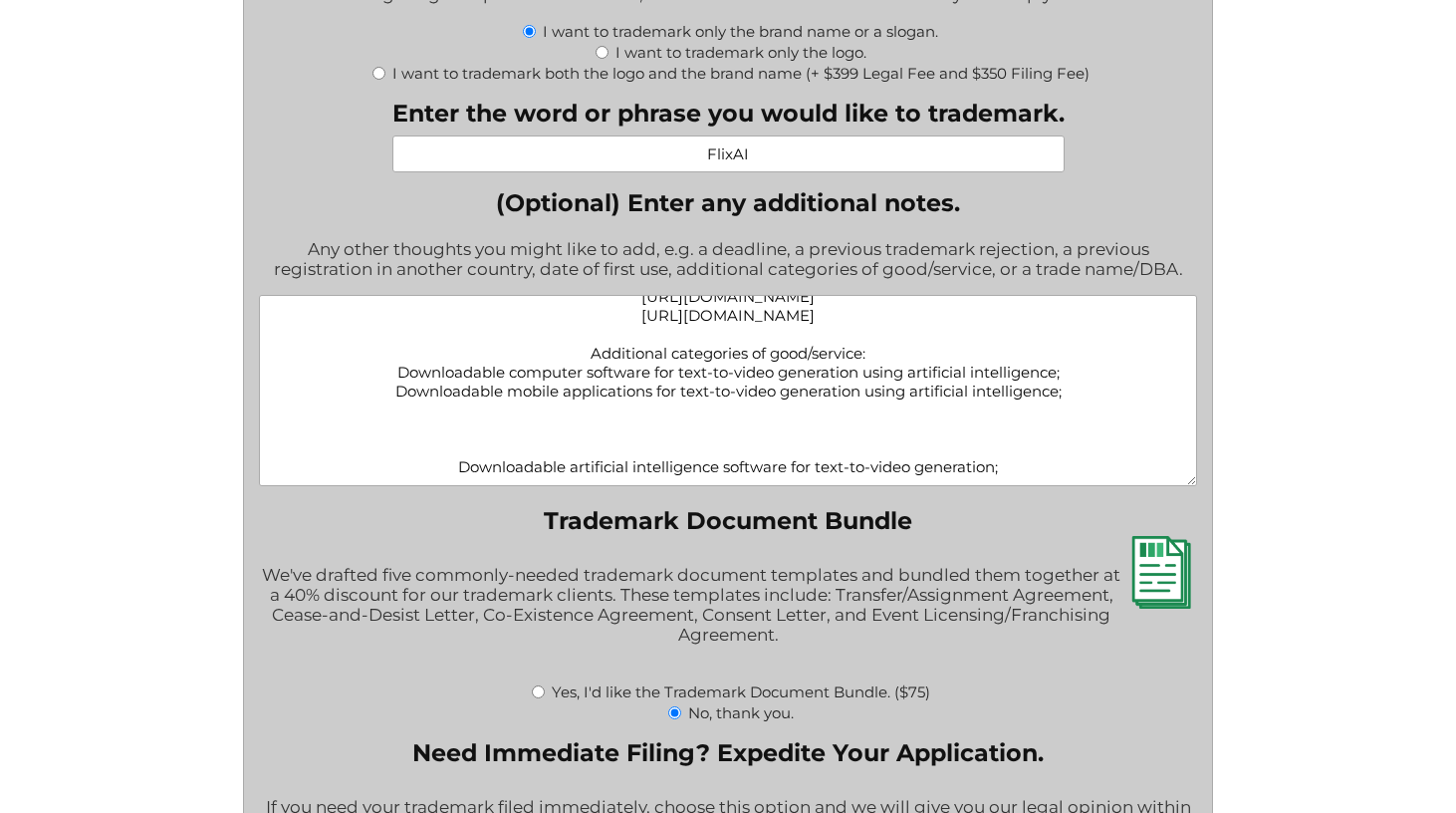 click on "Urgency: Please prioritize this application for expedited processing - we need trademark protection established as soon as possible.
Previous Applications: No prior trademark rejections or registrations in any jurisdiction.
First Use Date: July 25, 2025.
https://flixAI.com
https://play.google.com/store/apps/details?id=text.to.video.aivideo.generator
Additional categories of good/service:
Downloadable computer software for text-to-video generation using artificial intelligence;
Downloadable mobile applications for text-to-video generation using artificial intelligence;
Downloadable artificial intelligence software for text-to-video generation;
And related software features to ensure comprehensive protection." at bounding box center [728, 391] 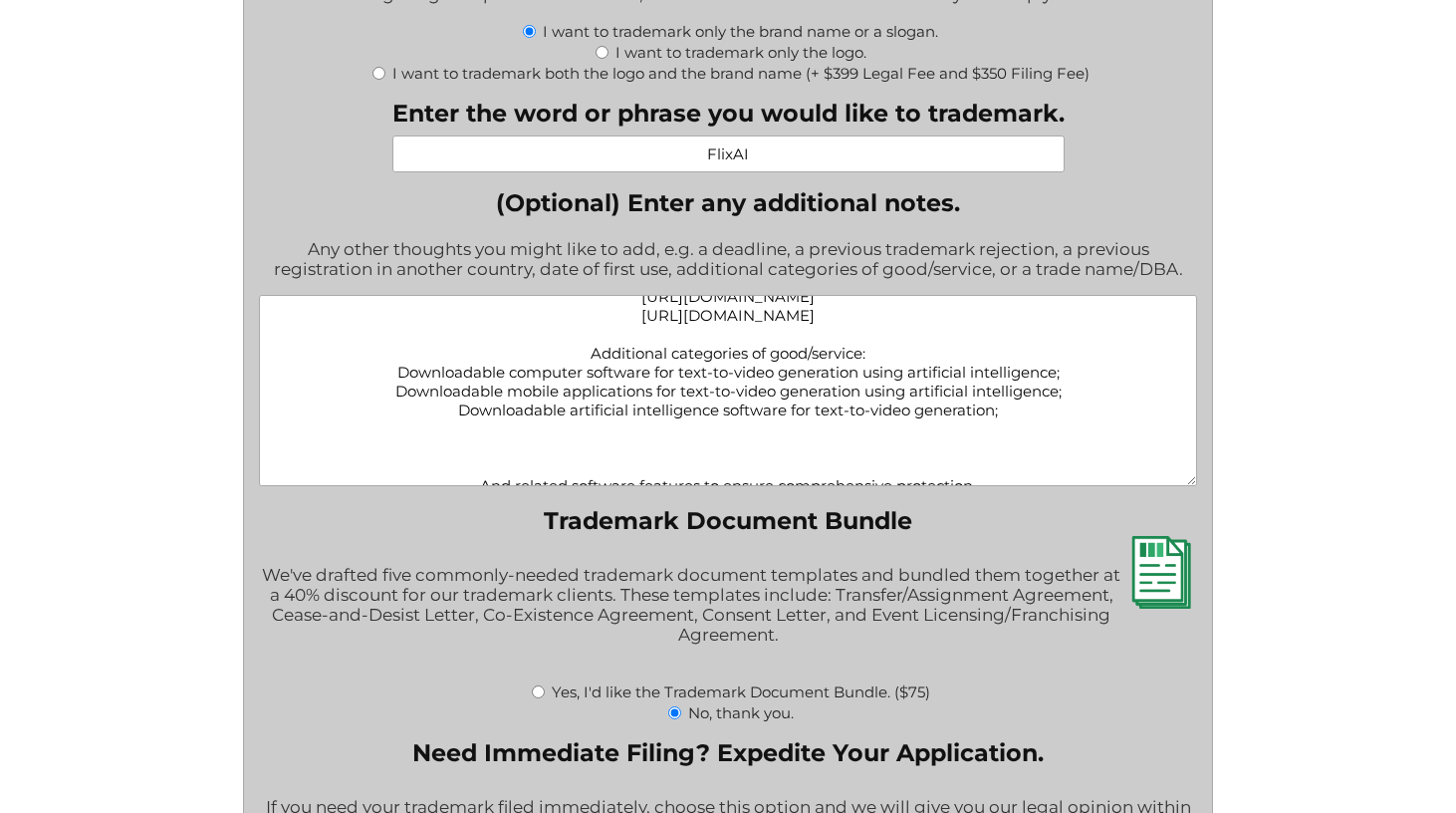 click on "Urgency: Please prioritize this application for expedited processing - we need trademark protection established as soon as possible.
Previous Applications: No prior trademark rejections or registrations in any jurisdiction.
First Use Date: July 25, 2025.
https://flixAI.com
https://play.google.com/store/apps/details?id=text.to.video.aivideo.generator
Additional categories of good/service:
Downloadable computer software for text-to-video generation using artificial intelligence;
Downloadable mobile applications for text-to-video generation using artificial intelligence;
Downloadable artificial intelligence software for text-to-video generation;
And related software features to ensure comprehensive protection." at bounding box center [728, 391] 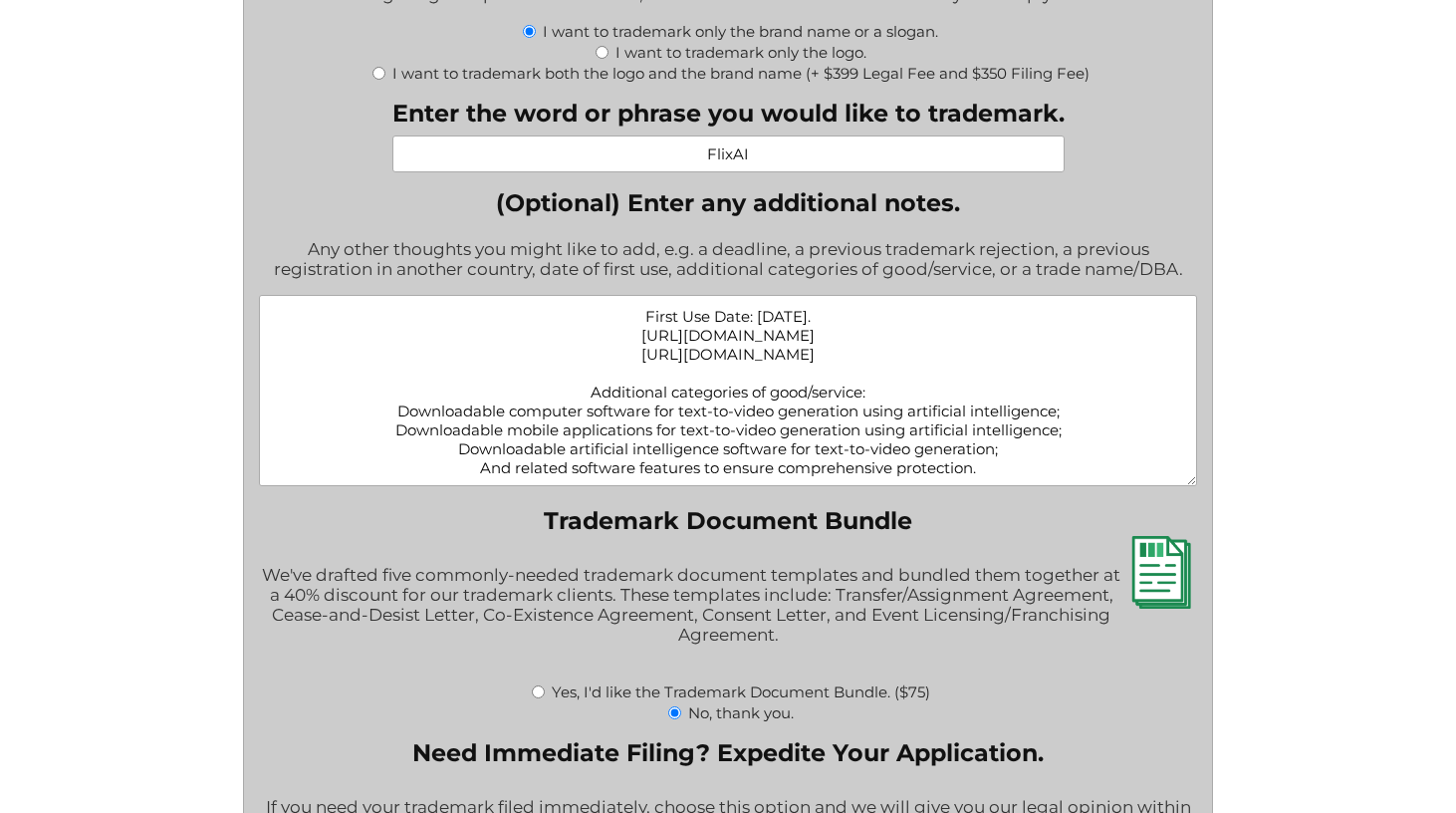 scroll, scrollTop: 85, scrollLeft: 0, axis: vertical 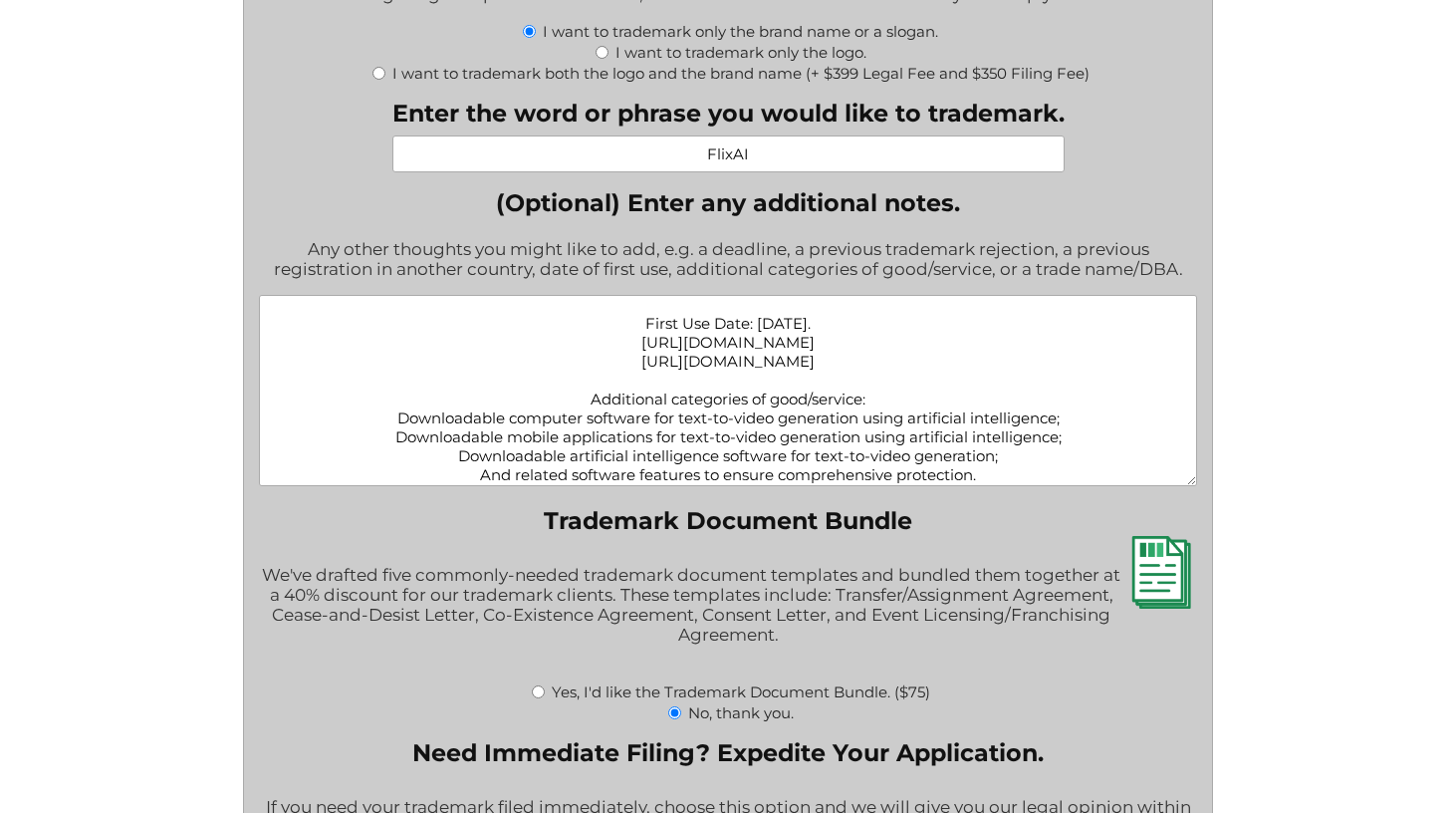 drag, startPoint x: 388, startPoint y: 422, endPoint x: 1020, endPoint y: 464, distance: 633.39403 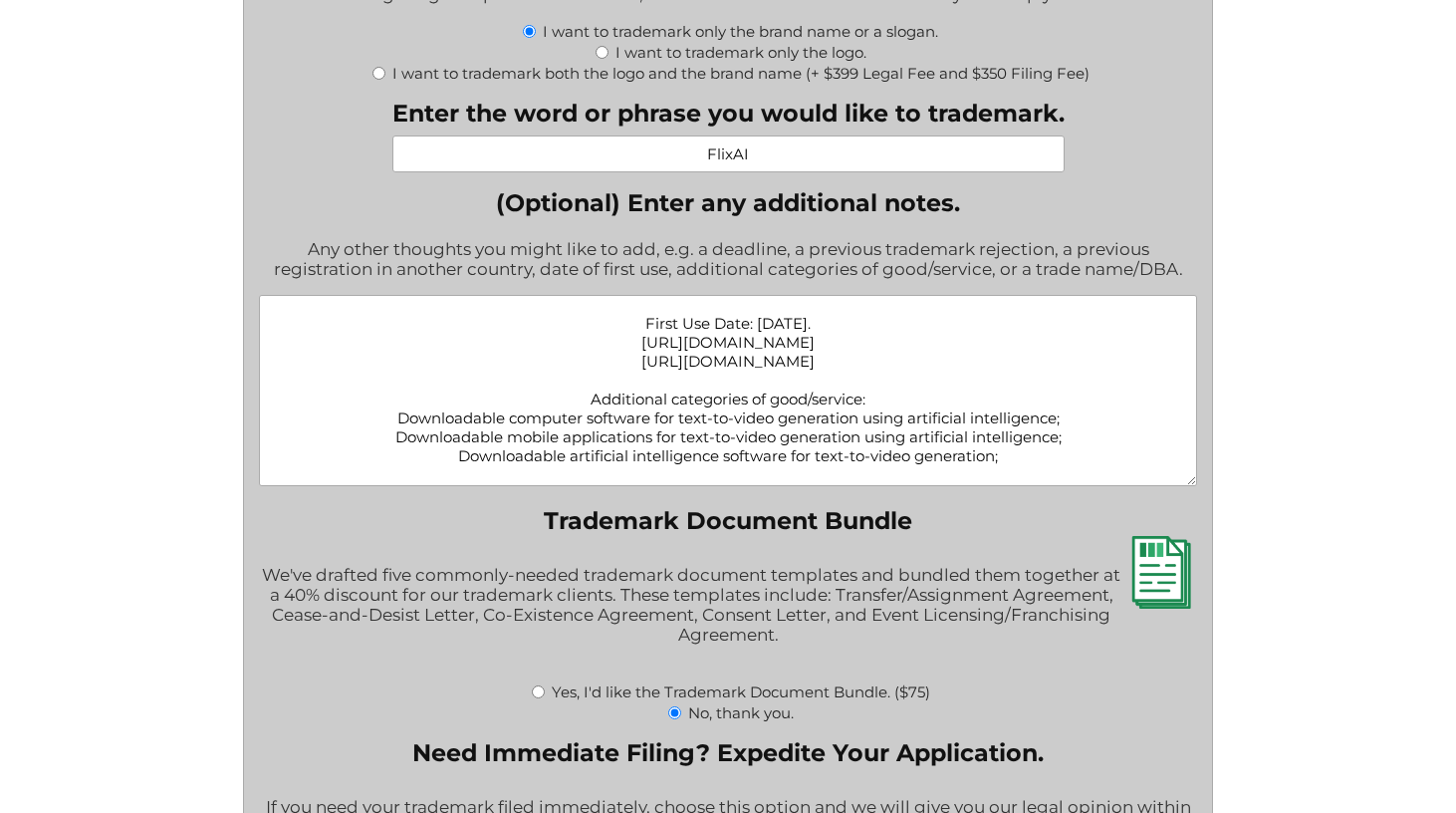 scroll, scrollTop: 103, scrollLeft: 0, axis: vertical 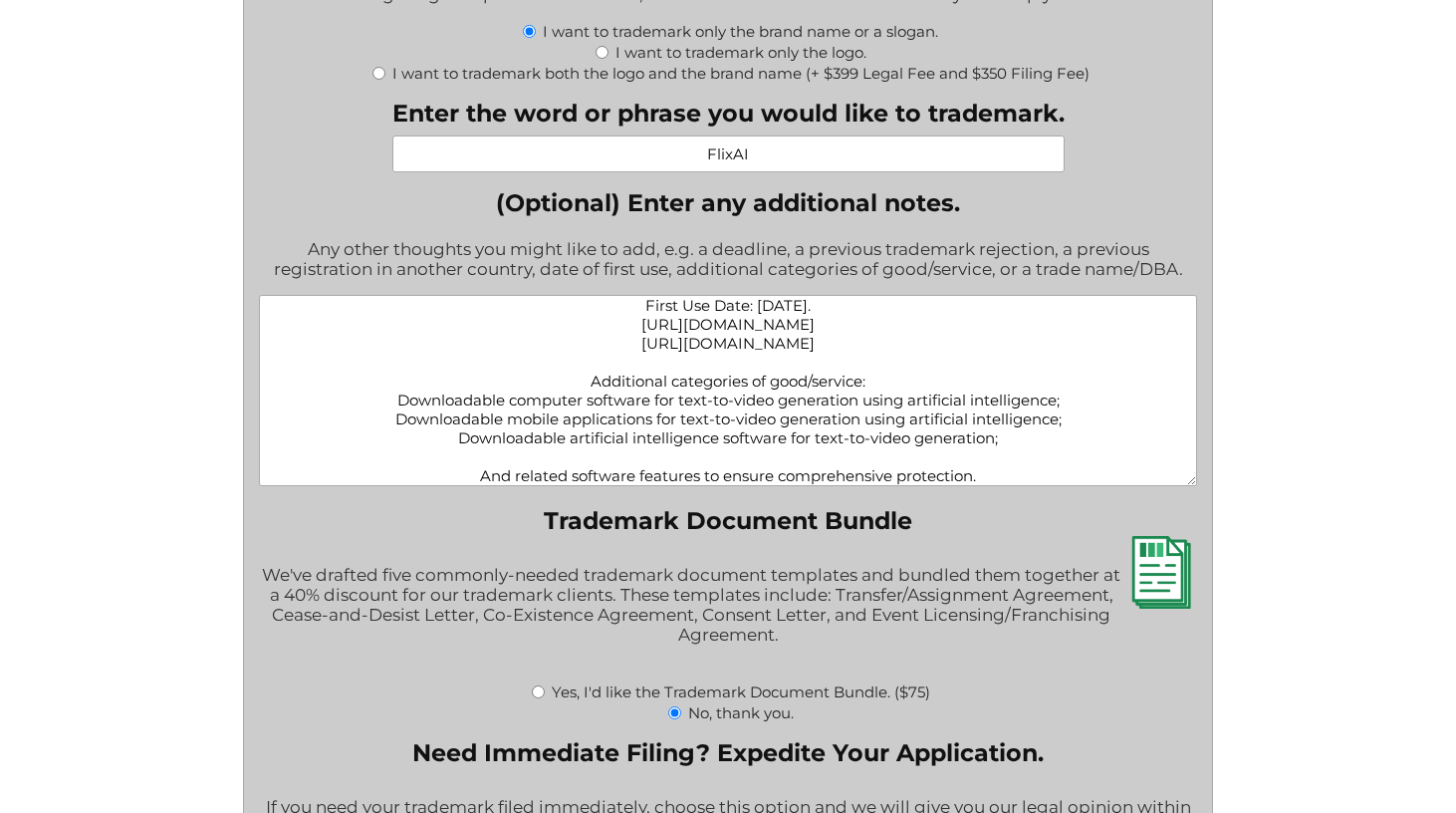 paste on "Downloadable artificial intelligence software for text-to-video generation;" 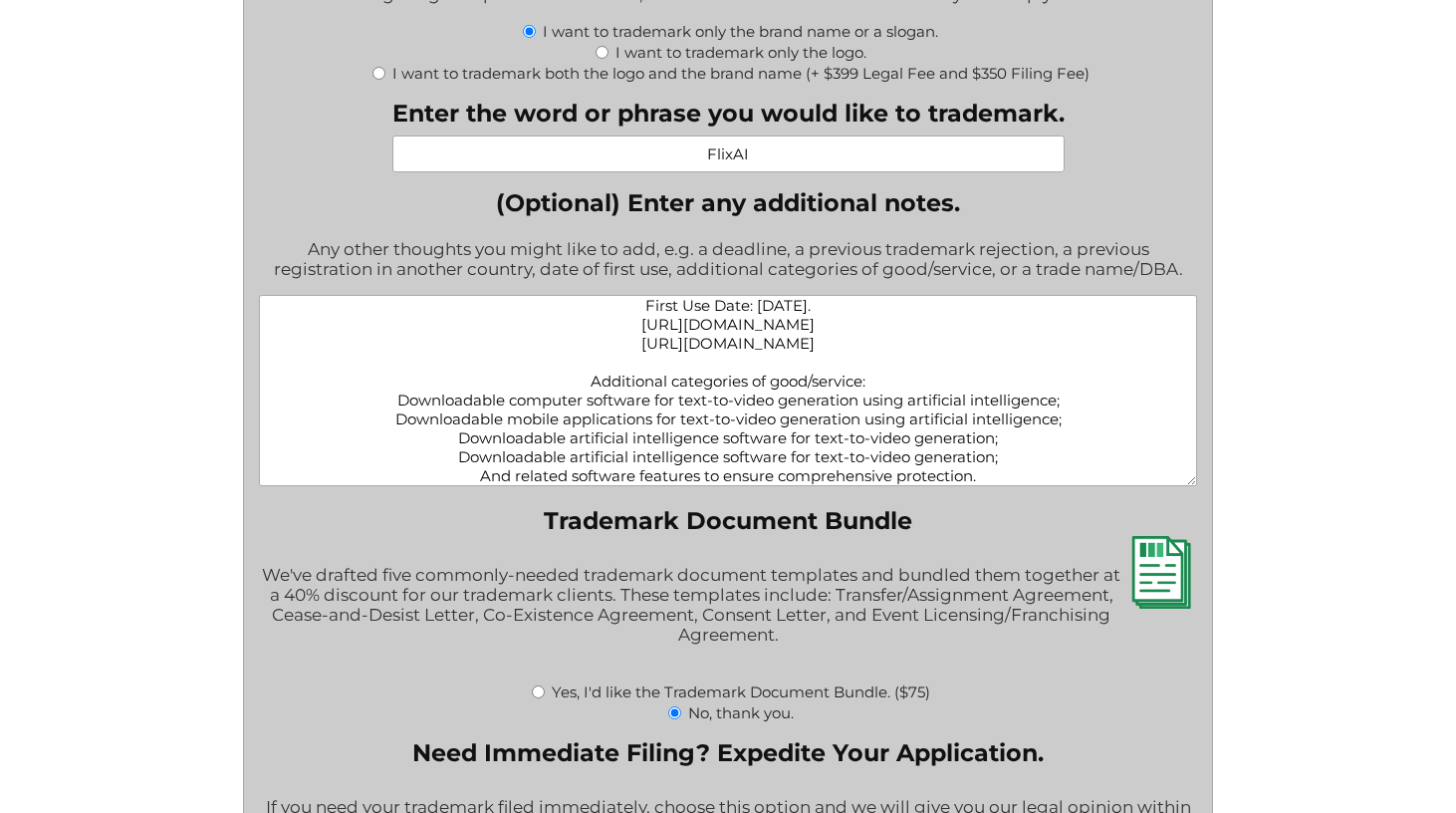 click on "Urgency: Please prioritize this application for expedited processing - we need trademark protection established as soon as possible.
Previous Applications: No prior trademark rejections or registrations in any jurisdiction.
First Use Date: July 25, 2025.
https://flixAI.com
https://play.google.com/store/apps/details?id=text.to.video.aivideo.generator
Additional categories of good/service:
Downloadable computer software for text-to-video generation using artificial intelligence;
Downloadable mobile applications for text-to-video generation using artificial intelligence;
Downloadable artificial intelligence software for text-to-video generation;
Downloadable artificial intelligence software for text-to-video generation;
And related software features to ensure comprehensive protection." at bounding box center (728, 391) 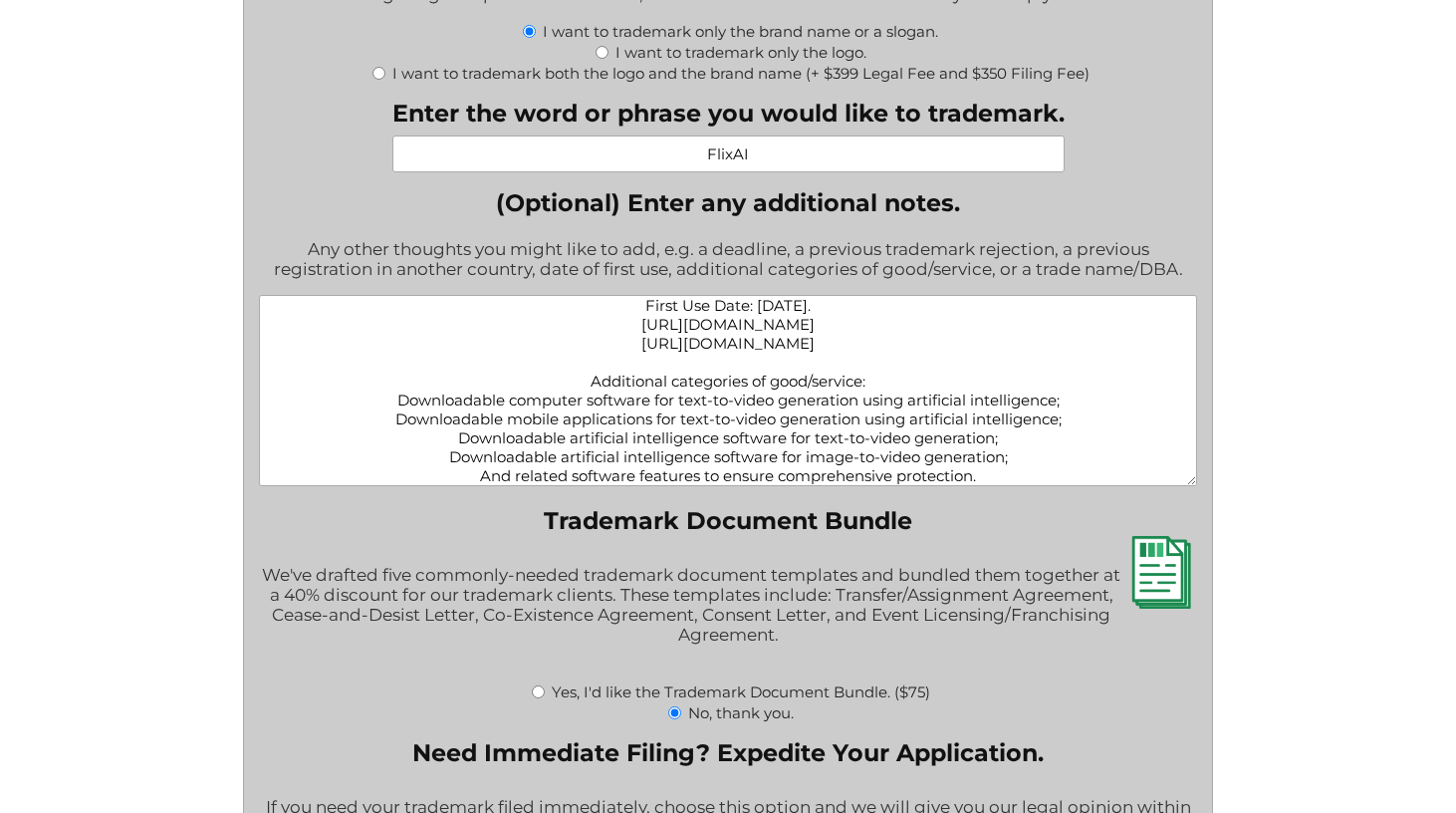 click on "Urgency: Please prioritize this application for expedited processing - we need trademark protection established as soon as possible.
Previous Applications: No prior trademark rejections or registrations in any jurisdiction.
First Use Date: July 25, 2025.
https://flixAI.com
https://play.google.com/store/apps/details?id=text.to.video.aivideo.generator
Additional categories of good/service:
Downloadable computer software for text-to-video generation using artificial intelligence;
Downloadable mobile applications for text-to-video generation using artificial intelligence;
Downloadable artificial intelligence software for text-to-video generation;
Downloadable artificial intelligence software for image-to-video generation;
And related software features to ensure comprehensive protection." at bounding box center (728, 391) 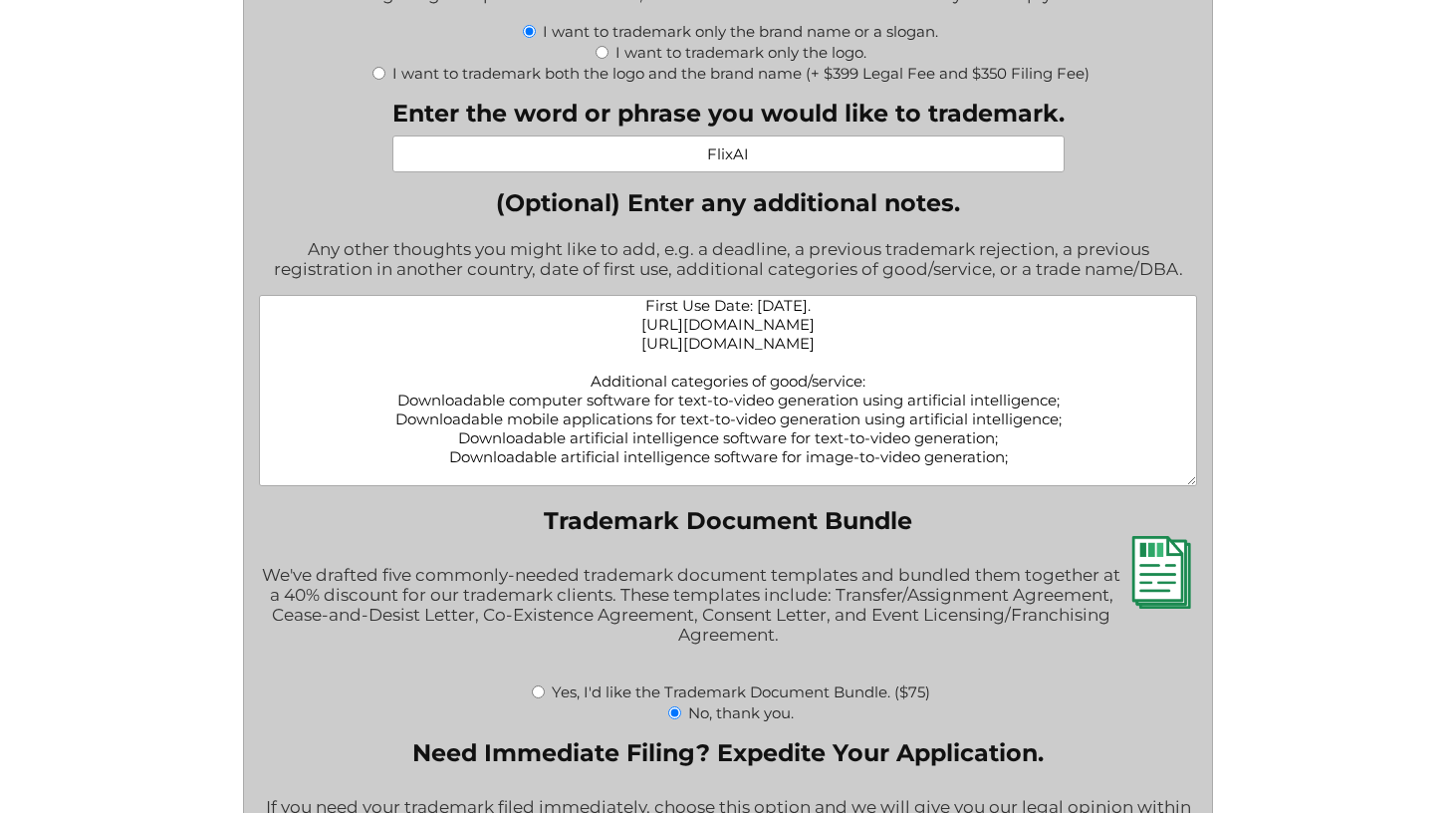 scroll, scrollTop: 122, scrollLeft: 0, axis: vertical 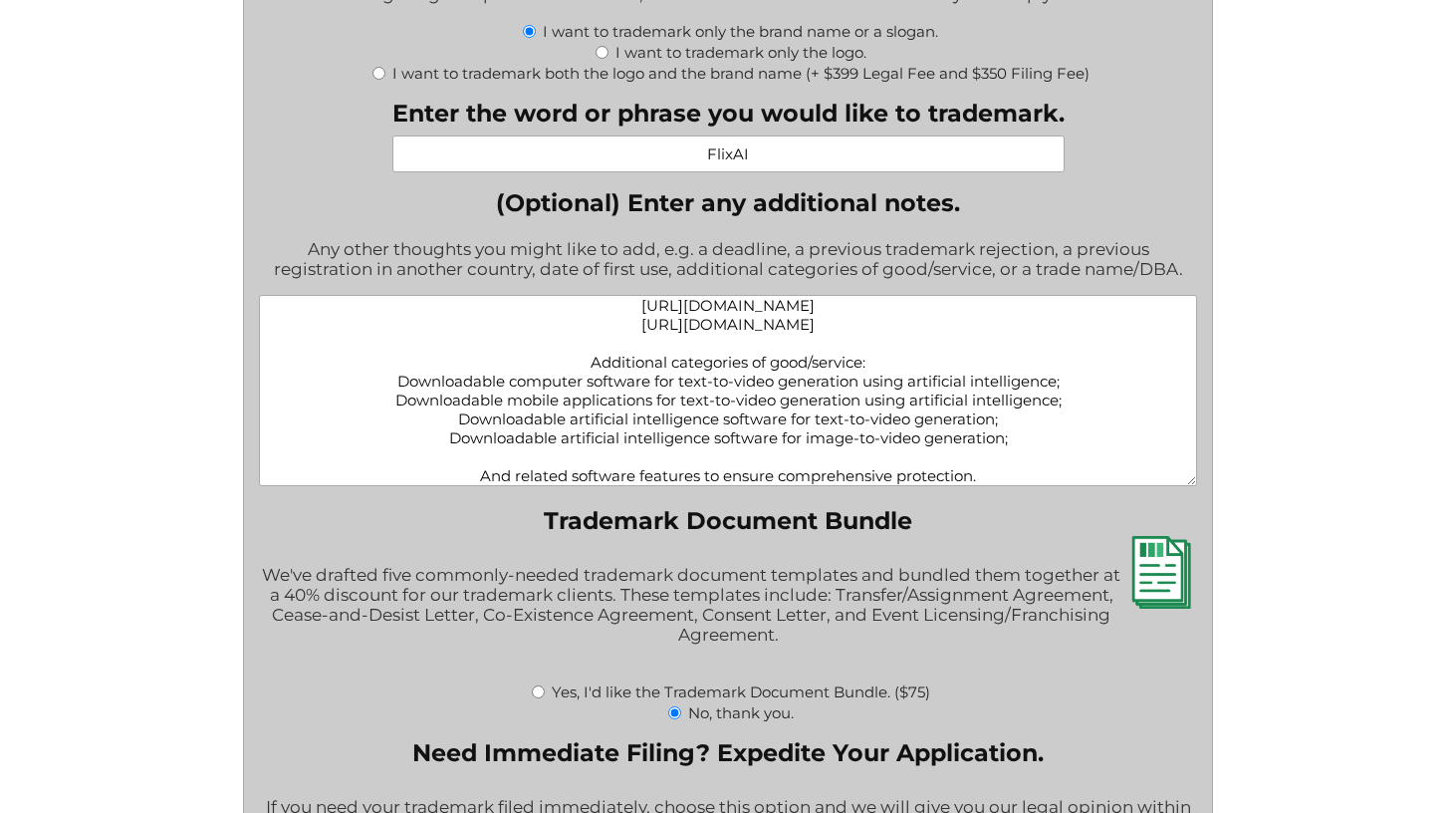 paste on "Downloadable artificial intelligence software for text-to-video generation;" 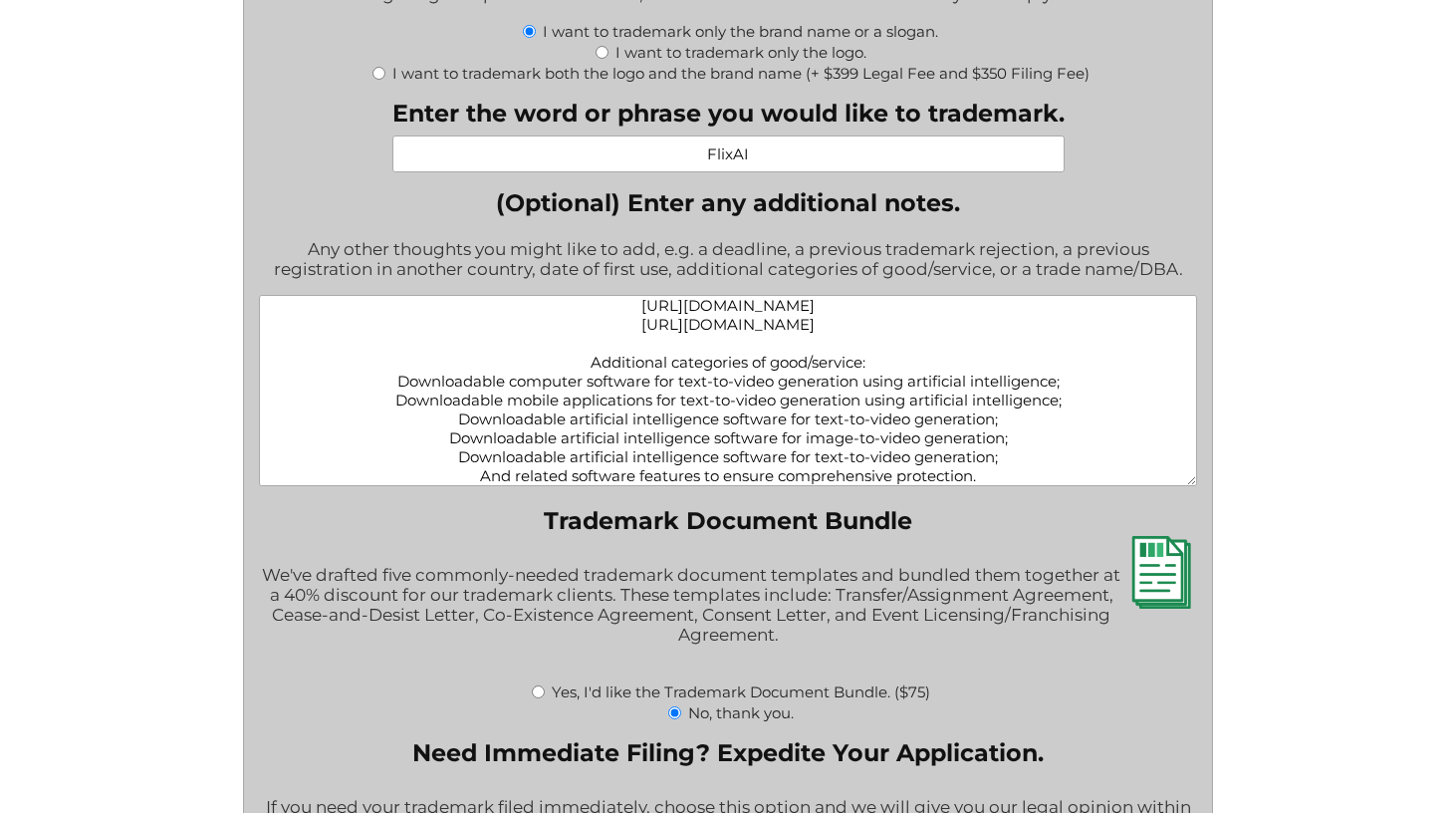 click on "Urgency: Please prioritize this application for expedited processing - we need trademark protection established as soon as possible.
Previous Applications: No prior trademark rejections or registrations in any jurisdiction.
First Use Date: July 25, 2025.
https://flixAI.com
https://play.google.com/store/apps/details?id=text.to.video.aivideo.generator
Additional categories of good/service:
Downloadable computer software for text-to-video generation using artificial intelligence;
Downloadable mobile applications for text-to-video generation using artificial intelligence;
Downloadable artificial intelligence software for text-to-video generation;
Downloadable artificial intelligence software for image-to-video generation;
Downloadable artificial intelligence software for text-to-video generation;
And related software features to ensure comprehensive protection." at bounding box center [728, 391] 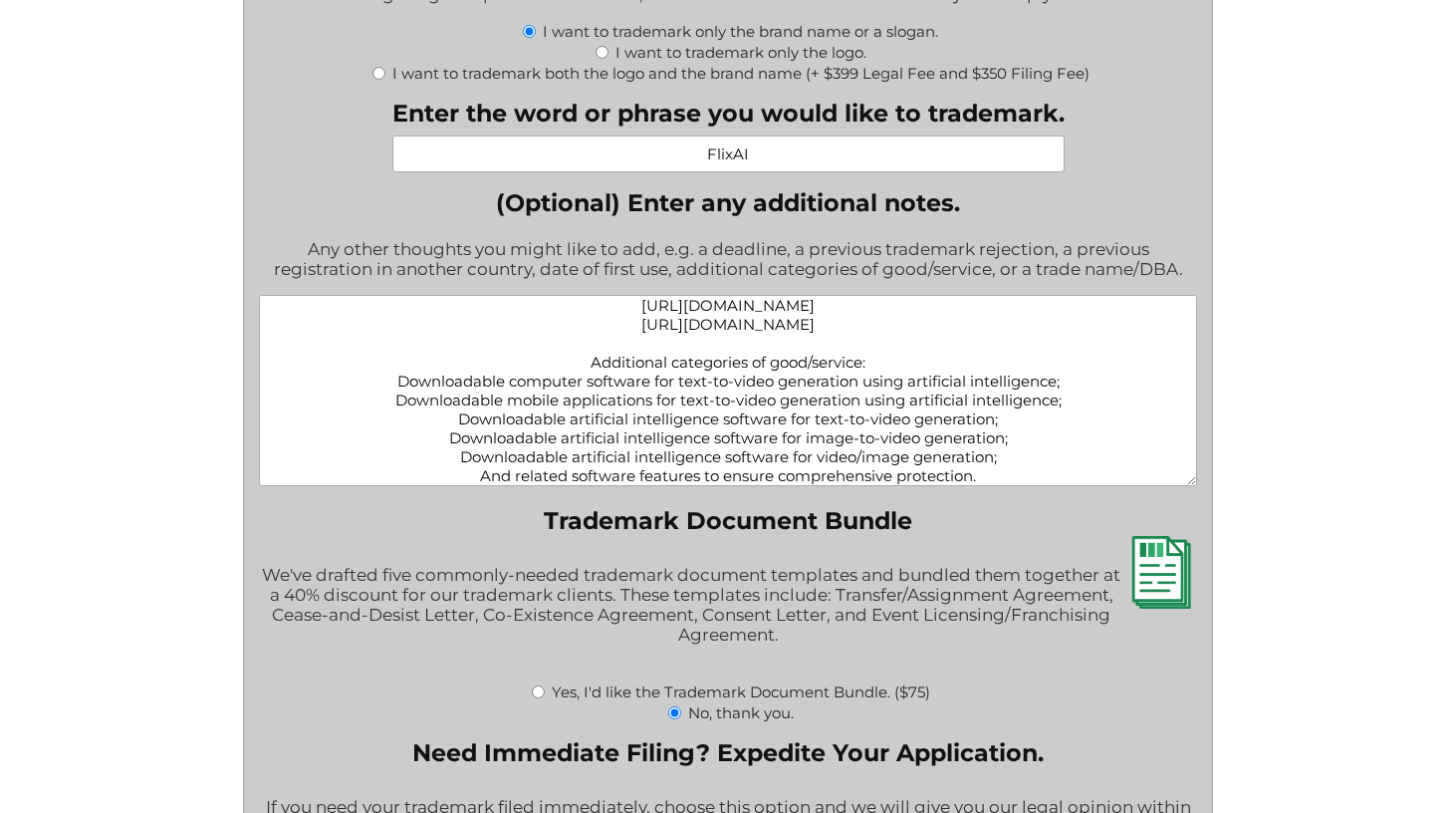 click on "Urgency: Please prioritize this application for expedited processing - we need trademark protection established as soon as possible.
Previous Applications: No prior trademark rejections or registrations in any jurisdiction.
First Use Date: July 25, 2025.
https://flixAI.com
https://play.google.com/store/apps/details?id=text.to.video.aivideo.generator
Additional categories of good/service:
Downloadable computer software for text-to-video generation using artificial intelligence;
Downloadable mobile applications for text-to-video generation using artificial intelligence;
Downloadable artificial intelligence software for text-to-video generation;
Downloadable artificial intelligence software for image-to-video generation;
Downloadable artificial intelligence software for video/image generation;
And related software features to ensure comprehensive protection." at bounding box center [728, 391] 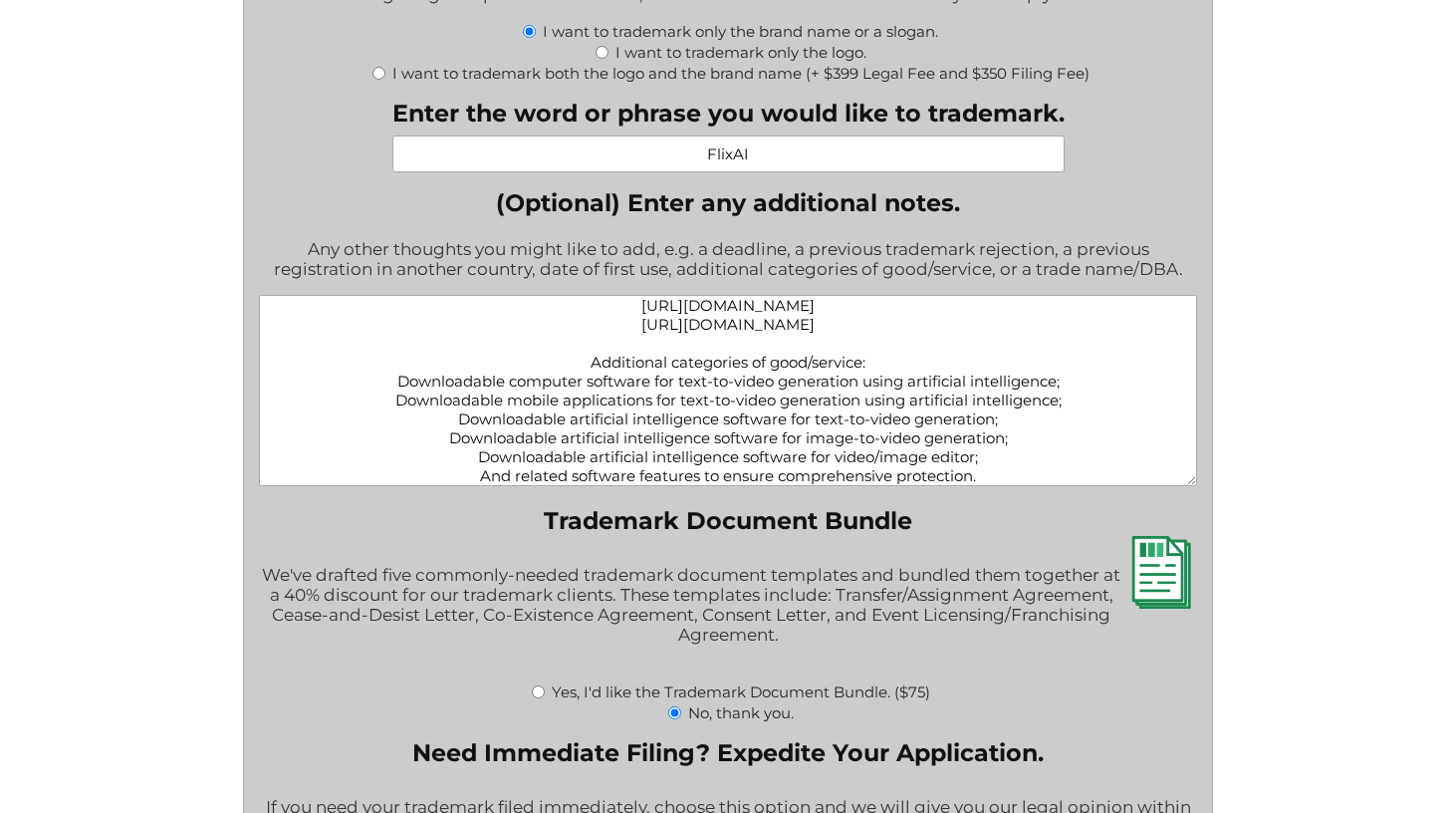click on "Urgency: Please prioritize this application for expedited processing - we need trademark protection established as soon as possible.
Previous Applications: No prior trademark rejections or registrations in any jurisdiction.
First Use Date: [DATE].
[URL][DOMAIN_NAME]
[URL][DOMAIN_NAME]
Additional categories of good/service:
Downloadable computer software for text-to-video generation using artificial intelligence;
Downloadable mobile applications for text-to-video generation using artificial intelligence;
Downloadable artificial intelligence software for text-to-video generation;
Downloadable artificial intelligence software for image-to-video generation;
Downloadable artificial intelligence software for video/image editor;
And related software features to ensure comprehensive protection." at bounding box center (728, 391) 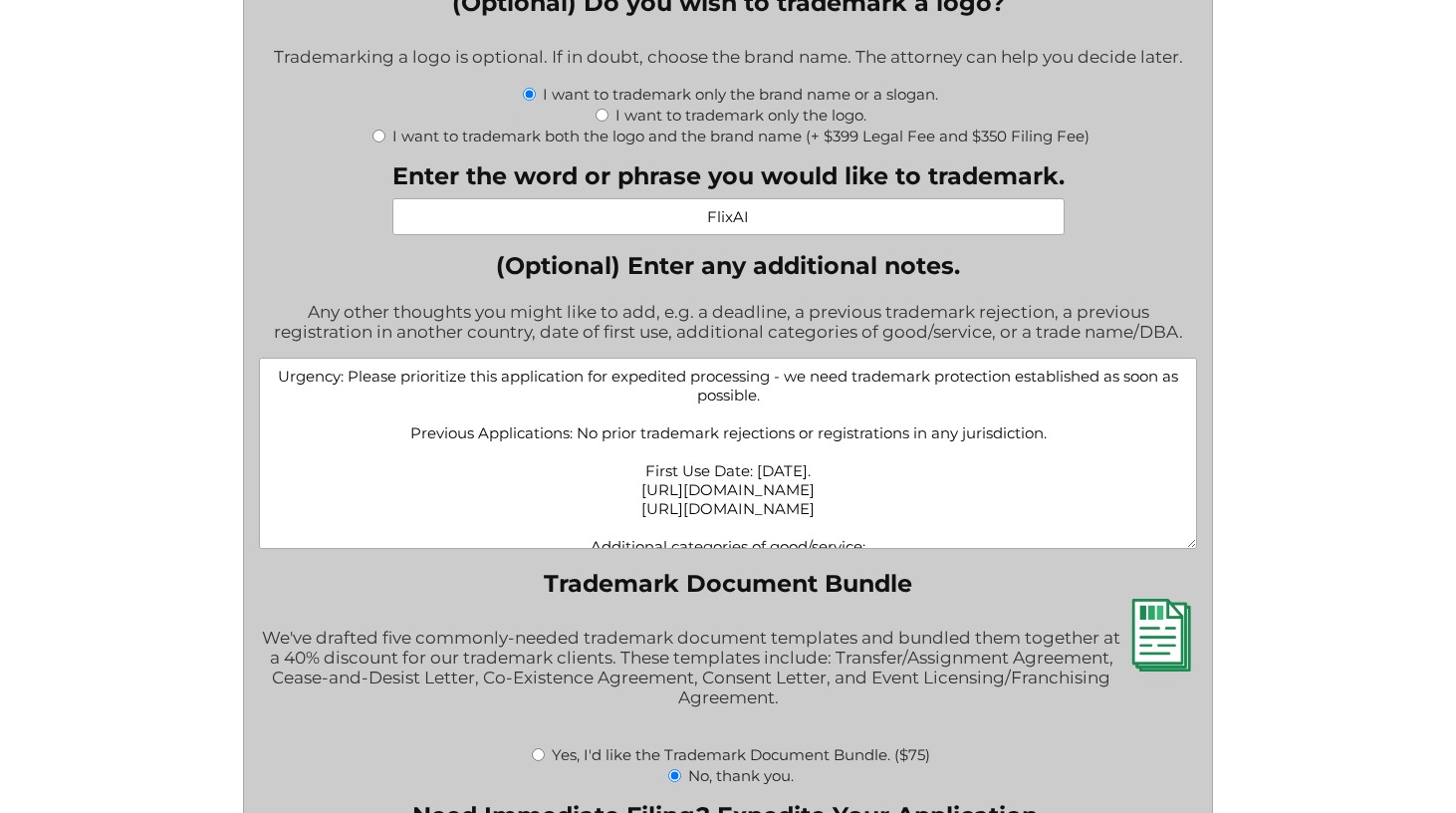 scroll, scrollTop: 2524, scrollLeft: 0, axis: vertical 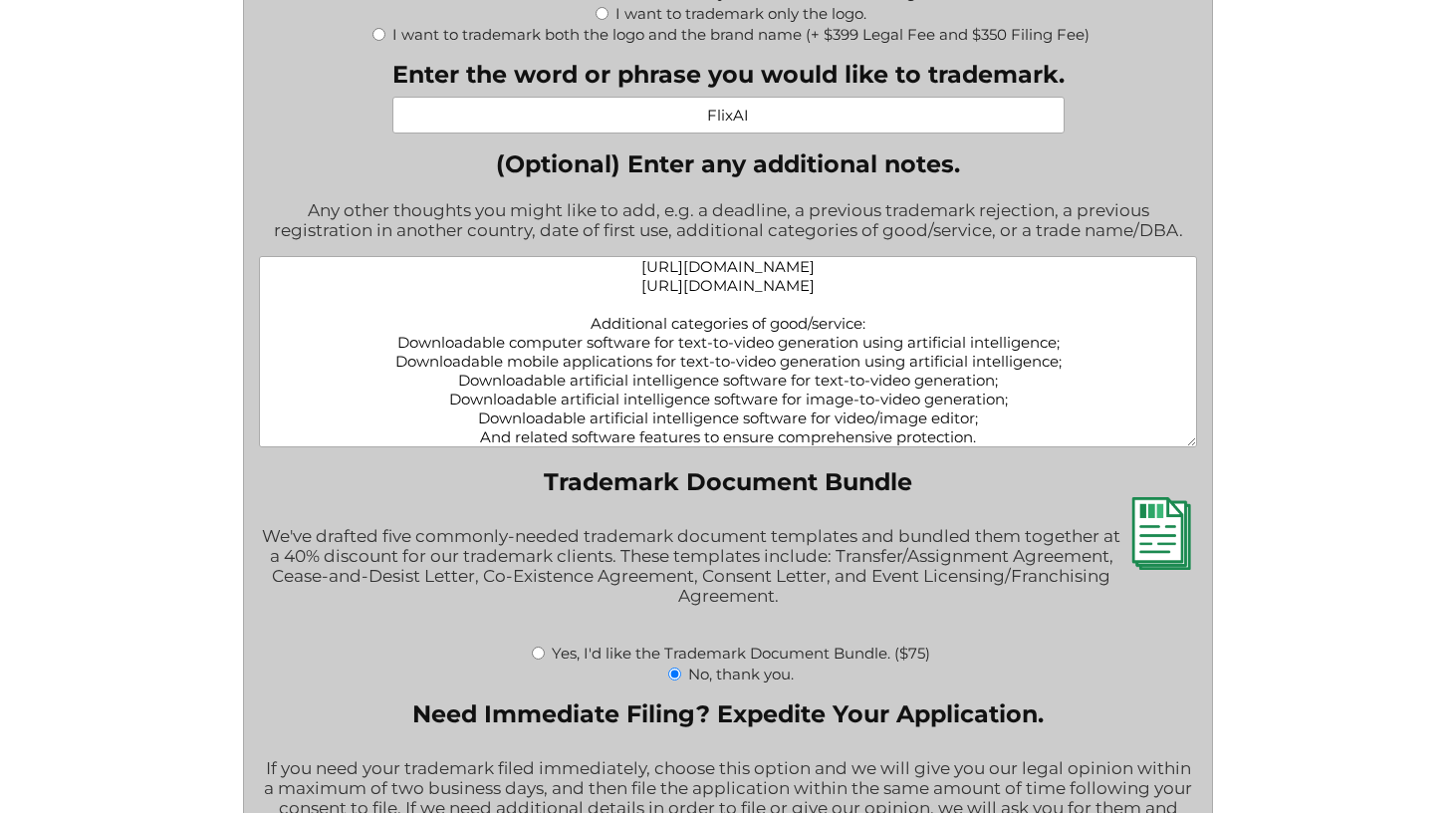 drag, startPoint x: 385, startPoint y: 350, endPoint x: 1054, endPoint y: 428, distance: 673.5317 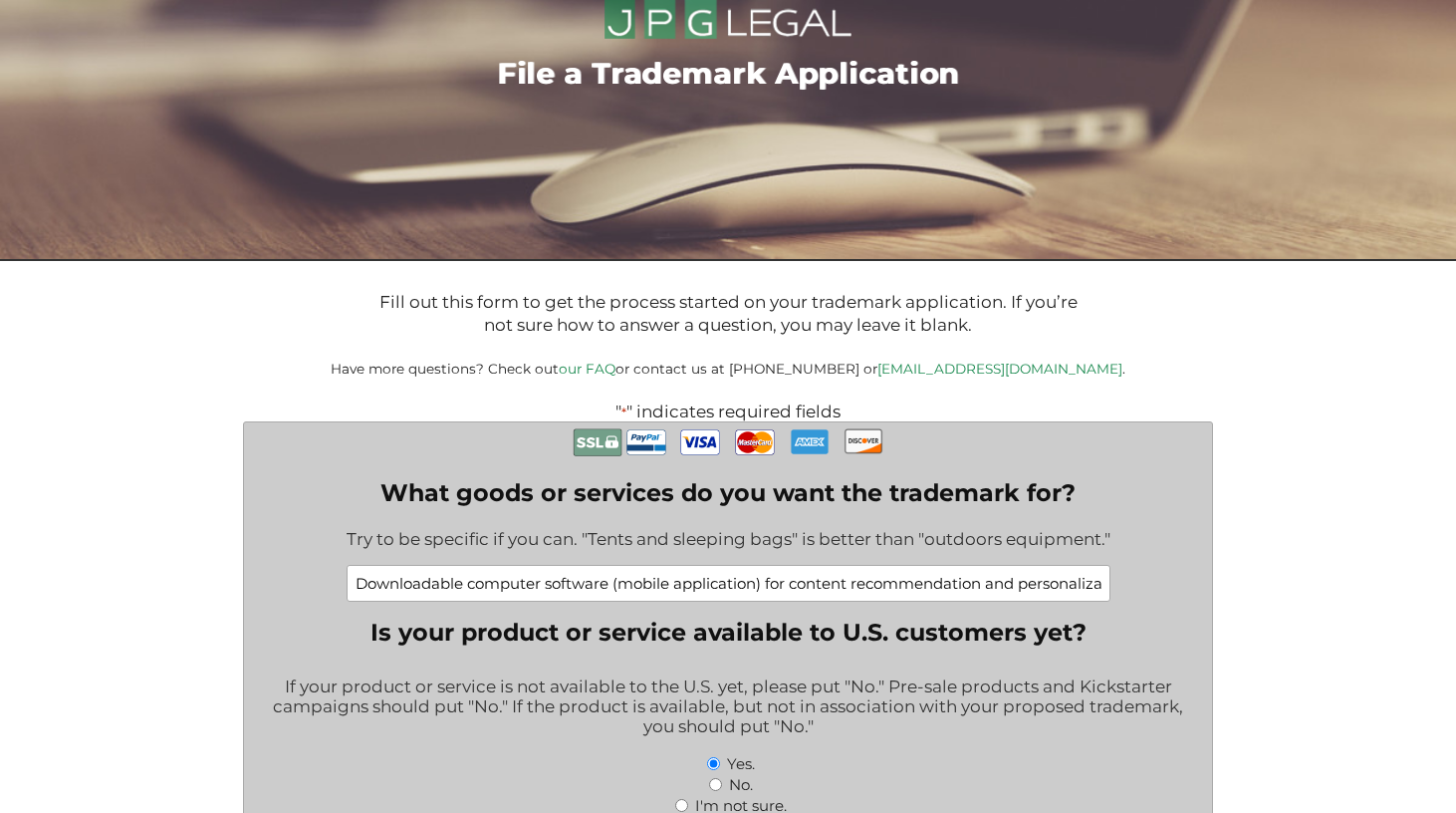 scroll, scrollTop: 117, scrollLeft: 0, axis: vertical 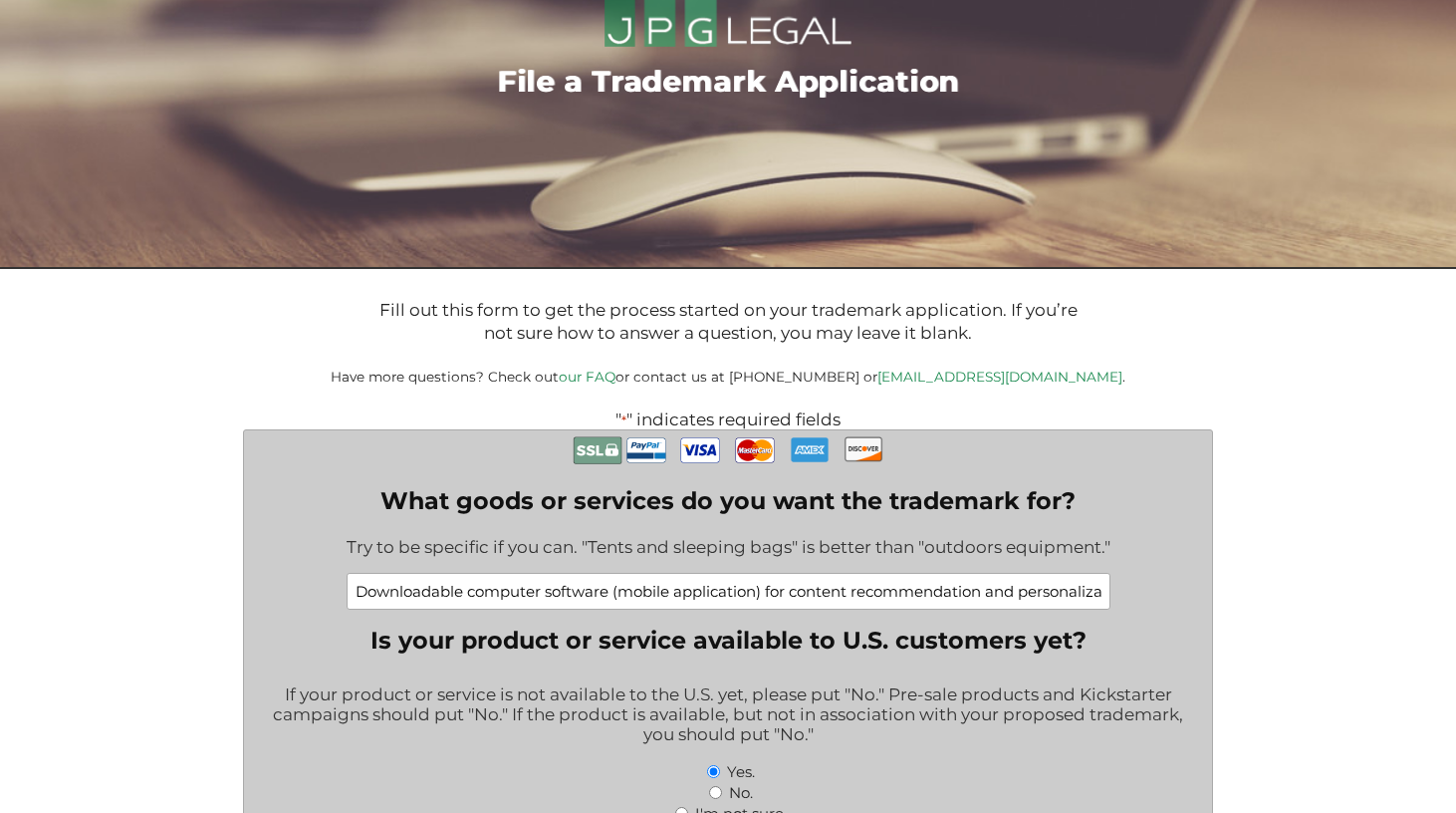 type on "Urgency: Please prioritize this application for expedited processing - we need trademark protection established as soon as possible.
Previous Applications: No prior trademark rejections or registrations in any jurisdiction.
First Use Date: [DATE].
[URL][DOMAIN_NAME]
[URL][DOMAIN_NAME]
Additional categories of good/service:
Downloadable computer software for text-to-video generation using artificial intelligence;
Downloadable mobile applications for text-to-video generation using artificial intelligence;
Downloadable artificial intelligence software for text-to-video generation;
Downloadable artificial intelligence software for image-to-video generation;
Downloadable artificial intelligence software for video/image editor;
And related software features to ensure comprehensive protection." 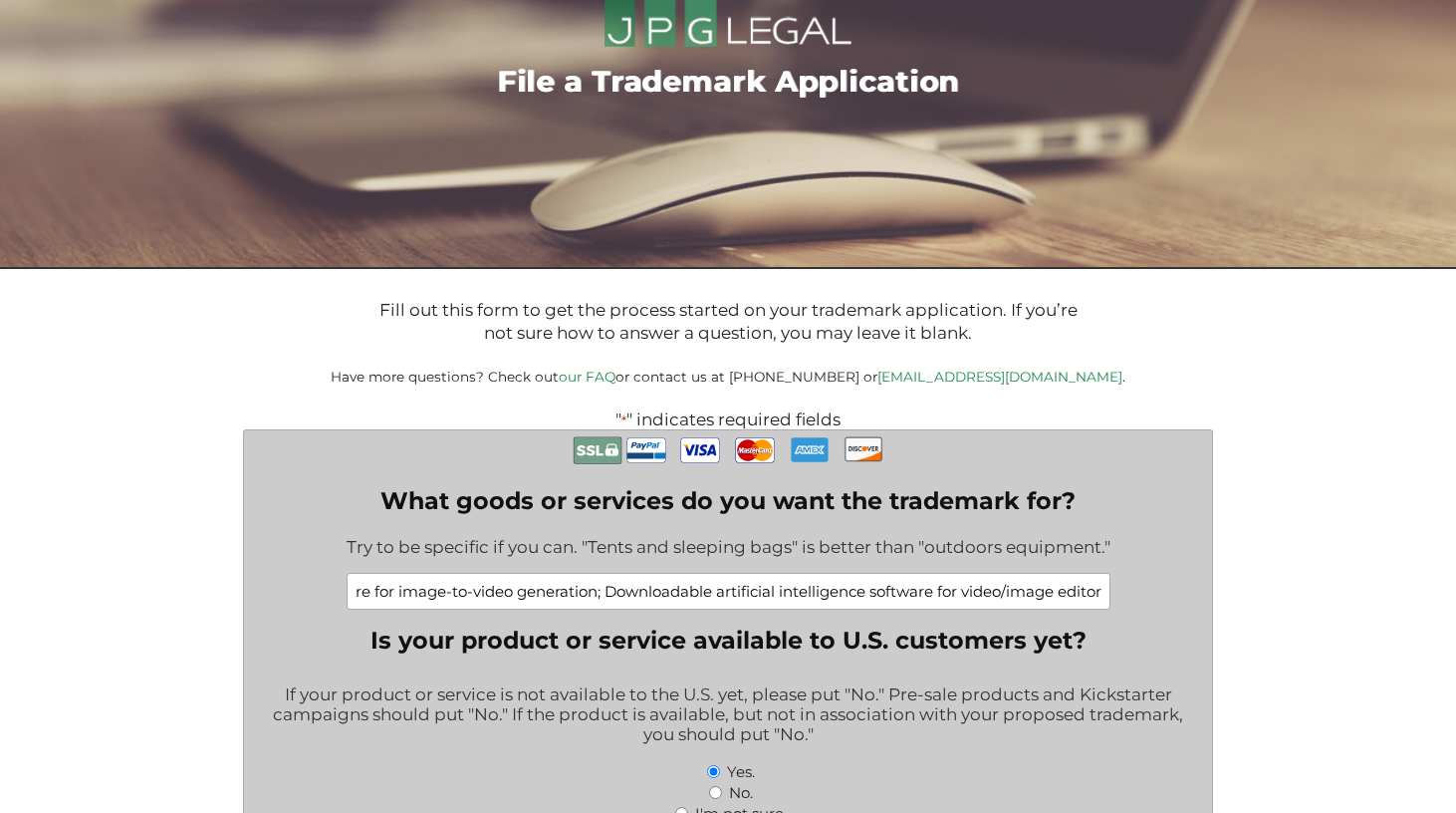 scroll, scrollTop: 0, scrollLeft: 2220, axis: horizontal 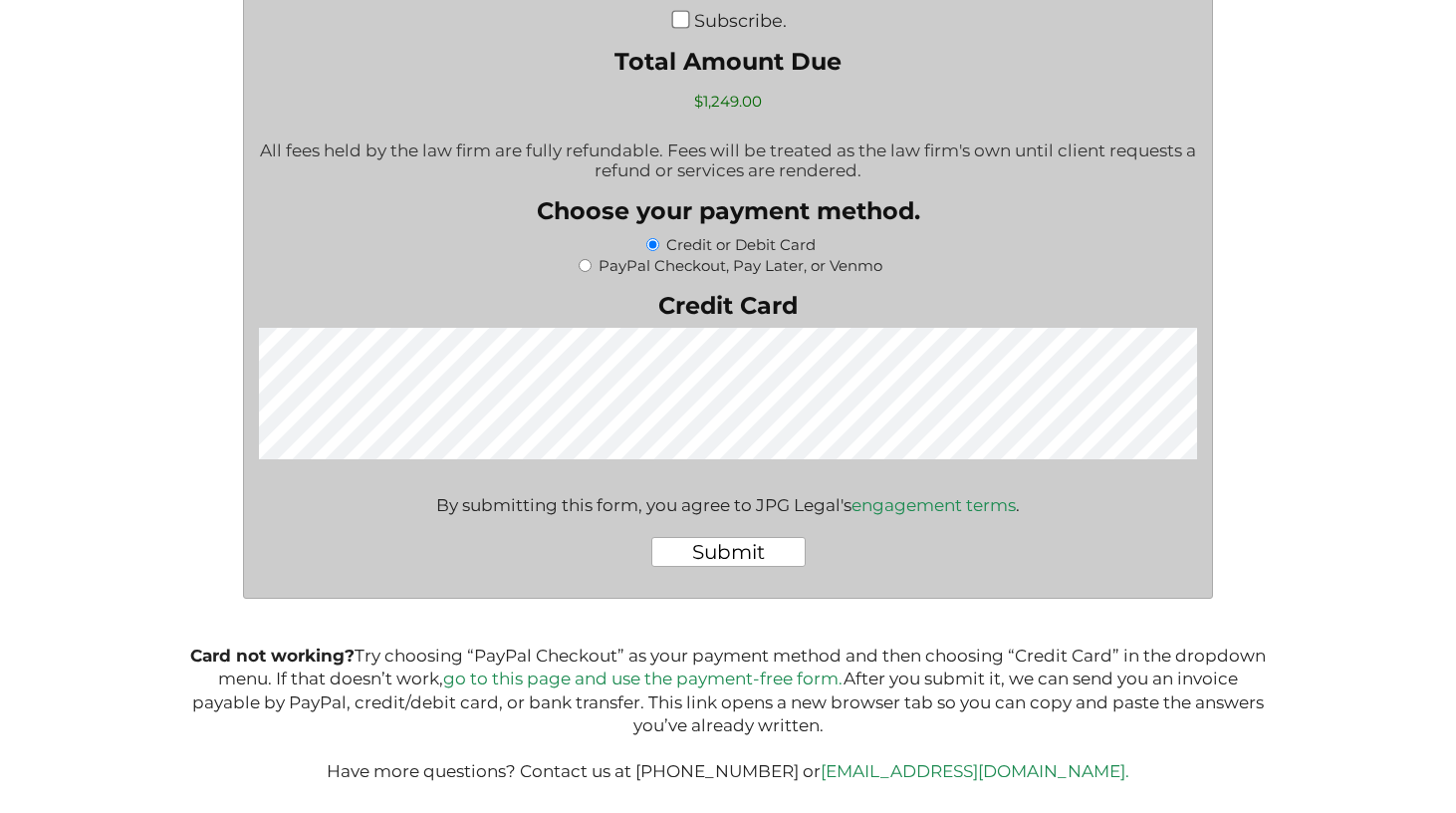 type on "Downloadable computer software for text-to-video generation using artificial intelligence; Downloadable mobile applications for text-to-video generation using artificial intelligence; Downloadable artificial intelligence software for text-to-video generation; Downloadable artificial intelligence software for image-to-video generation; Downloadable artificial intelligence software for video/image editor" 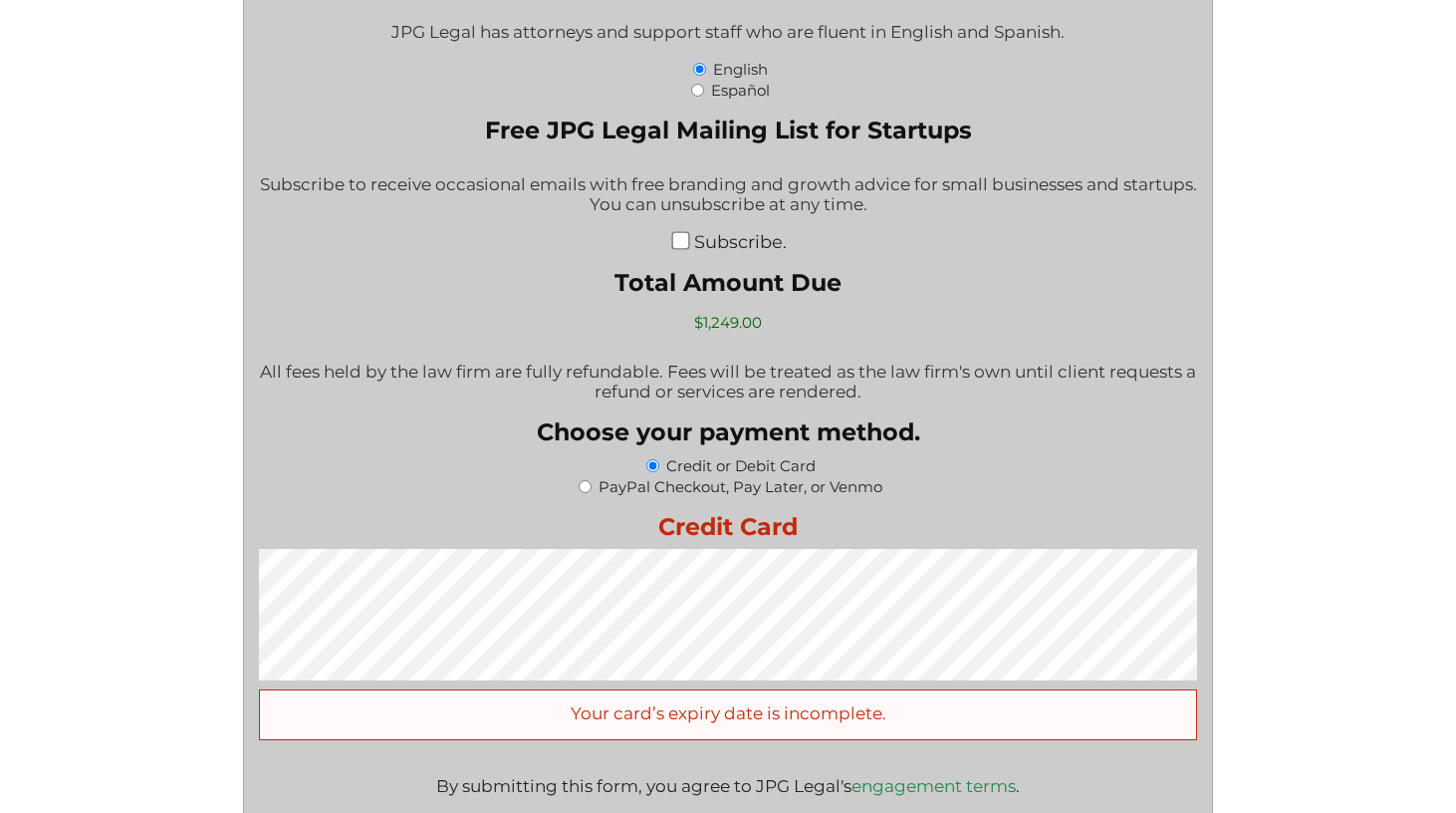 scroll, scrollTop: 3770, scrollLeft: 0, axis: vertical 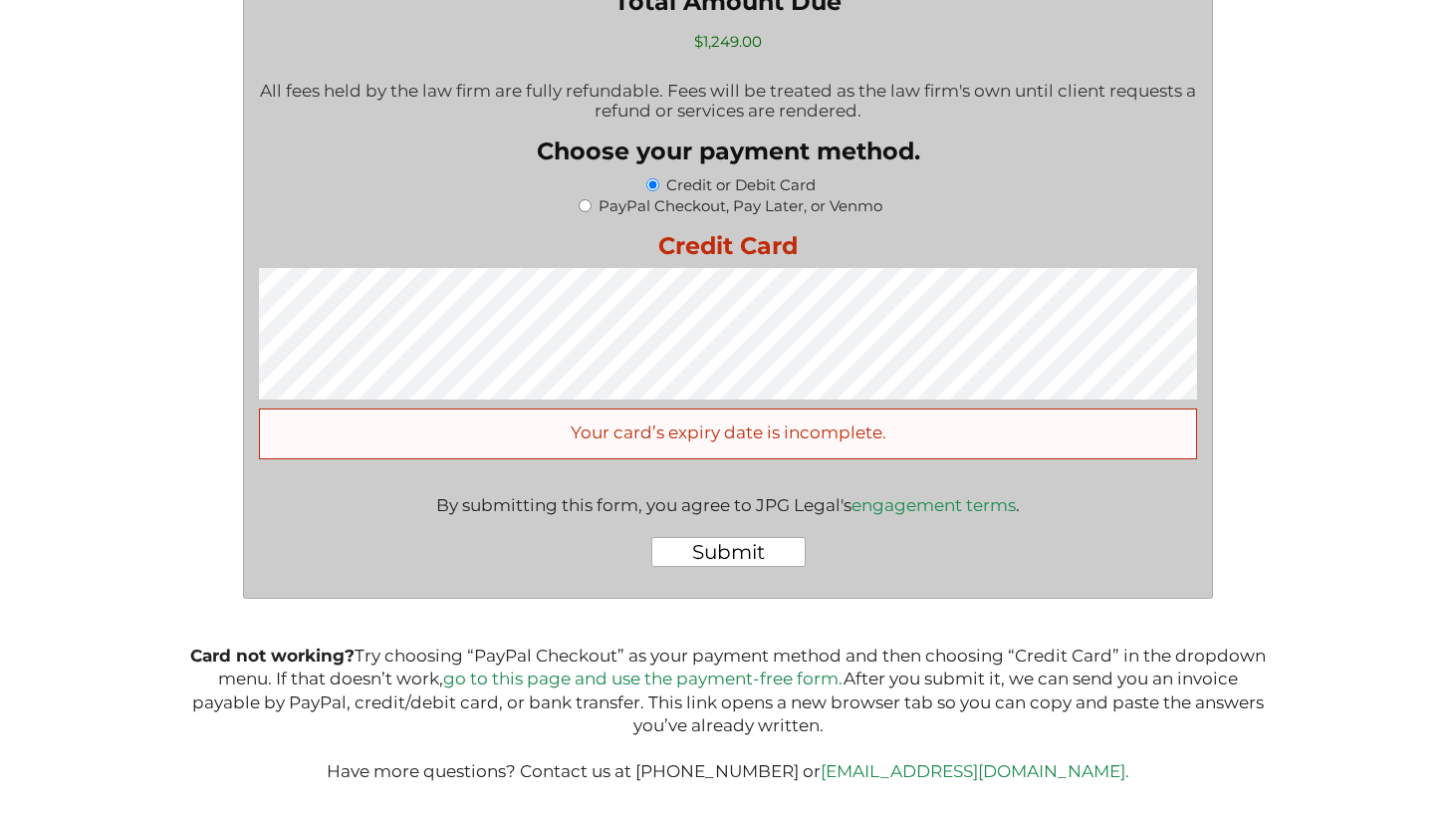 click on "Your card’s expiry date is incomplete." at bounding box center [728, 433] 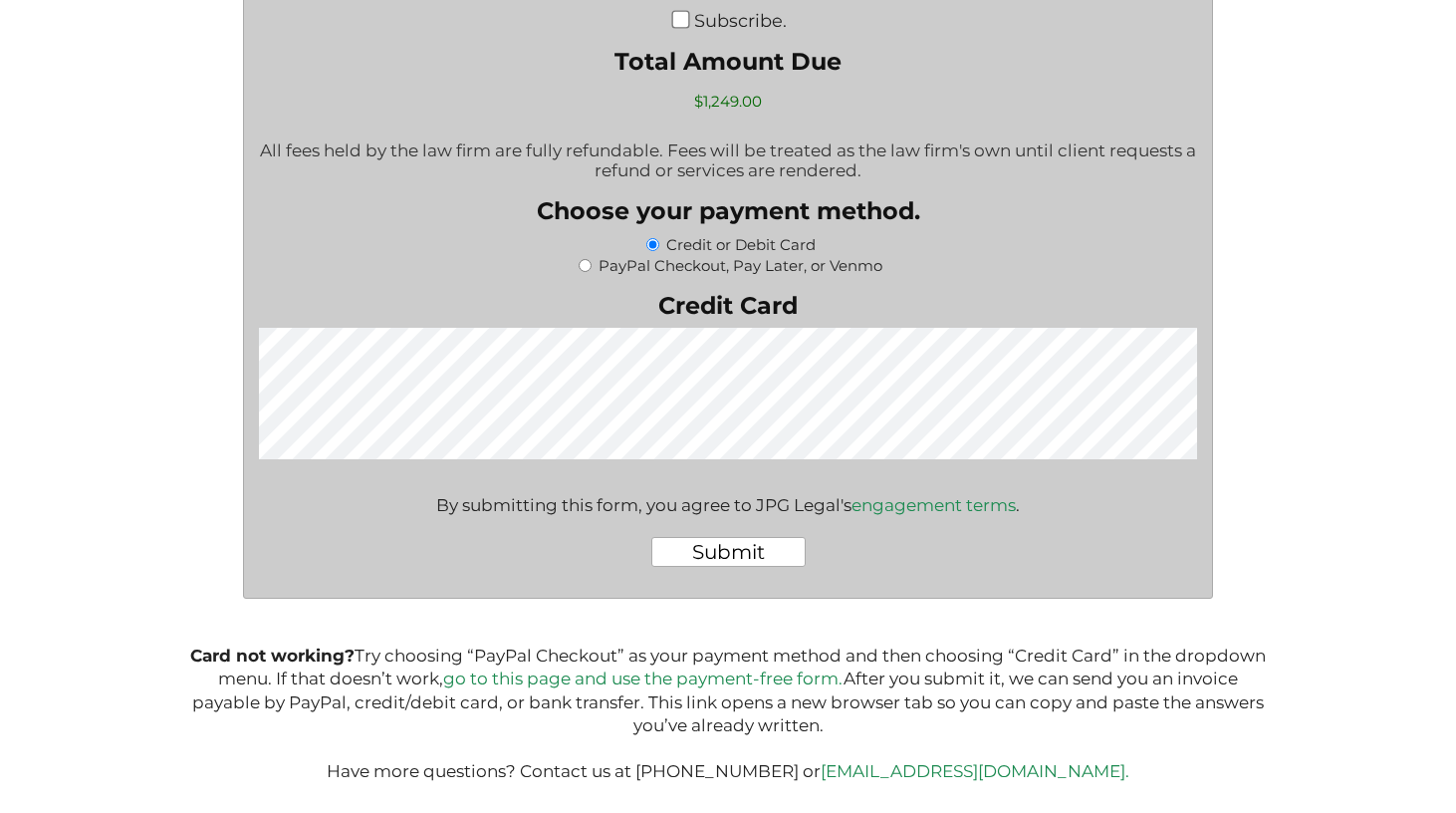 scroll, scrollTop: 3726, scrollLeft: 0, axis: vertical 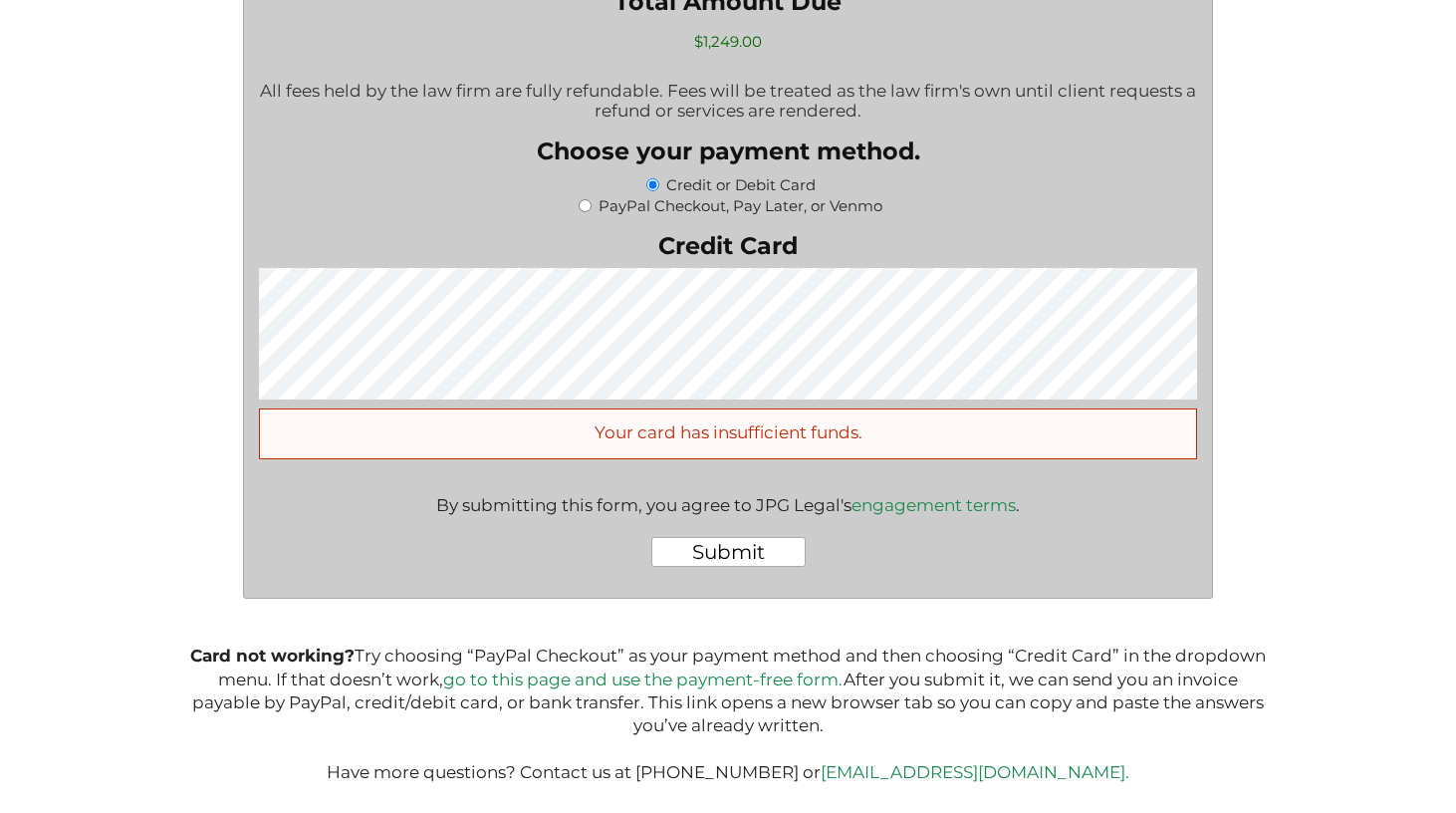 click on "What goods or services do you want the trademark for? Try to be specific if you can. "Tents and sleeping bags" is better than "outdoors equipment." Downloadable computer software for text-to-video generation using artificial intelligence; Downloadable mobile applications for text-to-video generation using artificial intelligence; Downloadable artificial intelligence software for text-to-video generation; Downloadable artificial intelligence software for image-to-video generation; Downloadable artificial intelligence software for video/image editor Is your product or service available to U.S. customers yet? If your product or service is not available to the U.S. yet, please put "No." Pre-sale products and Kickstarter campaigns should put "No." If the product is available, but not in association with your proposed trademark, you should put "No."
Yes.
No.
I'm not sure." at bounding box center [728, -1346] 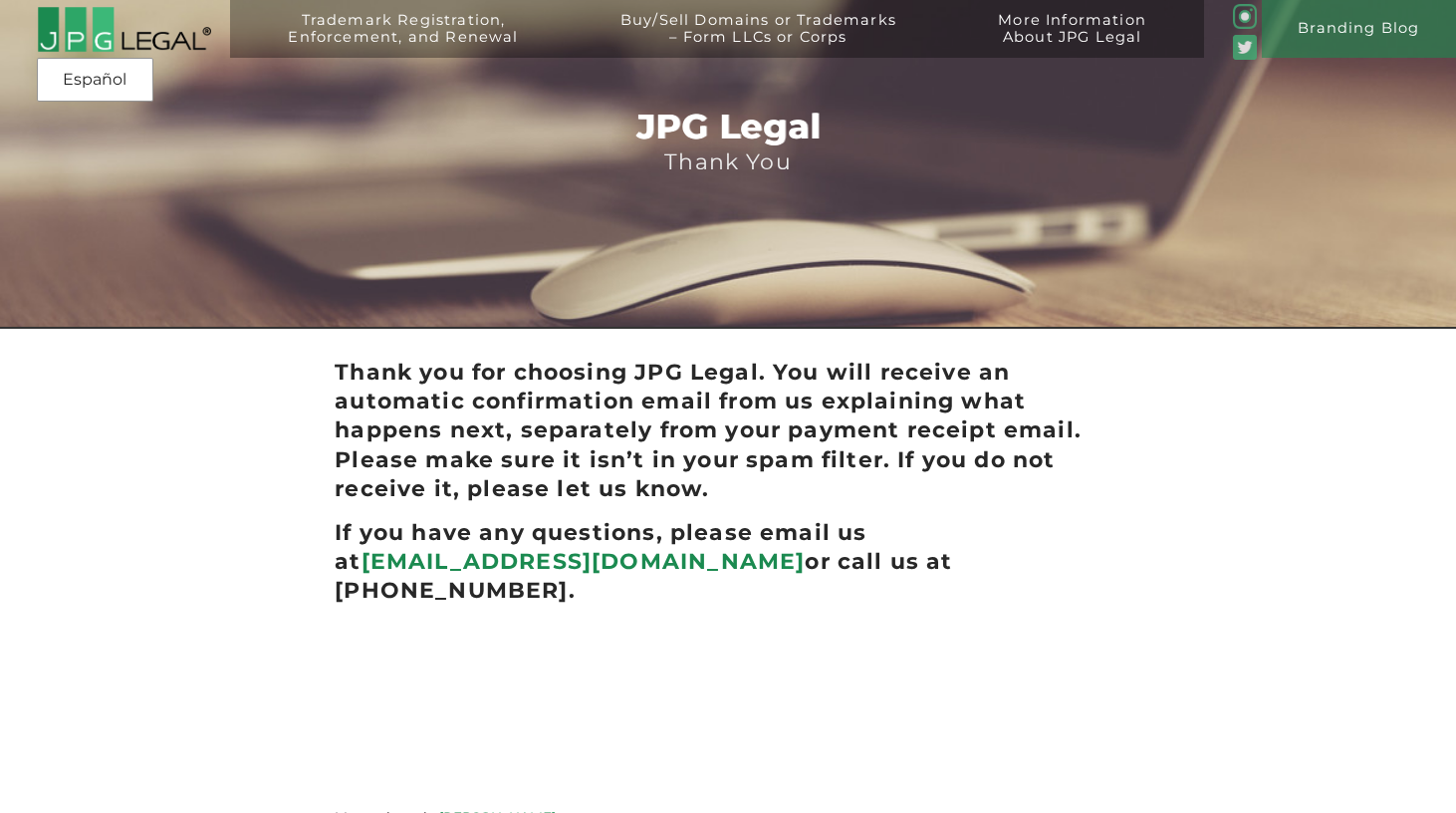 scroll, scrollTop: 0, scrollLeft: 0, axis: both 